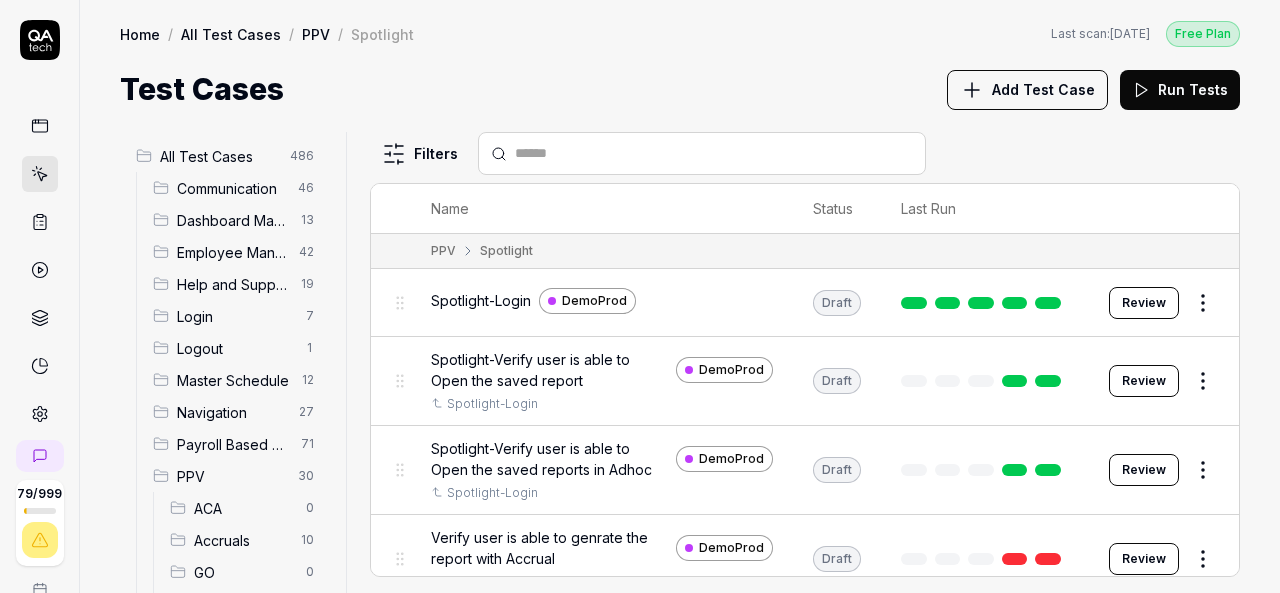 scroll, scrollTop: 0, scrollLeft: 0, axis: both 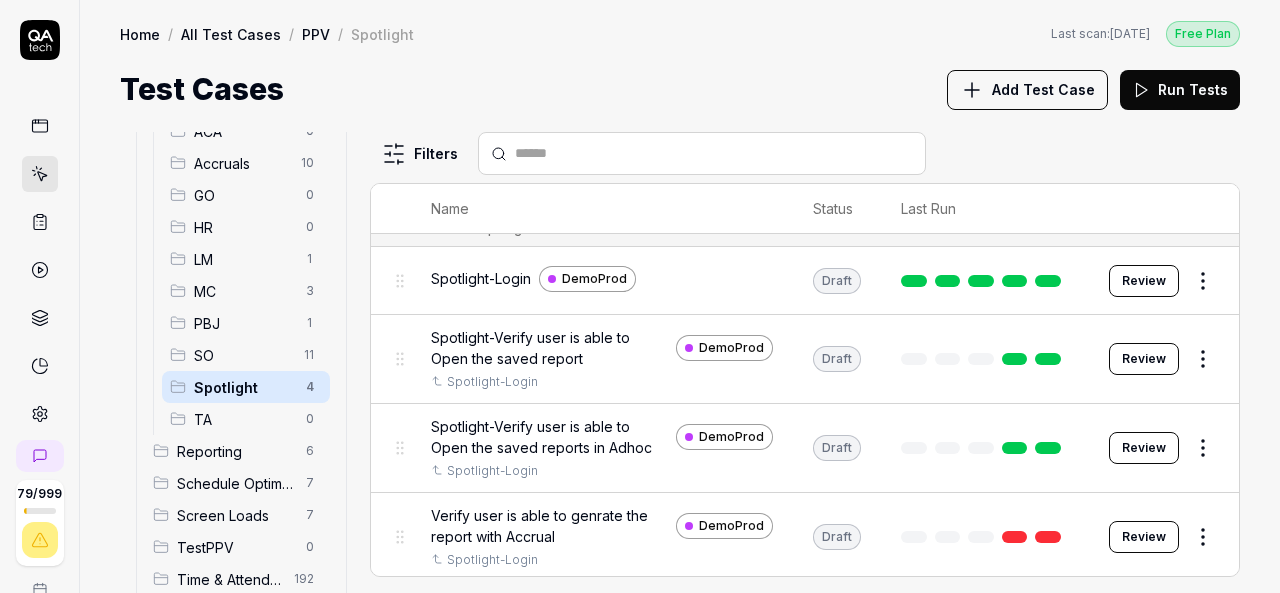 click on "SO" at bounding box center [243, 355] 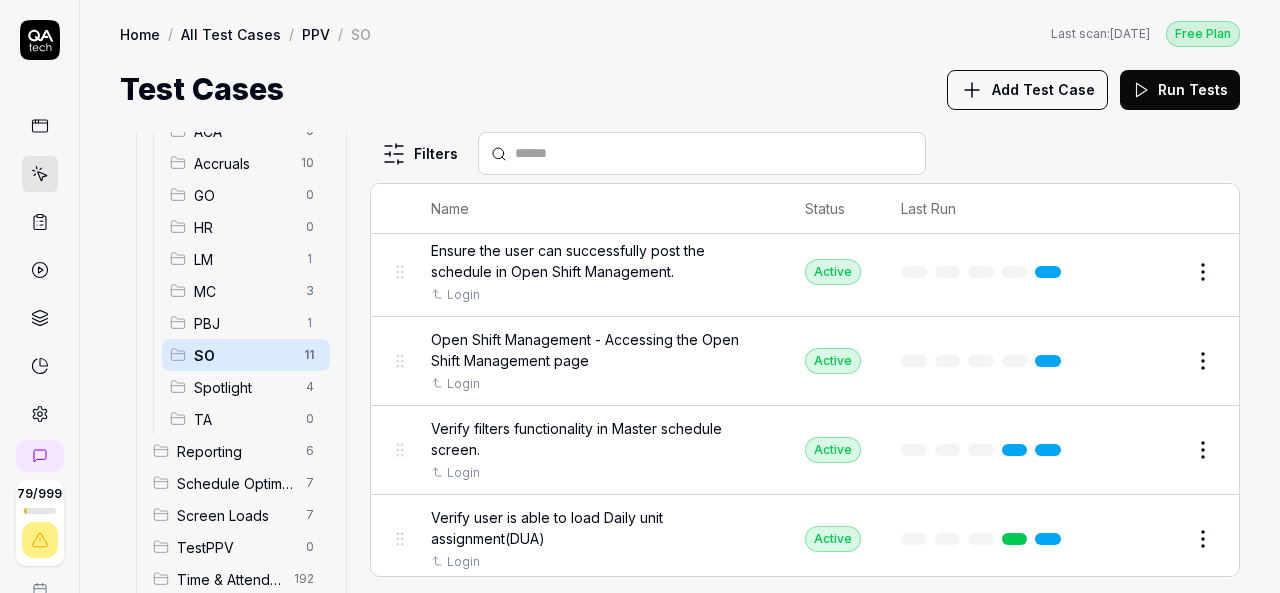 scroll, scrollTop: 0, scrollLeft: 0, axis: both 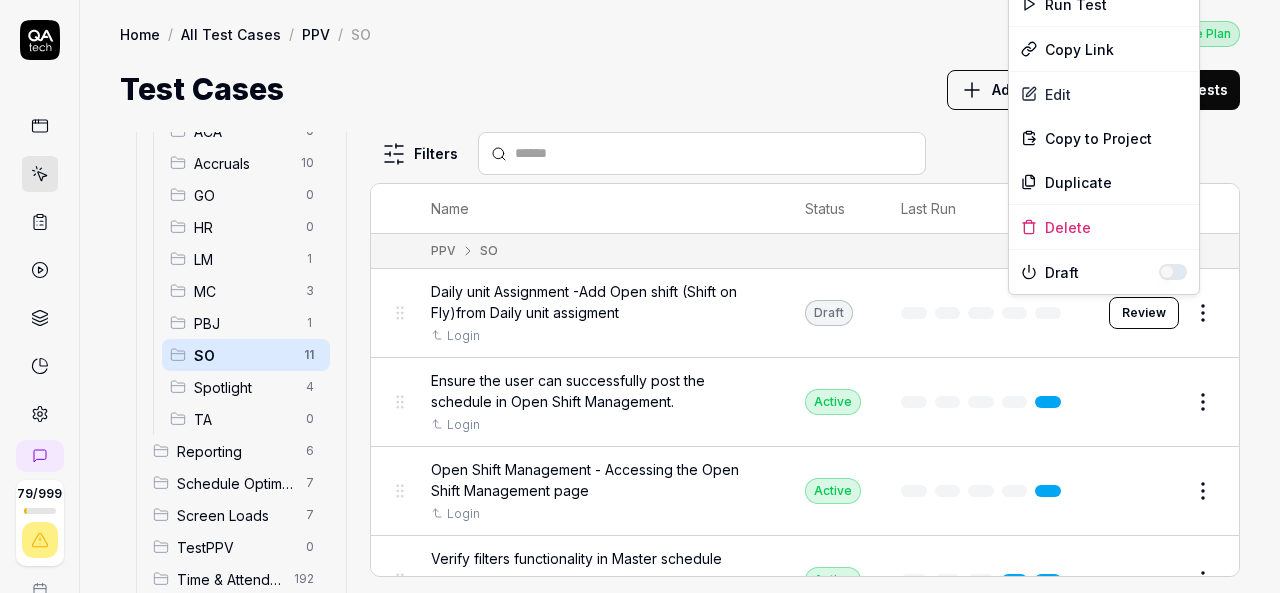 click on "79  /  999 k S Home / All Test Cases / PPV / SO Free Plan Home / All Test Cases / PPV / SO Last scan:  [DATE] Free Plan Test Cases Add Test Case Run Tests All Test Cases 486 Communication 46 Dashboard Management 13 Employee Management 42 Help and Support 19 Login 7 Logout 1 Master Schedule 12 Navigation 27 Payroll Based Journal 71 PPV 30 ACA 0 Accruals 10 GO 0 HR 0 LM 1 MC 3 PBJ 1 SO 11 Spotlight 4 TA 0 Reporting 6 Schedule Optimizer 7 Screen Loads 7 TestPPV 0 Time & Attendance 192 User Profile 1 Filters Name Status Last Run PPV SO Daily unit Assignment -Add Open shift (Shift on Fly)from Daily unit assigment Login Draft Review Ensure the user can successfully post the schedule in Open Shift Management. Login Active Edit Open Shift Management - Accessing the Open Shift Management page Login Active Edit Verify filters functionality in Master schedule screen. Login Active Edit Verify user is able to load Daily unit assignment(DUA) Login Active Edit Verify user is able to load post schedule. Login Active Edit" at bounding box center (640, 296) 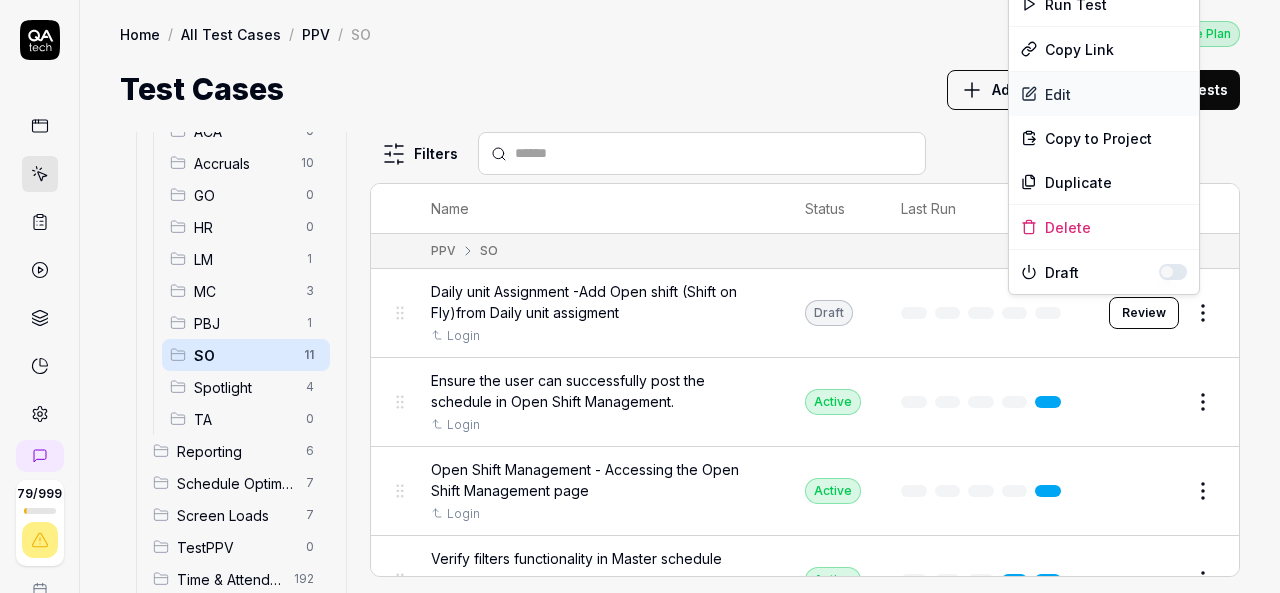 click on "Edit" at bounding box center [1104, 94] 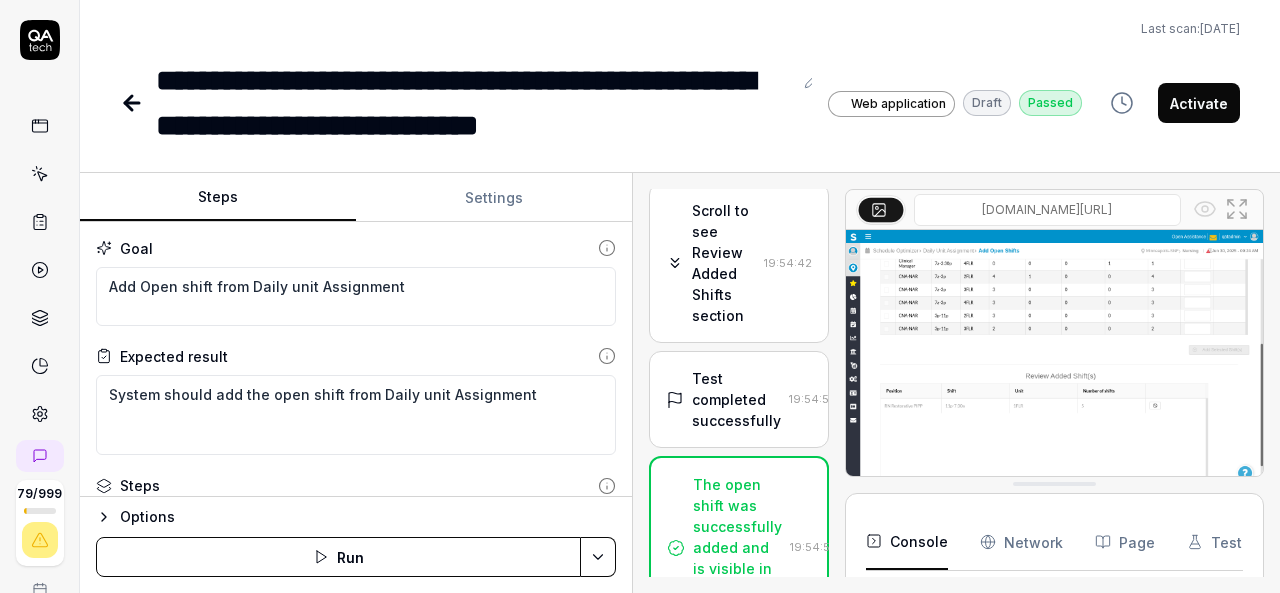 scroll, scrollTop: 2070, scrollLeft: 0, axis: vertical 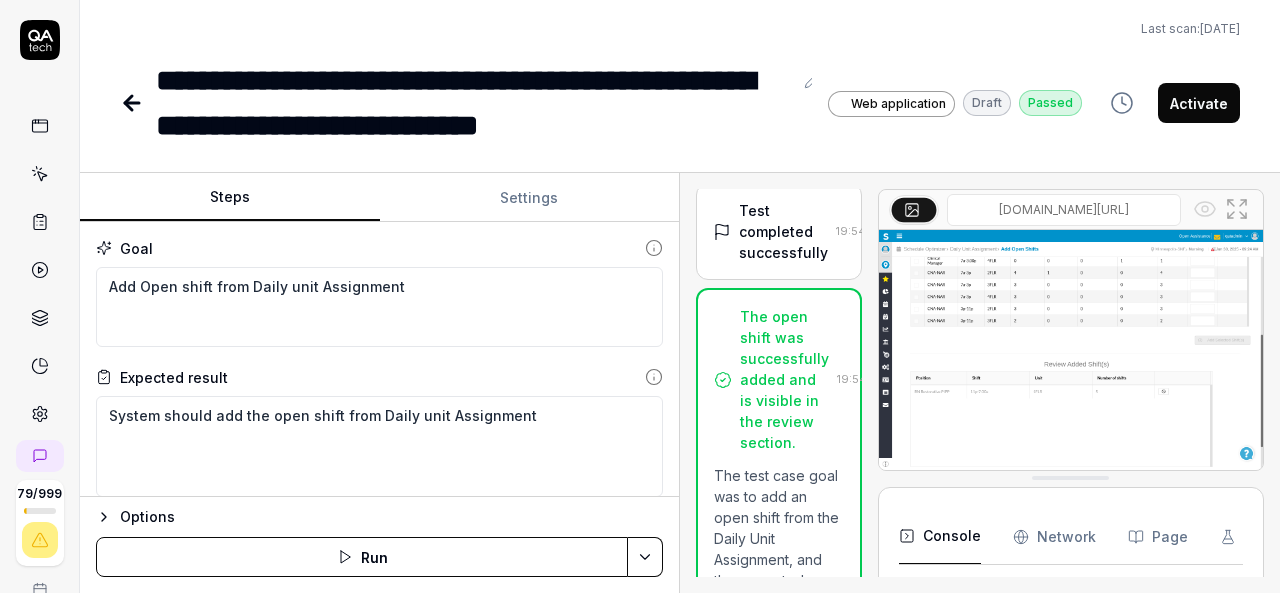 click on "Steps Settings Goal Add Open shift from Daily unit Assignment Expected result System should add the open shift from Daily unit Assignment Steps Enter the username in the username field Enter the password in the password field Click the Login button Move mouse to hamburger menu Click the  hamburger-container slx-navigation-menu-ignore Move mouse to Schedule Optimizer Click on Schedule Optimizer Move mouse to Schedule Click Schedule Move mouse to Daily Unit Assignment Click on Daily Unit Assignment Move mouse to Add Open shift button Click on Add Open shift button Move mouse to Position Drop down Click on Position Dropdown Select RN Restorative [PERSON_NAME] Move mouse to Shift Drop down Click on Shift Dropdown Select 11p-7:30a Move mouse to Unit Dropdown Click Unit dropdown Select 1FLR Mouse move to Number of Shifts Enter the 5 in input text box Mouse move to Add shift button Click on Add Shift button Mouse move to Add Selected Shift(s) Click on Add Selected Shift(s) Move to Add Open shift Button Options Run 19:50:53" at bounding box center (680, 383) 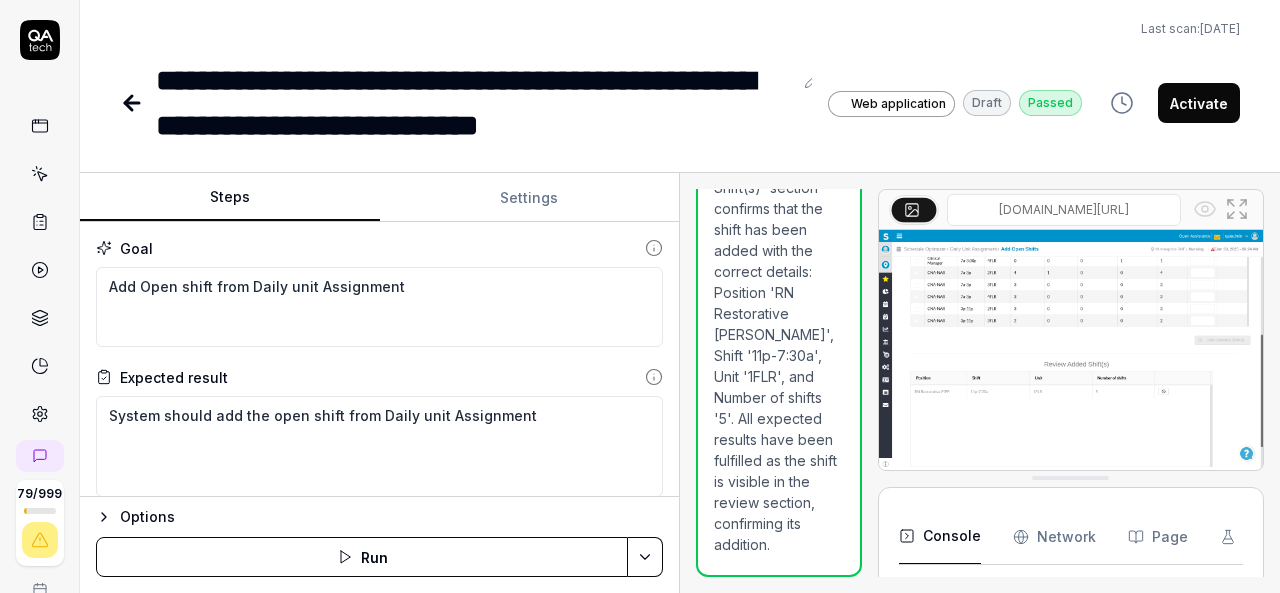 scroll, scrollTop: 3452, scrollLeft: 0, axis: vertical 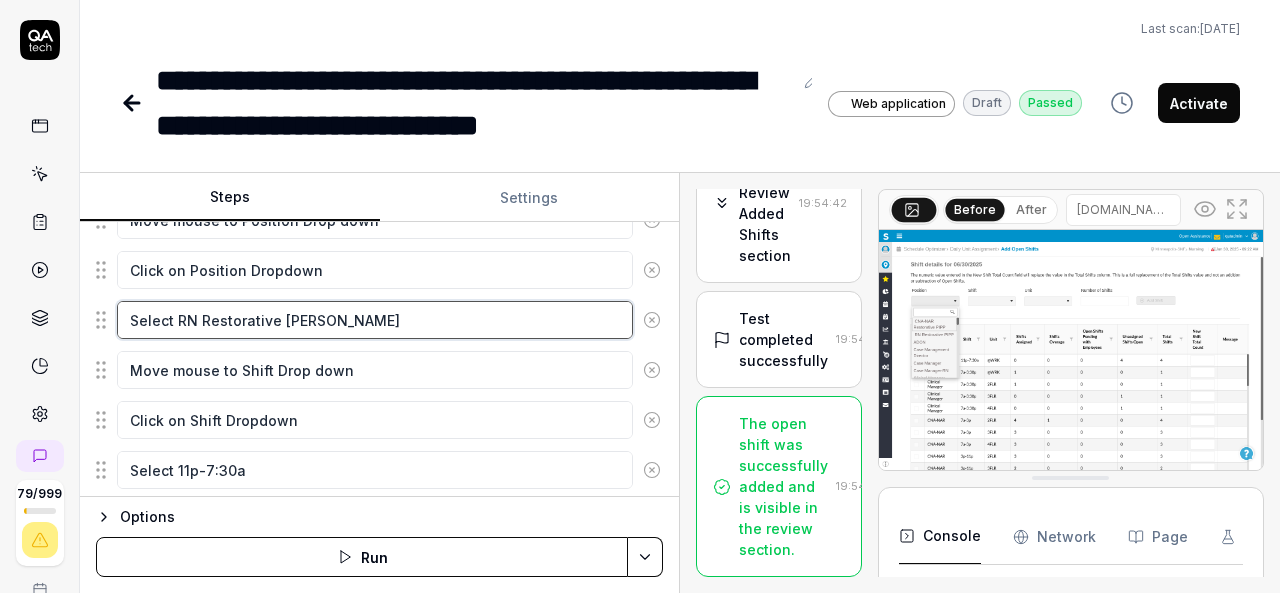 click on "Select RN Restorative [PERSON_NAME]" at bounding box center [375, 320] 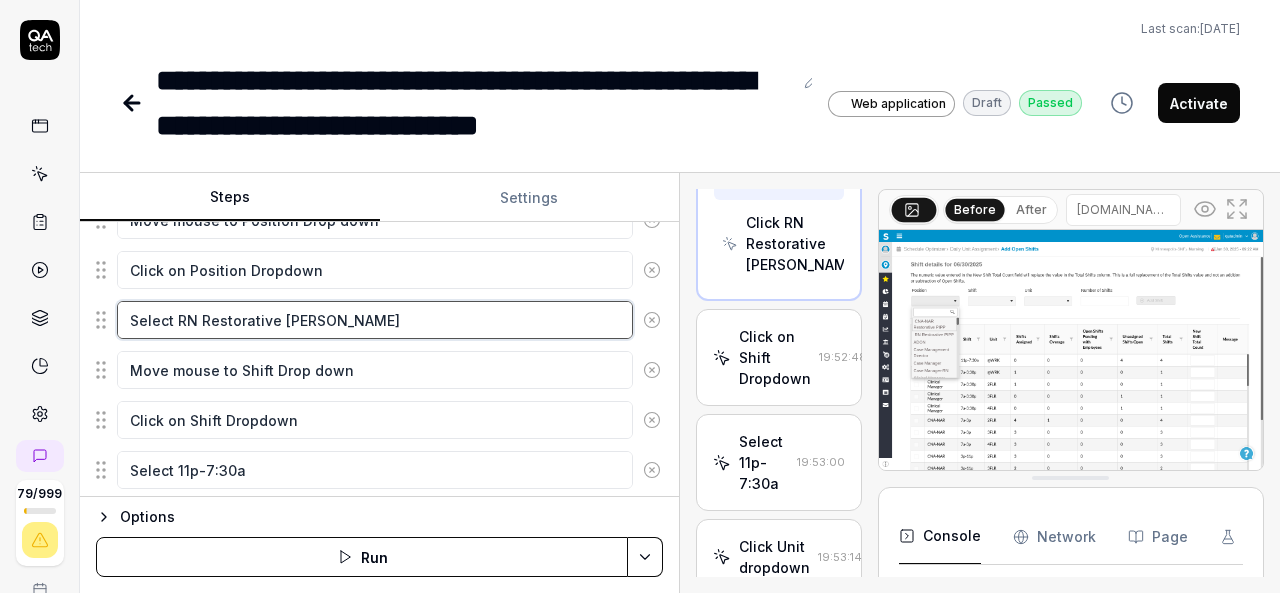 scroll, scrollTop: 1572, scrollLeft: 0, axis: vertical 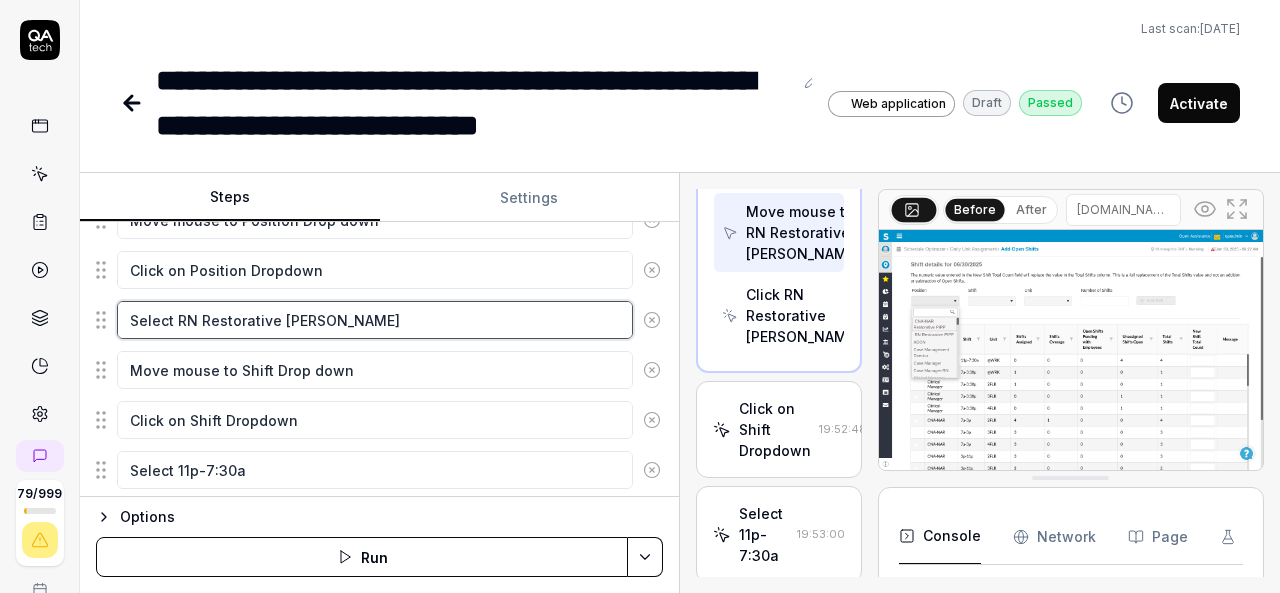 click on "Select RN Restorative [PERSON_NAME]" at bounding box center (375, 320) 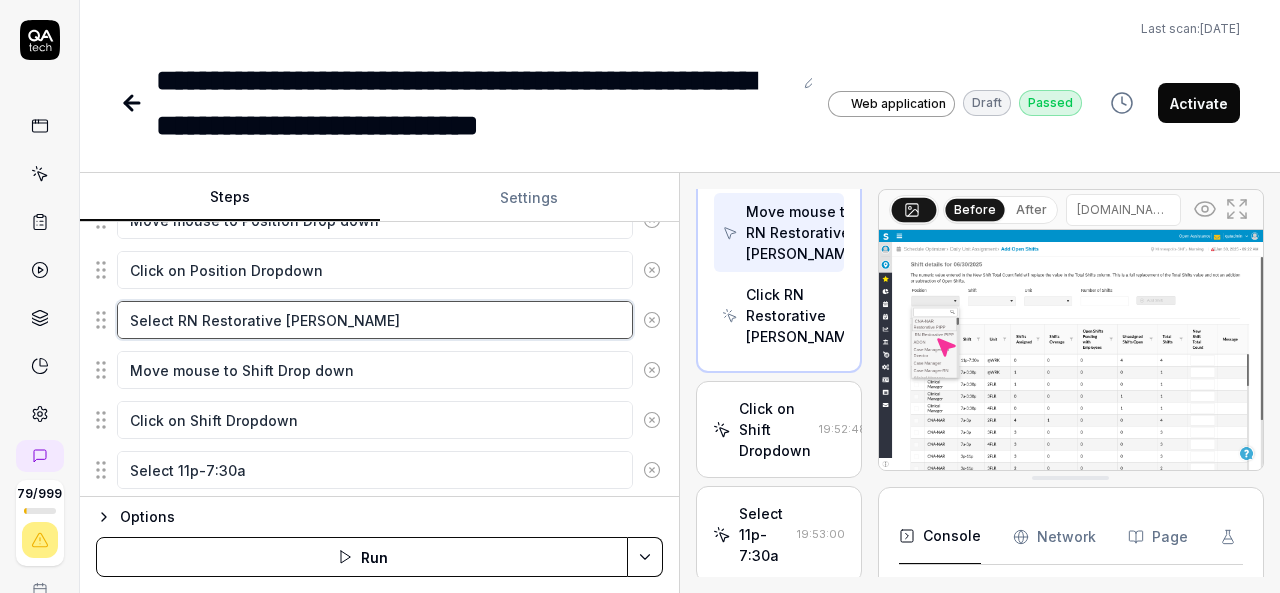 type on "*" 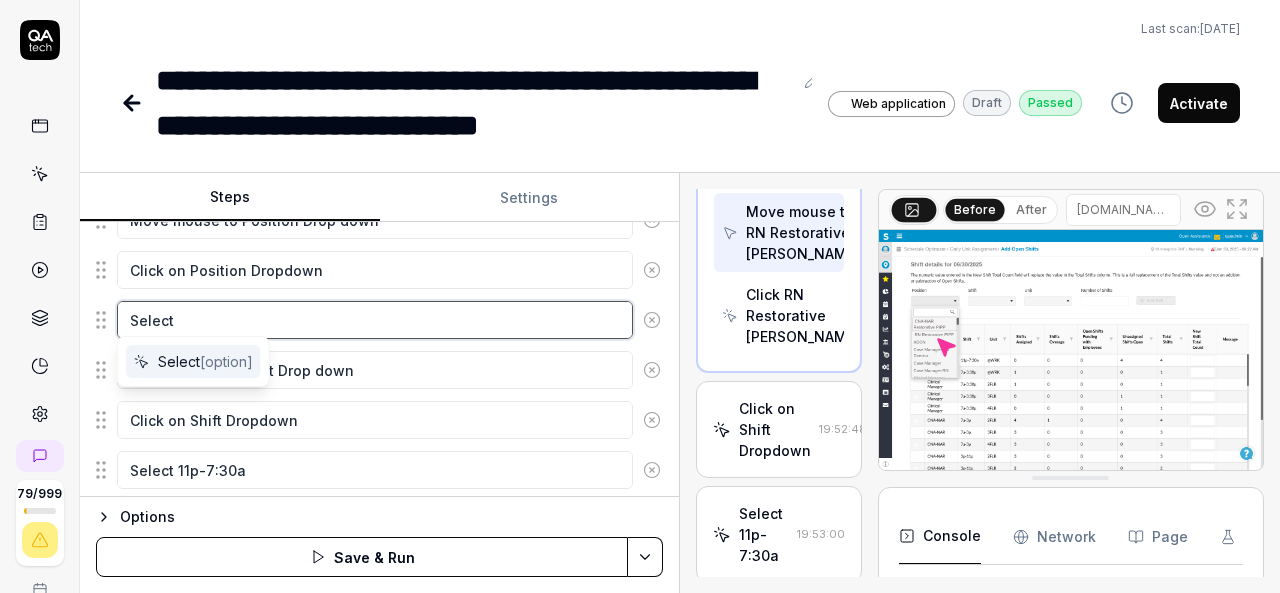 type on "*" 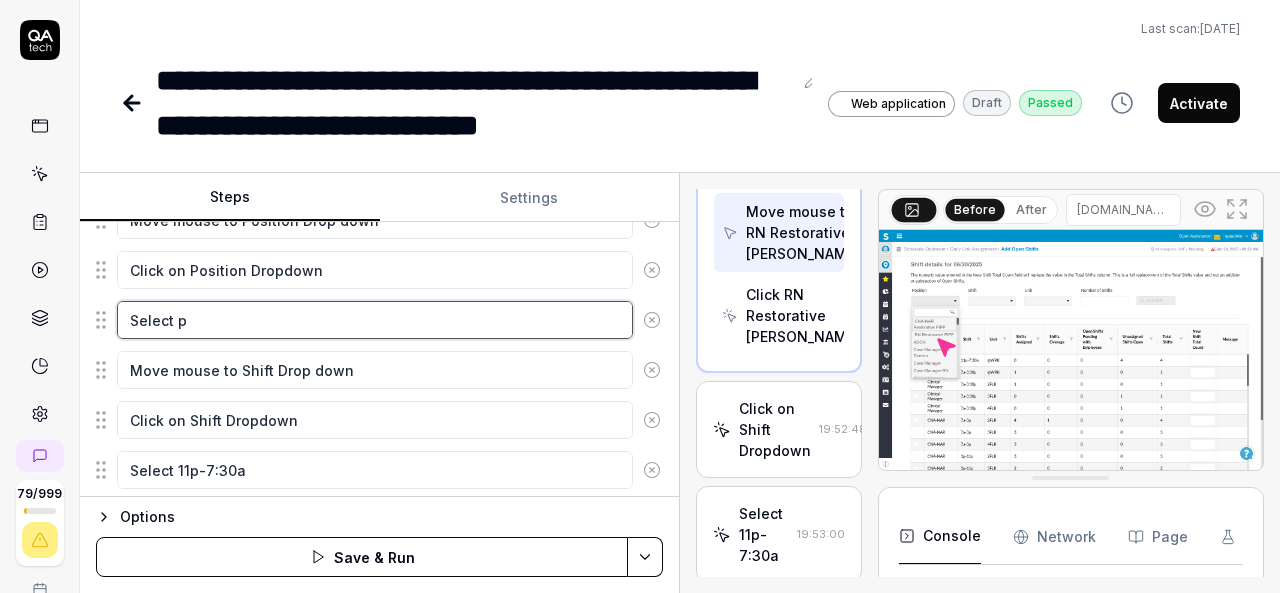 type on "*" 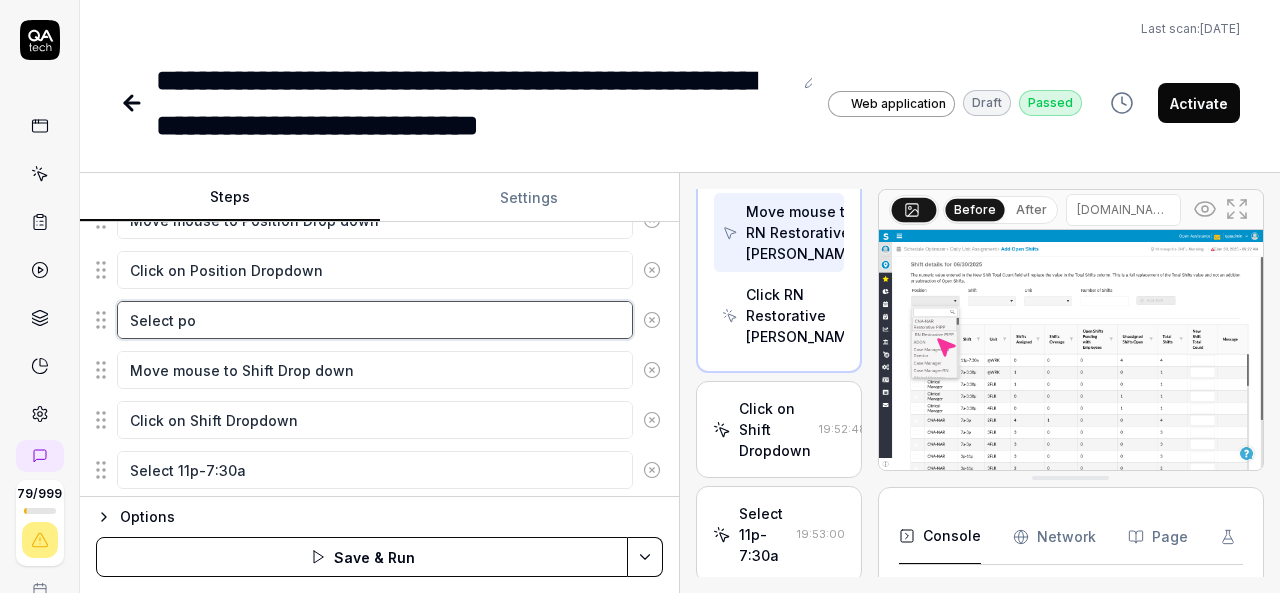 type on "*" 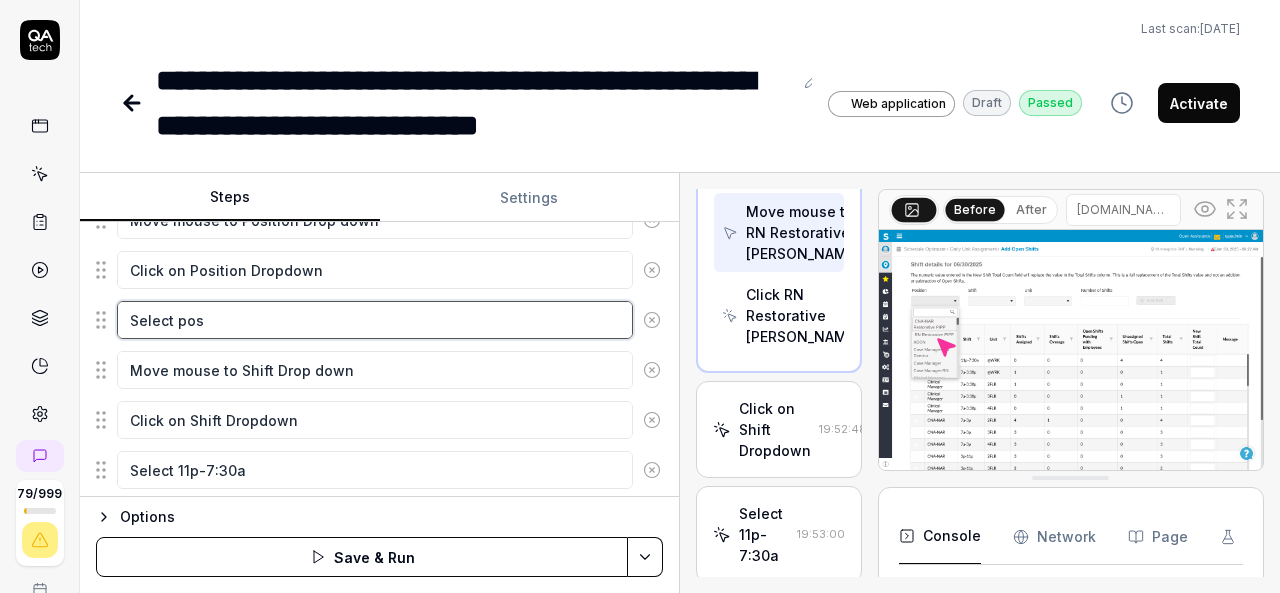type on "*" 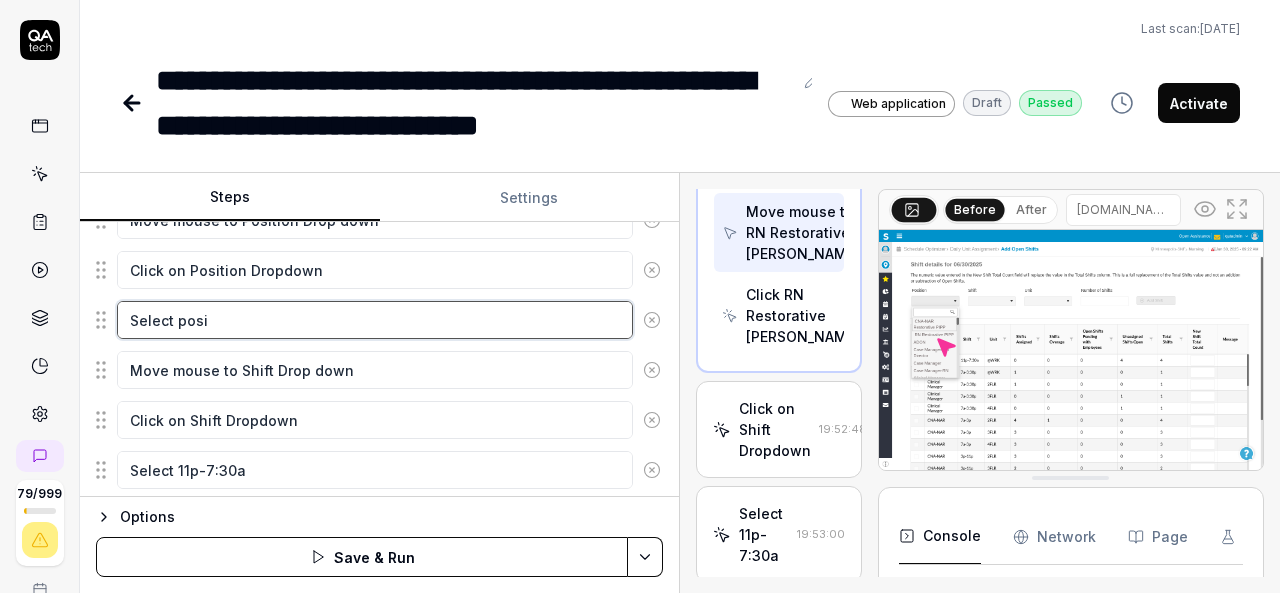 type on "*" 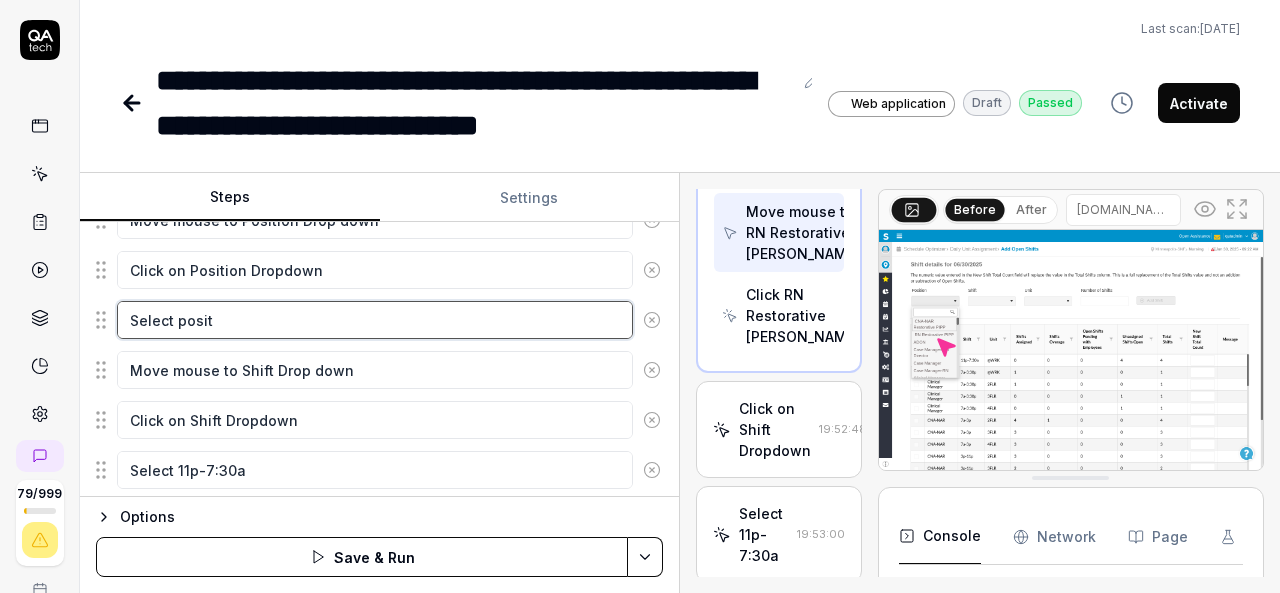 type on "*" 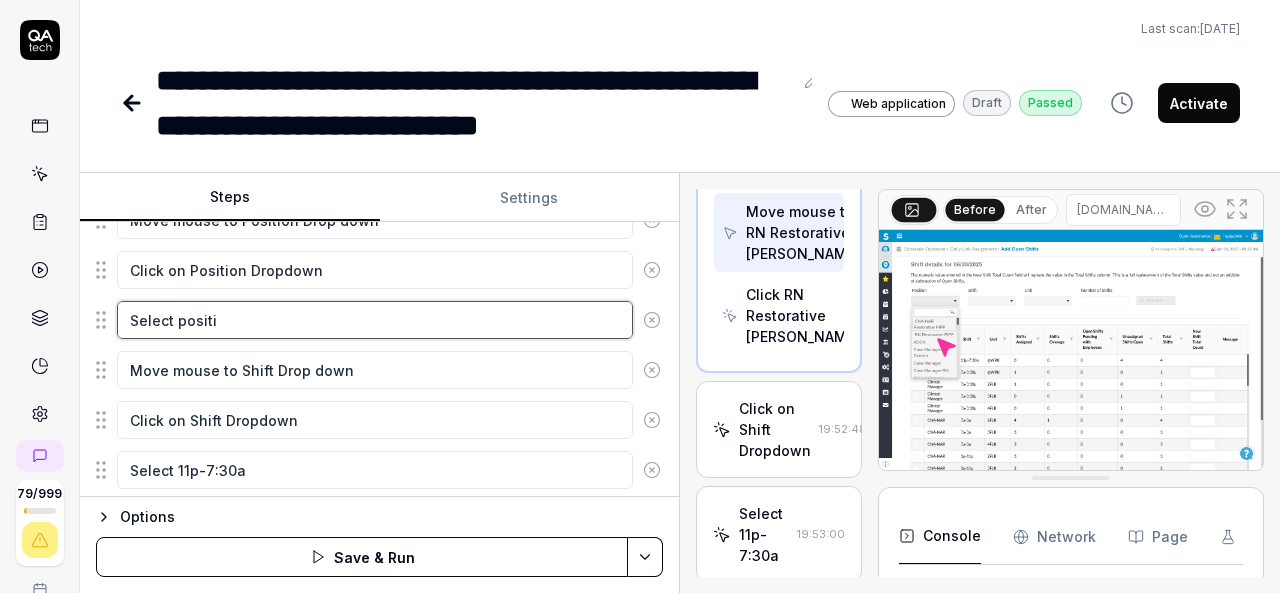 type on "*" 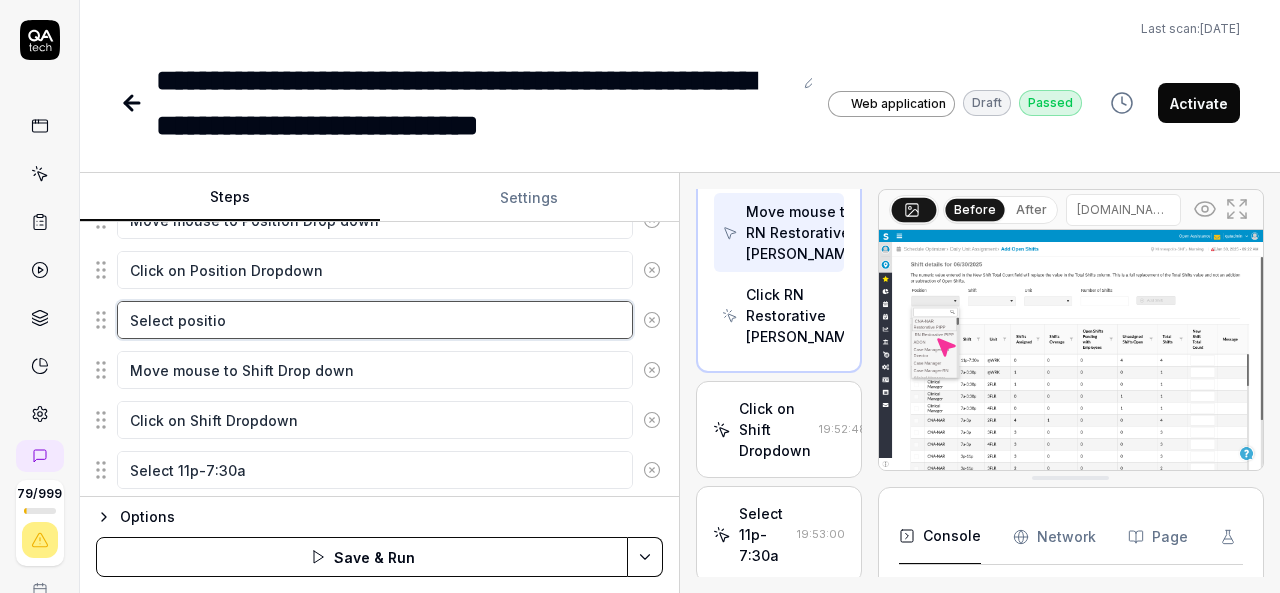 type on "*" 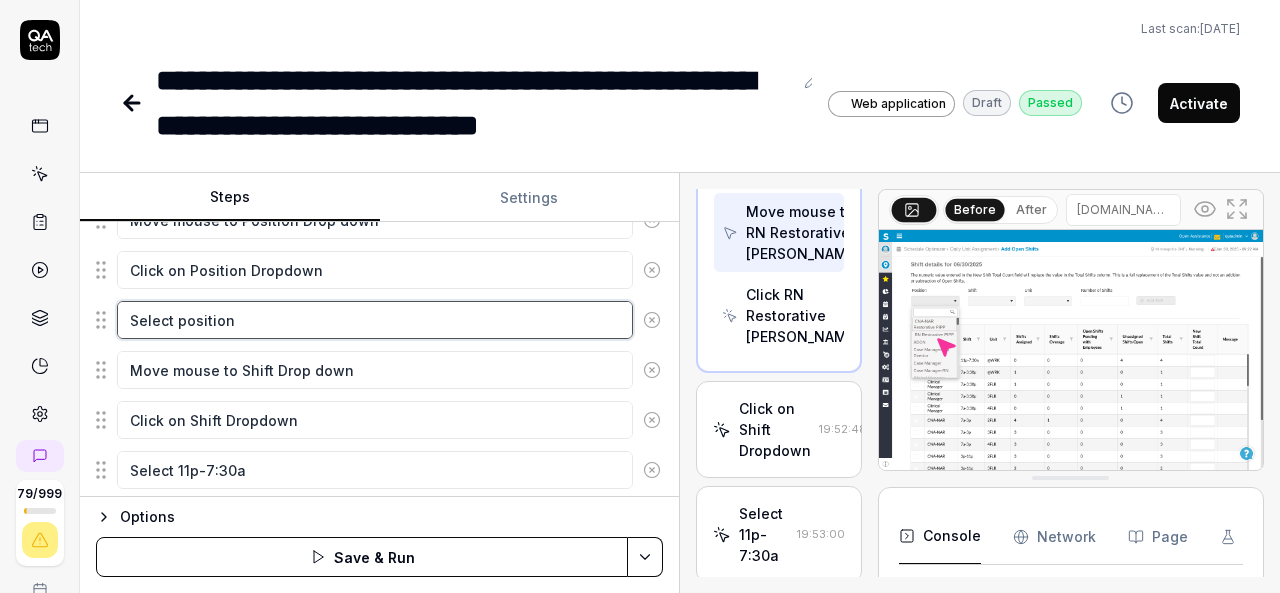 type on "*" 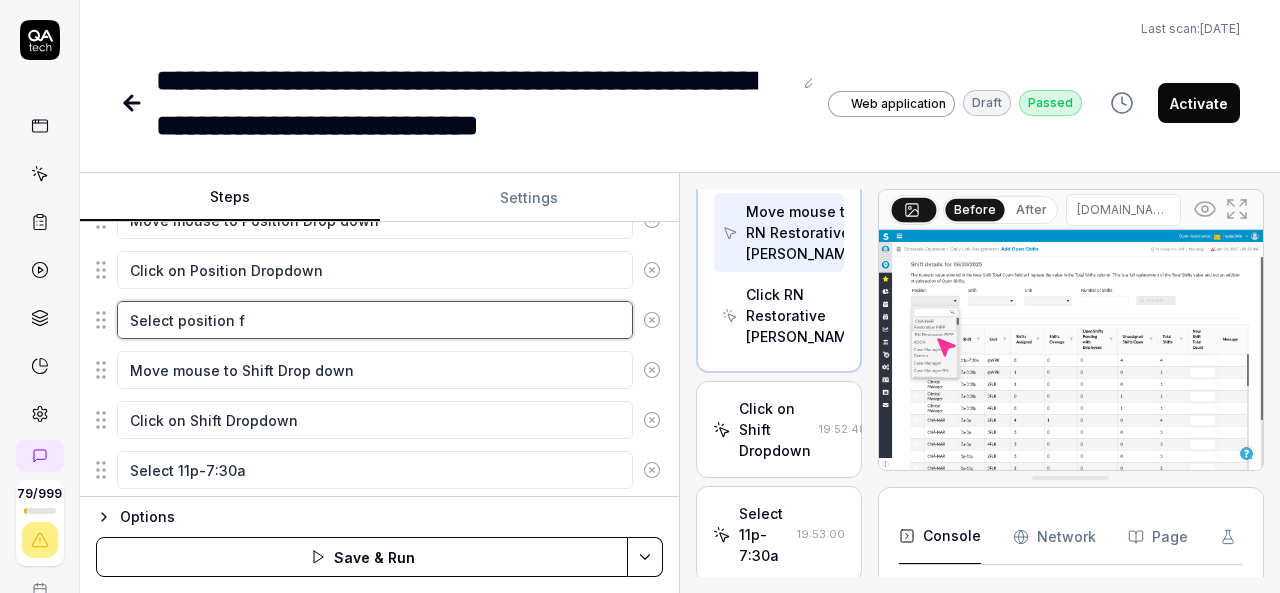 type on "*" 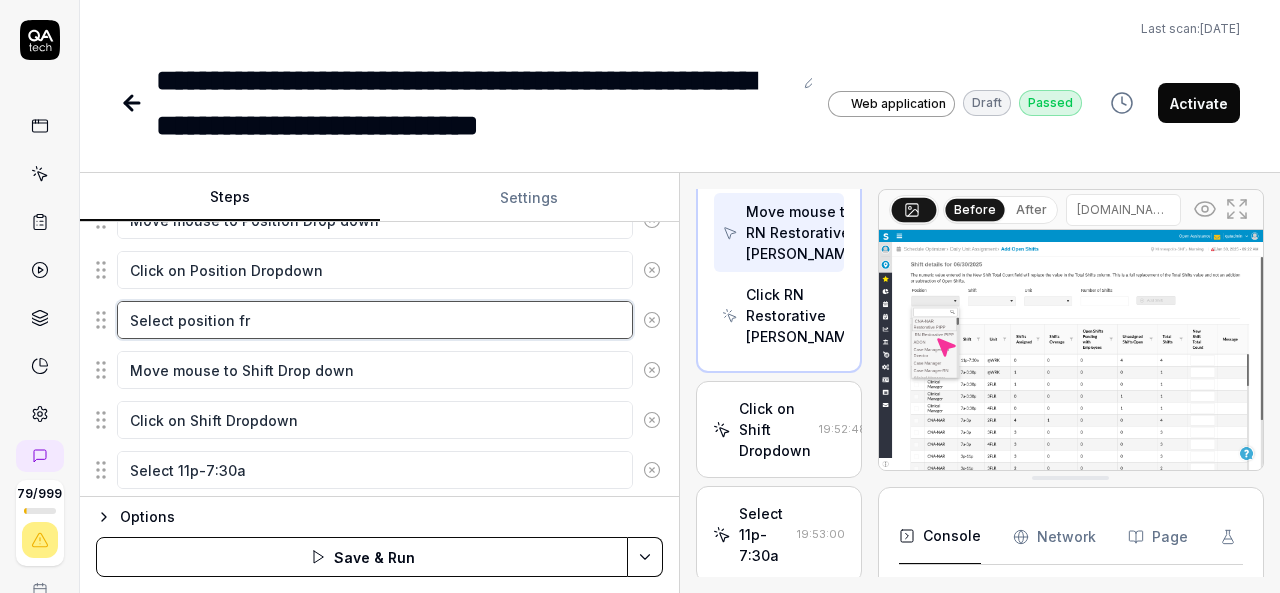 type on "*" 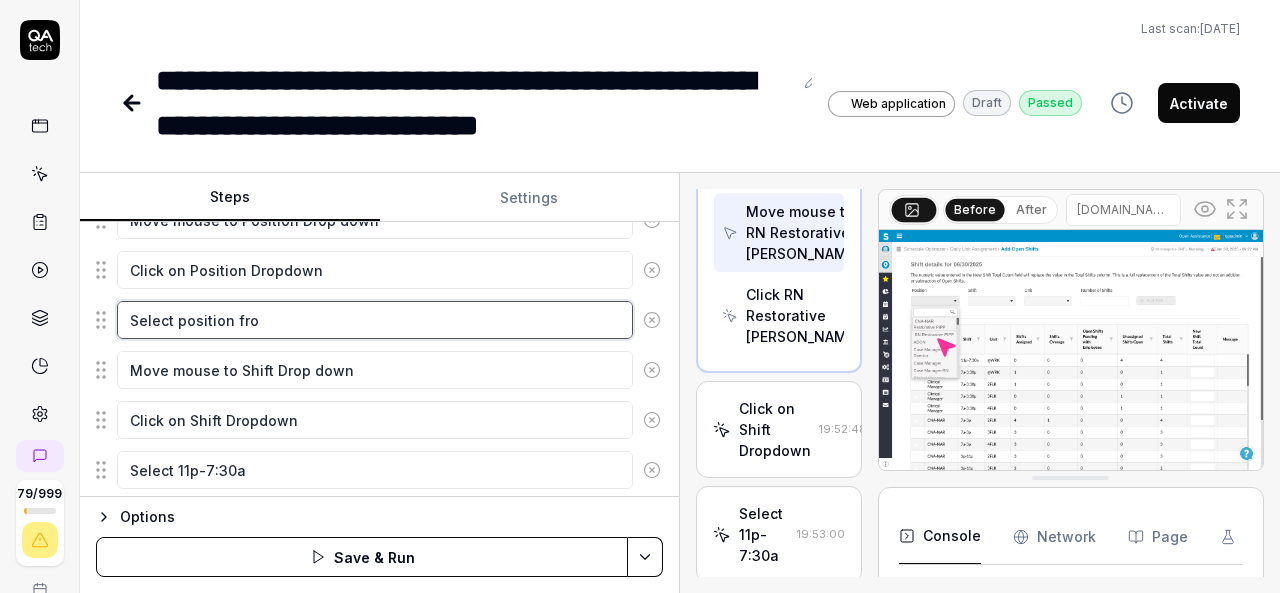 type on "*" 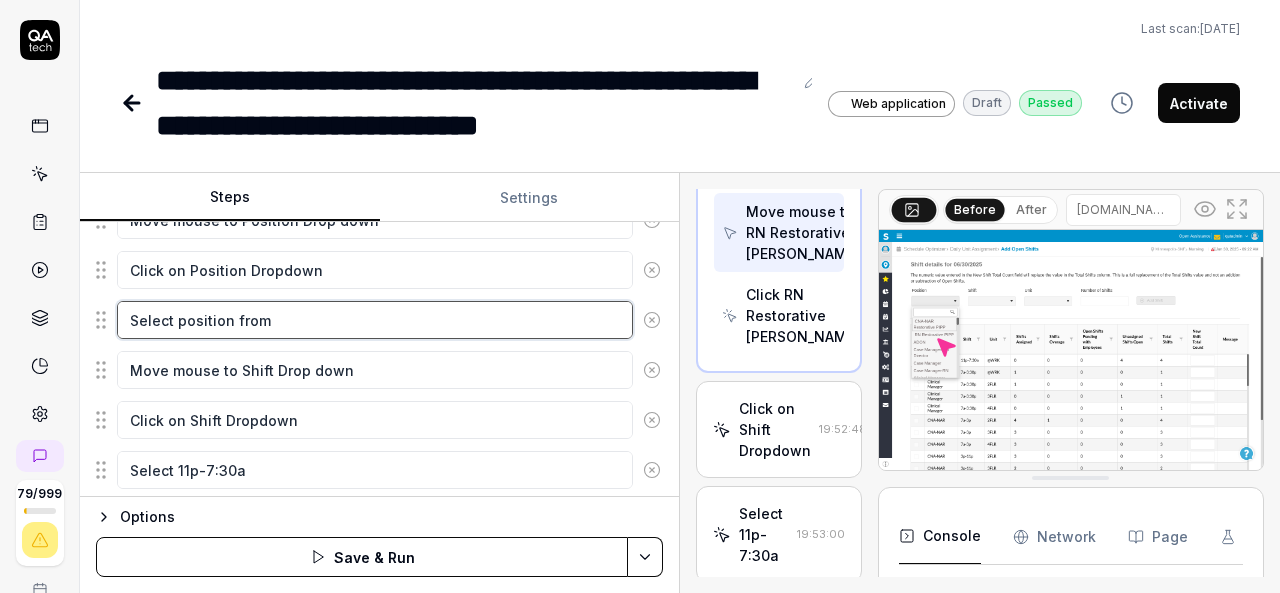 type on "*" 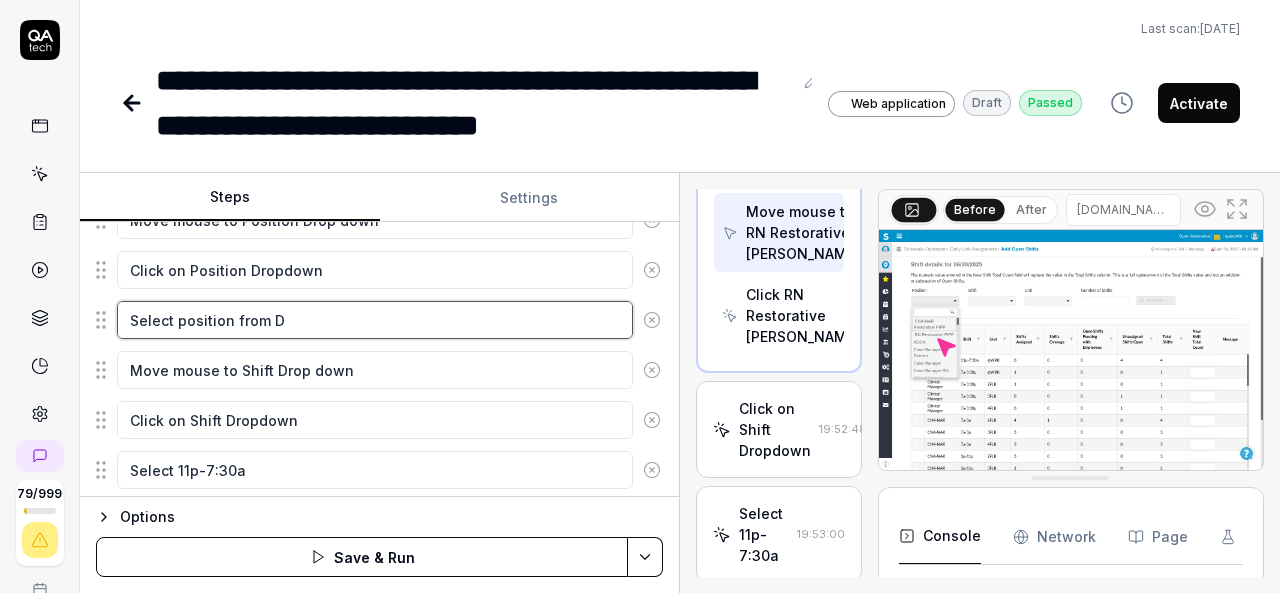 type on "*" 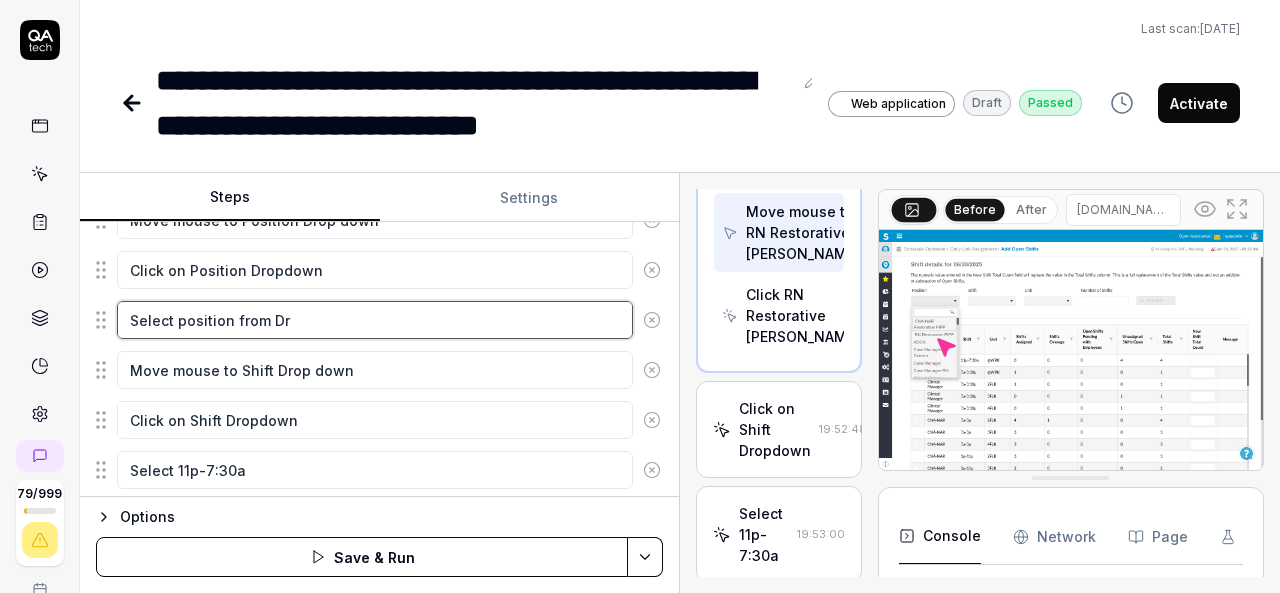 type on "*" 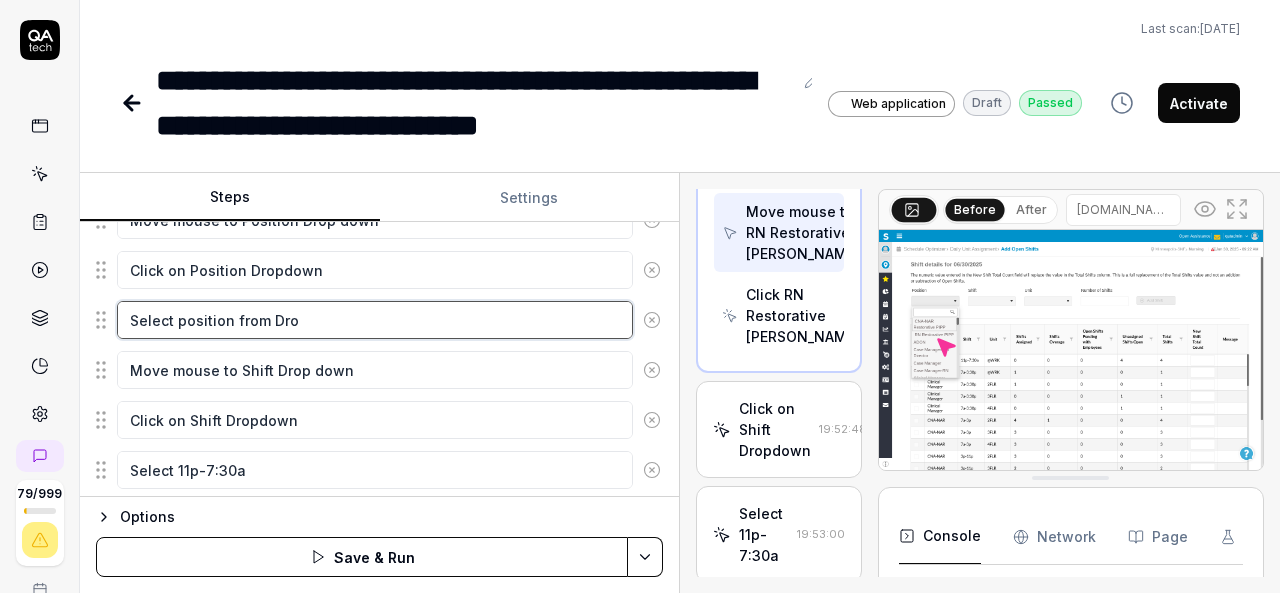 type on "*" 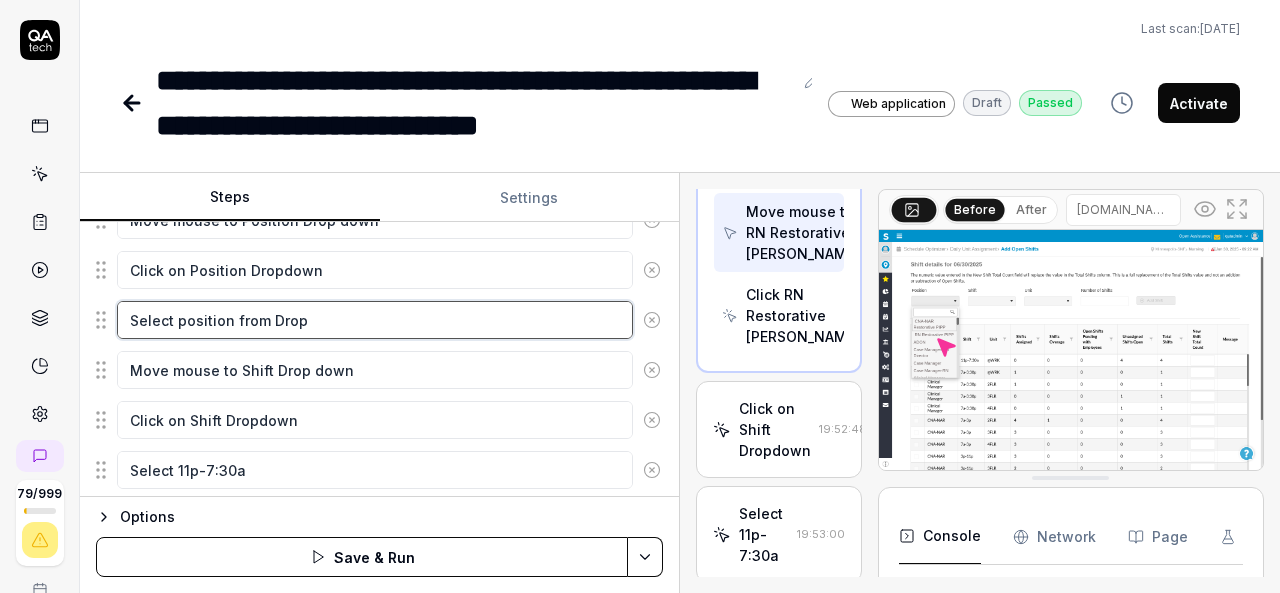type on "*" 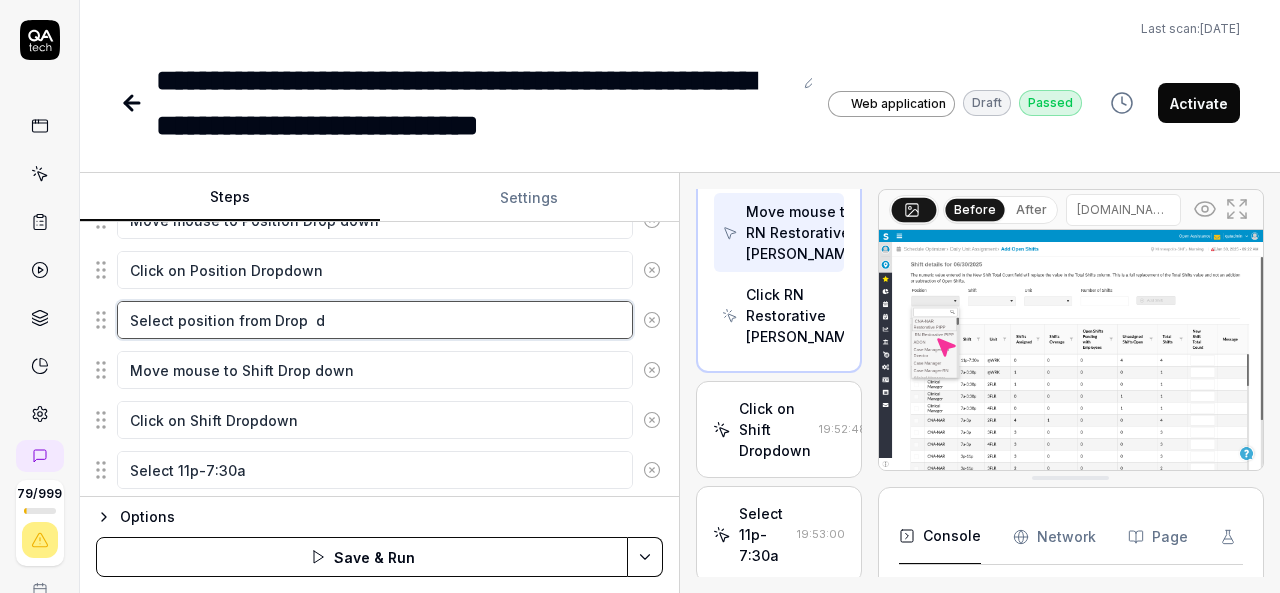 type on "*" 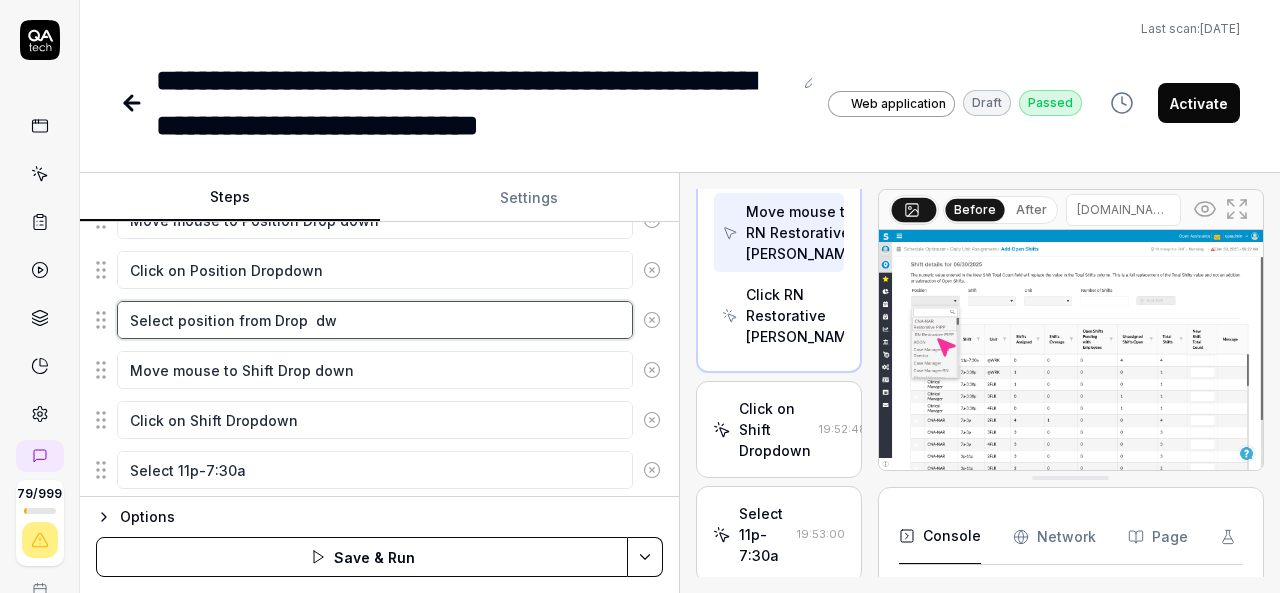 type on "*" 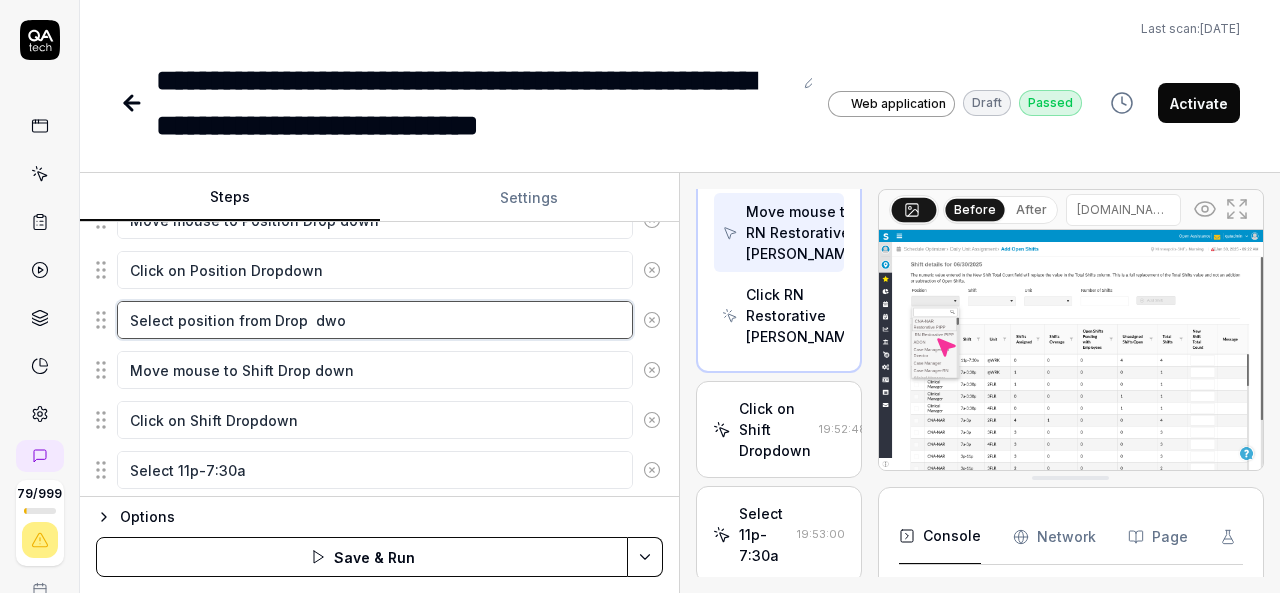 type on "*" 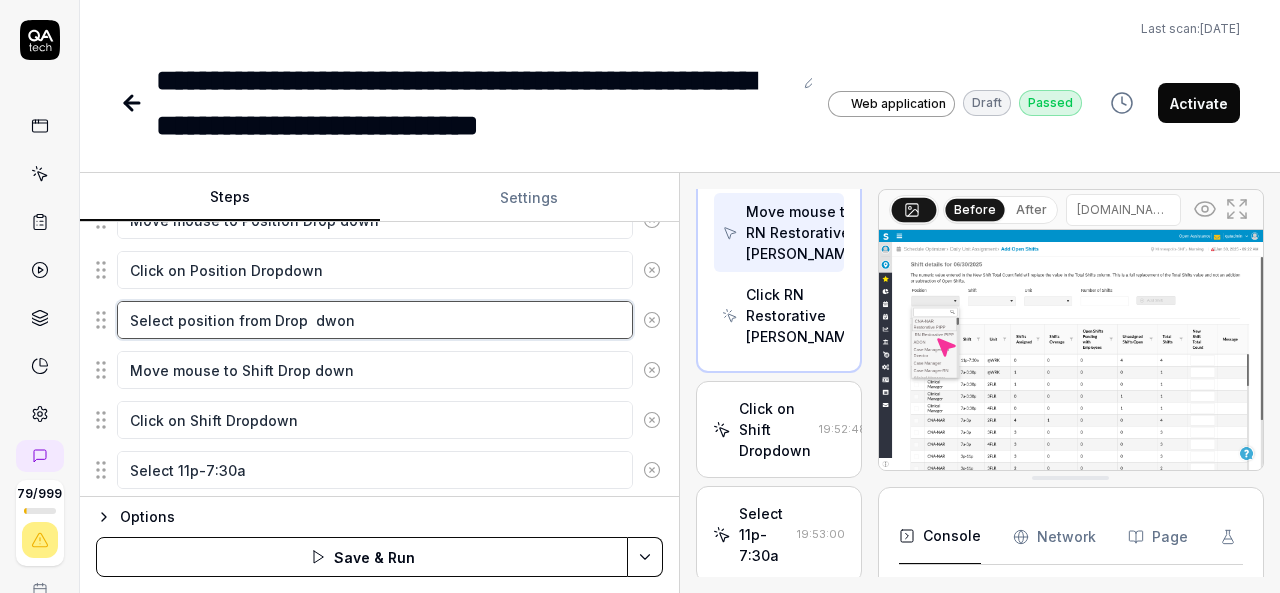 type on "*" 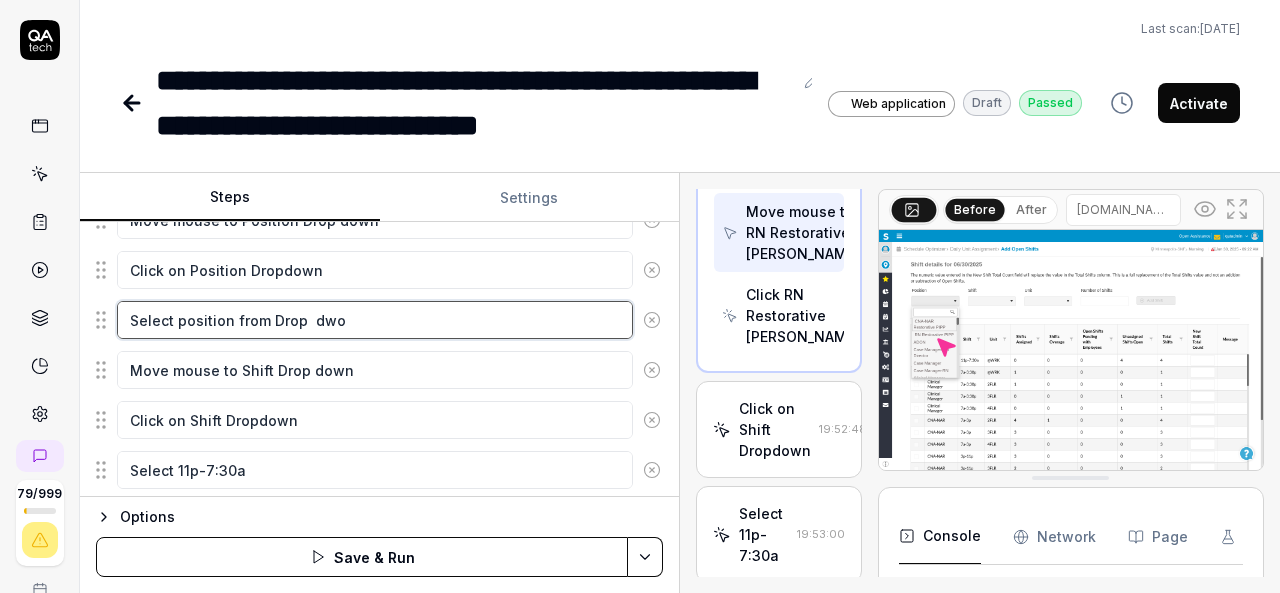 type on "*" 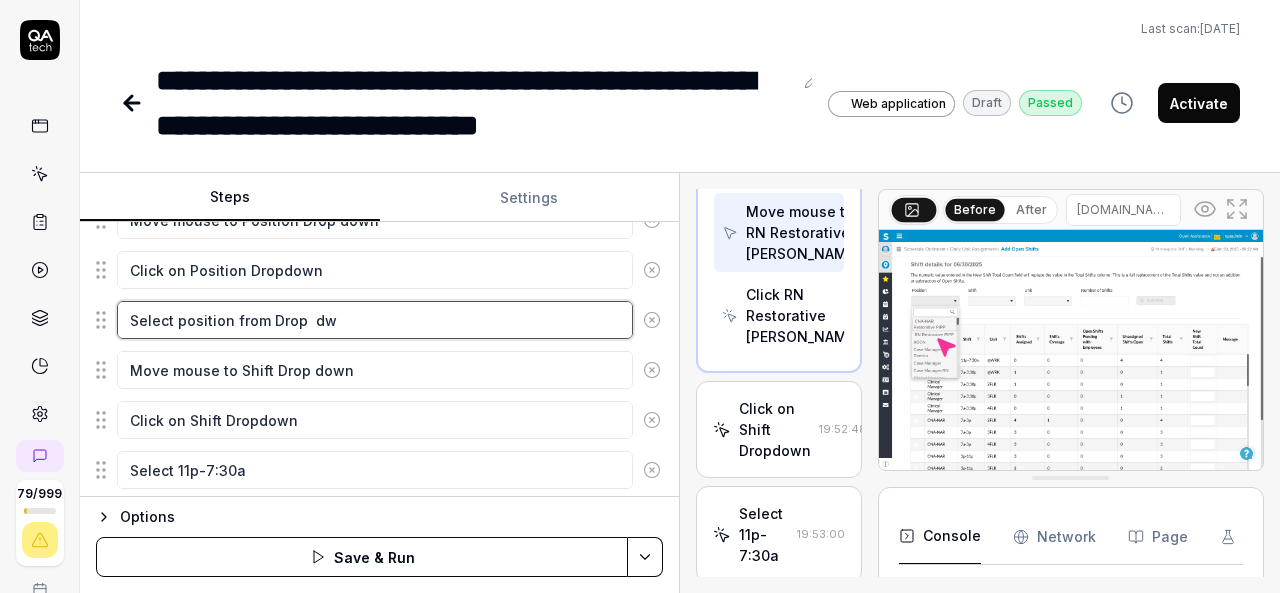 type on "*" 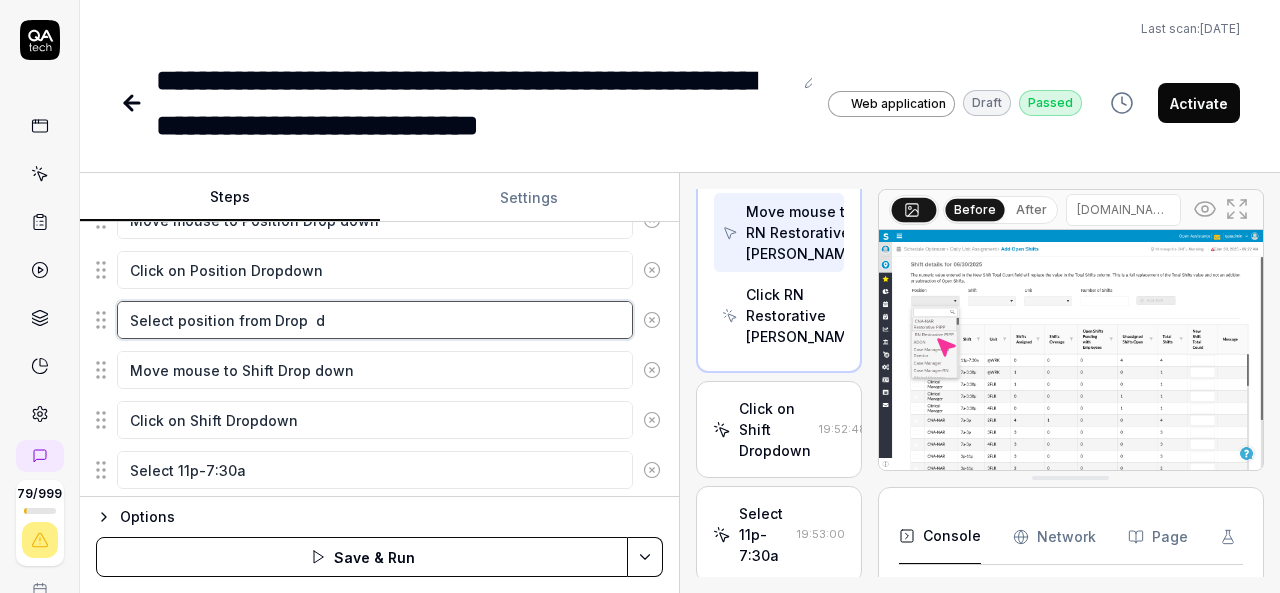 type on "*" 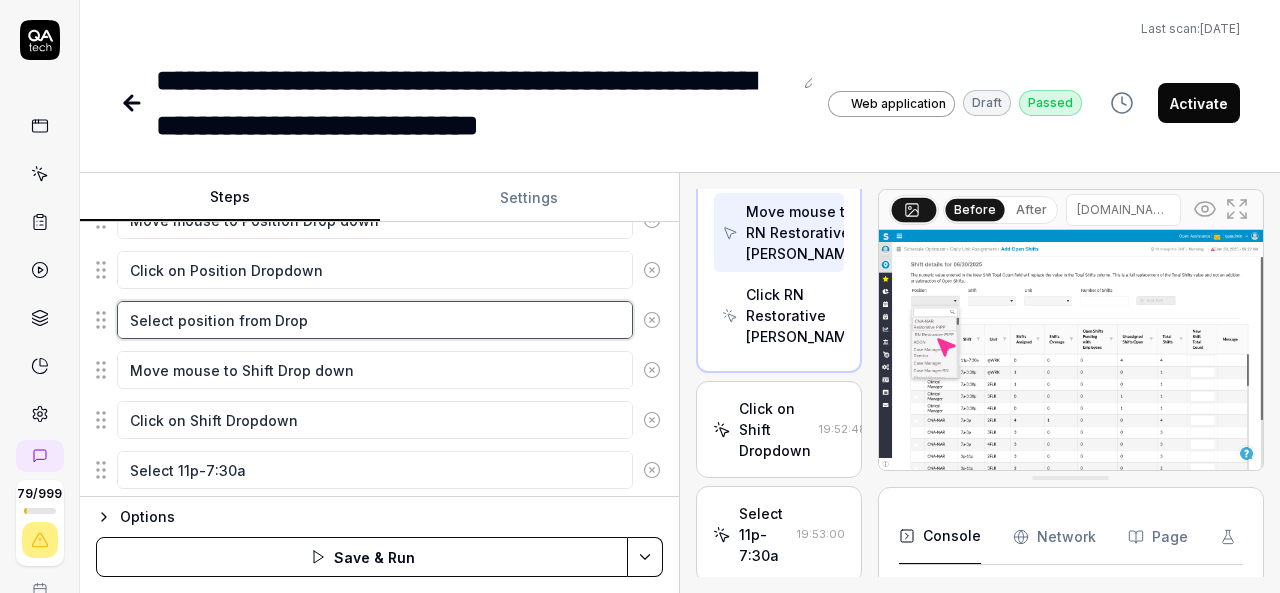 type on "*" 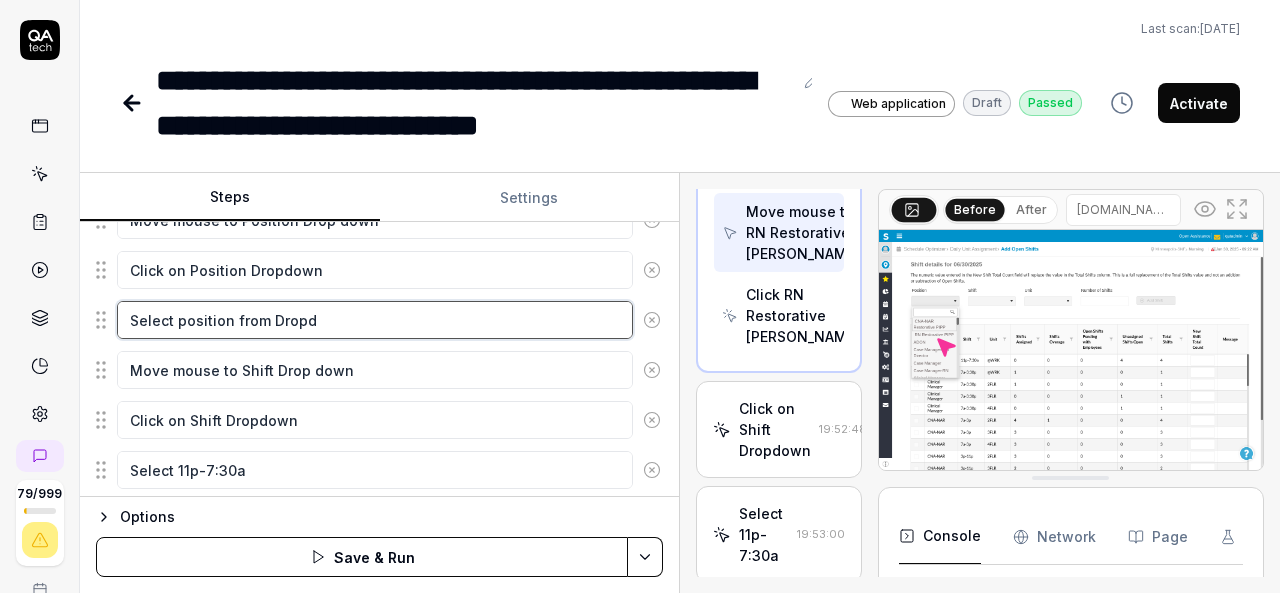 type on "*" 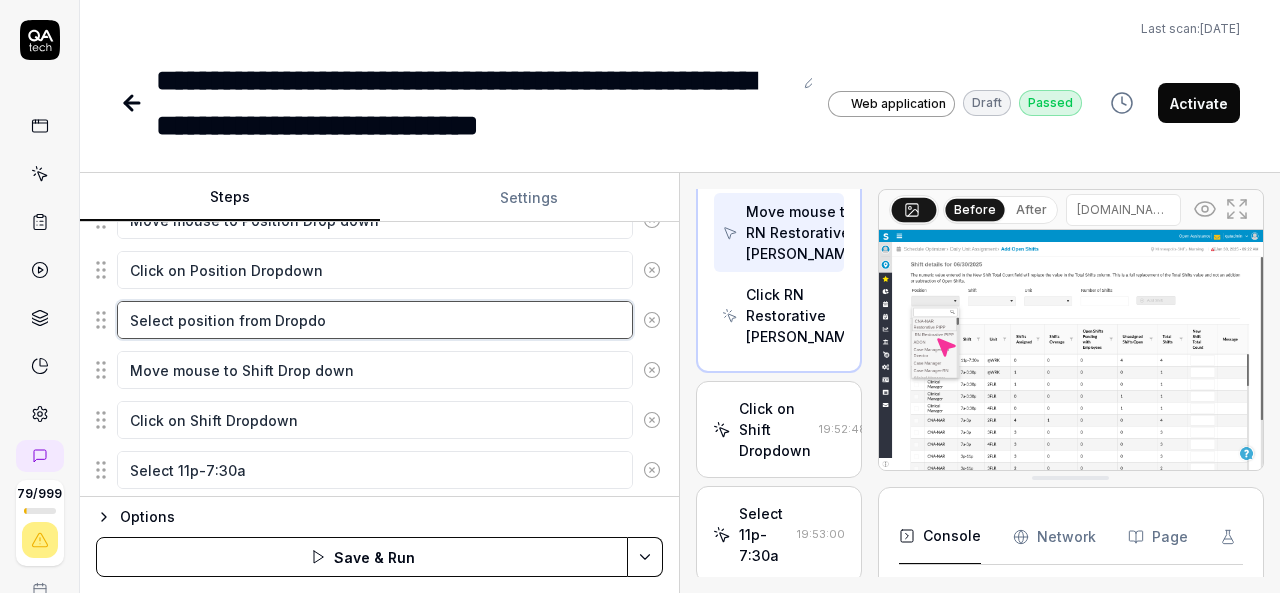 type on "*" 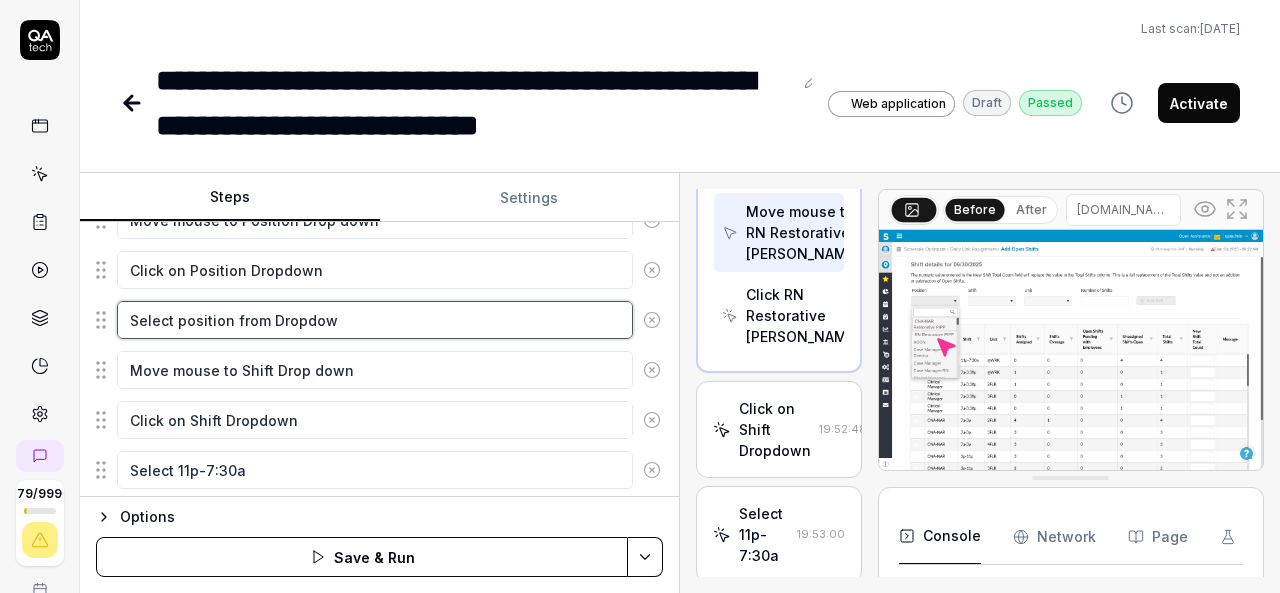 type on "*" 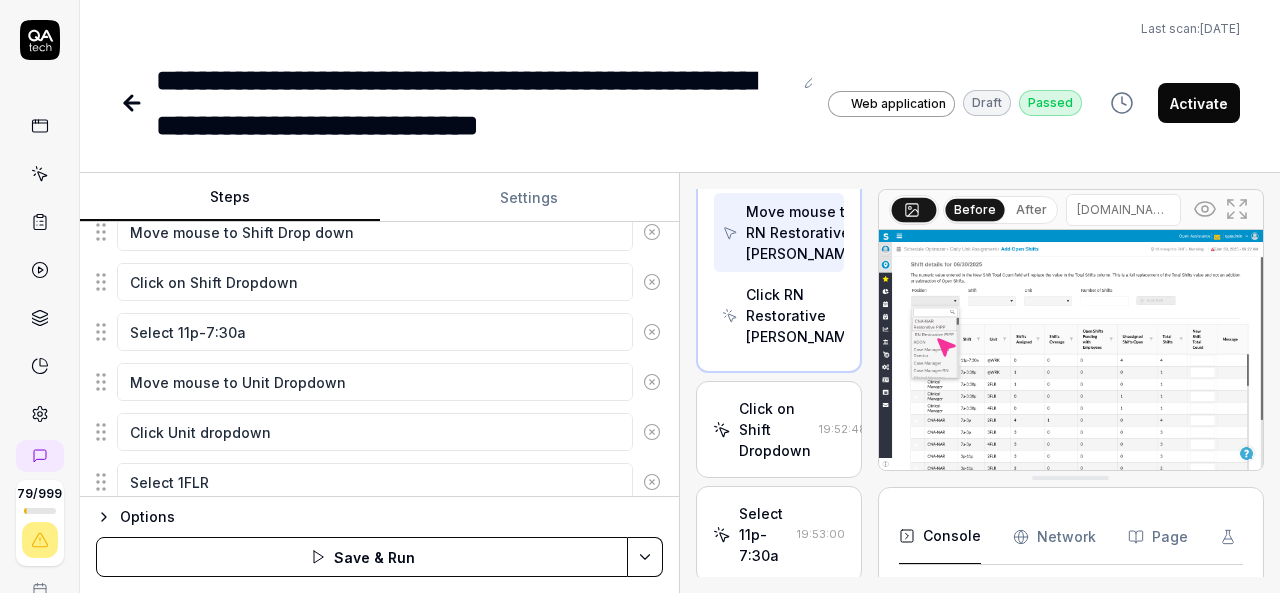 scroll, scrollTop: 1088, scrollLeft: 0, axis: vertical 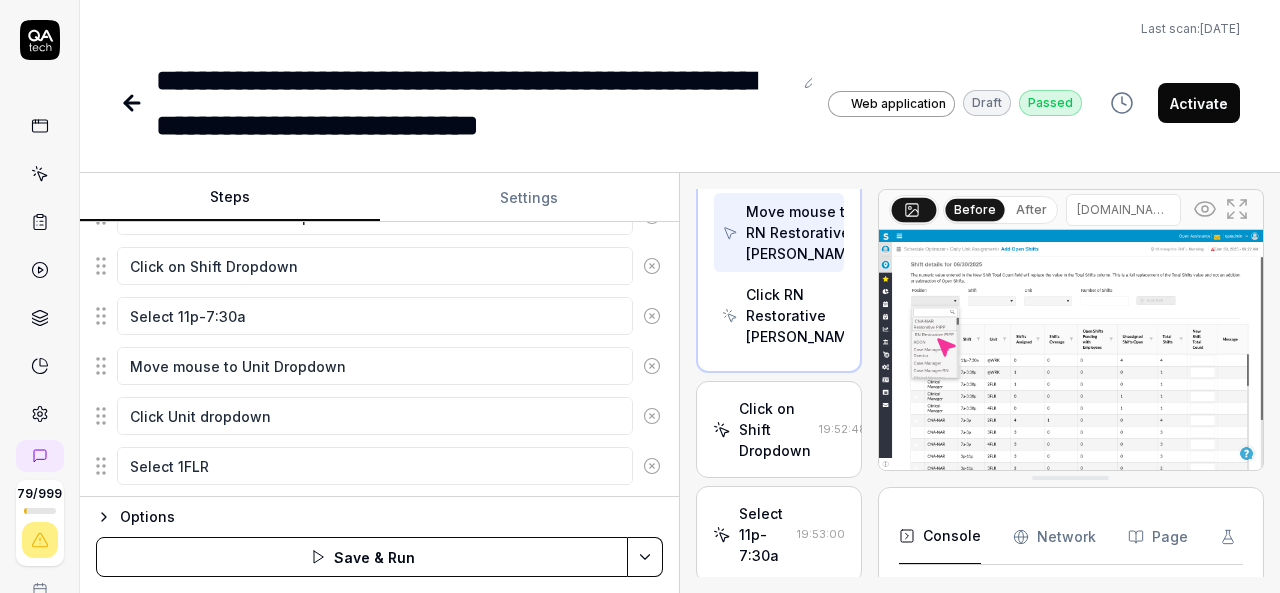 type on "Select position from Dropdown" 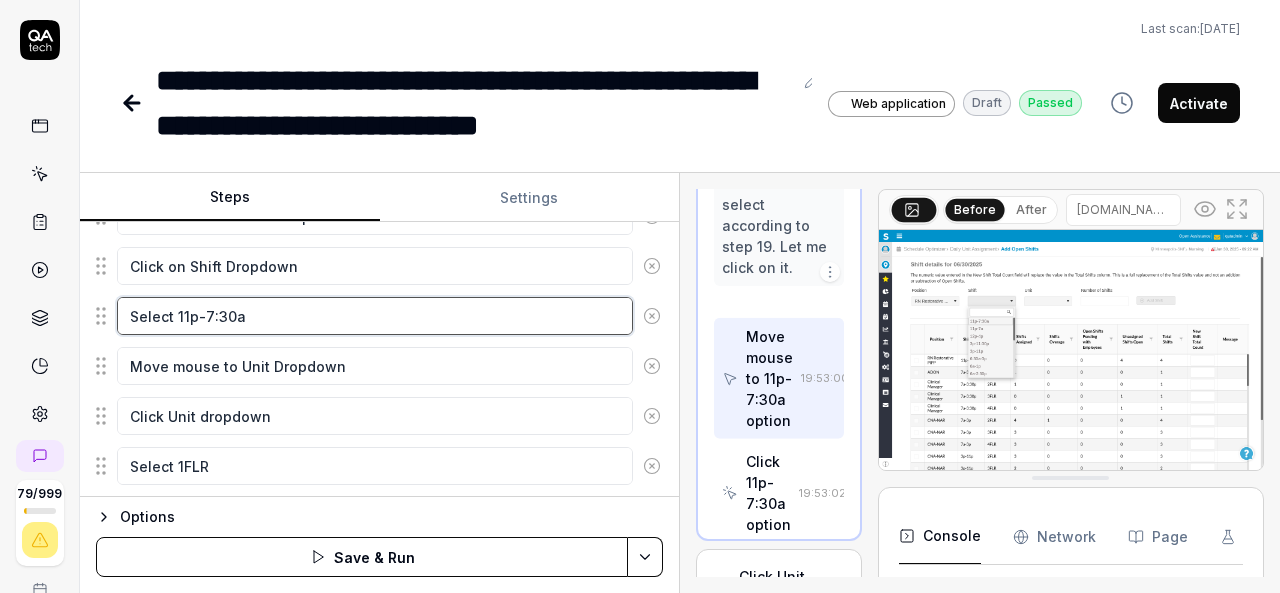click on "Select 11p-7:30a" at bounding box center (375, 316) 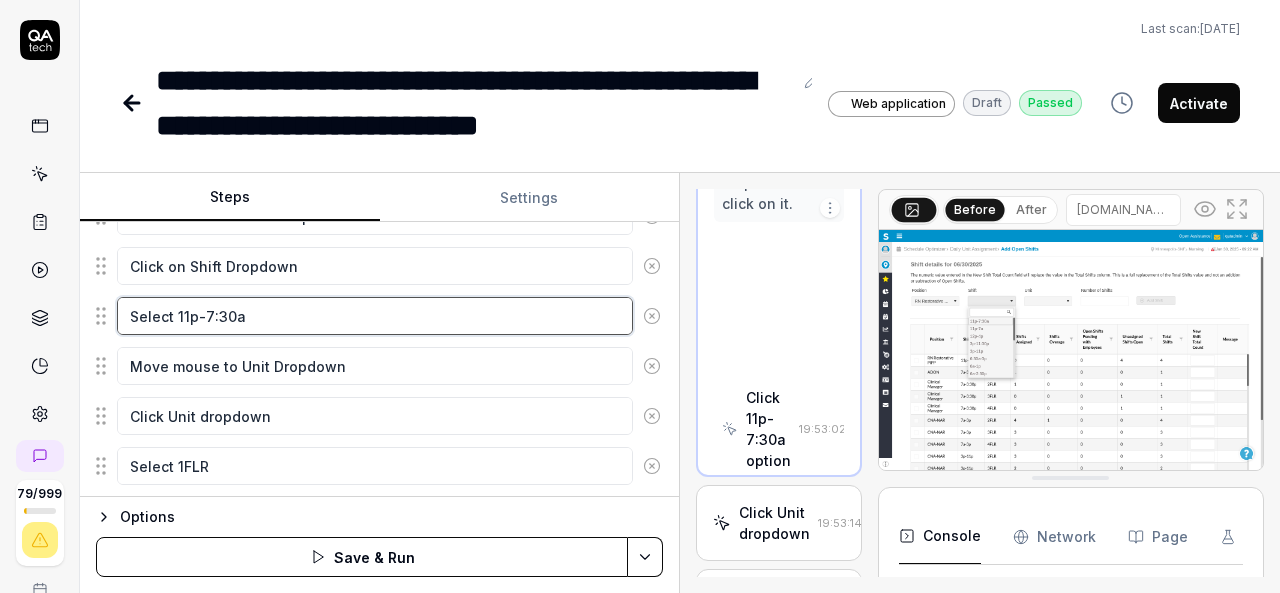 scroll, scrollTop: 1696, scrollLeft: 0, axis: vertical 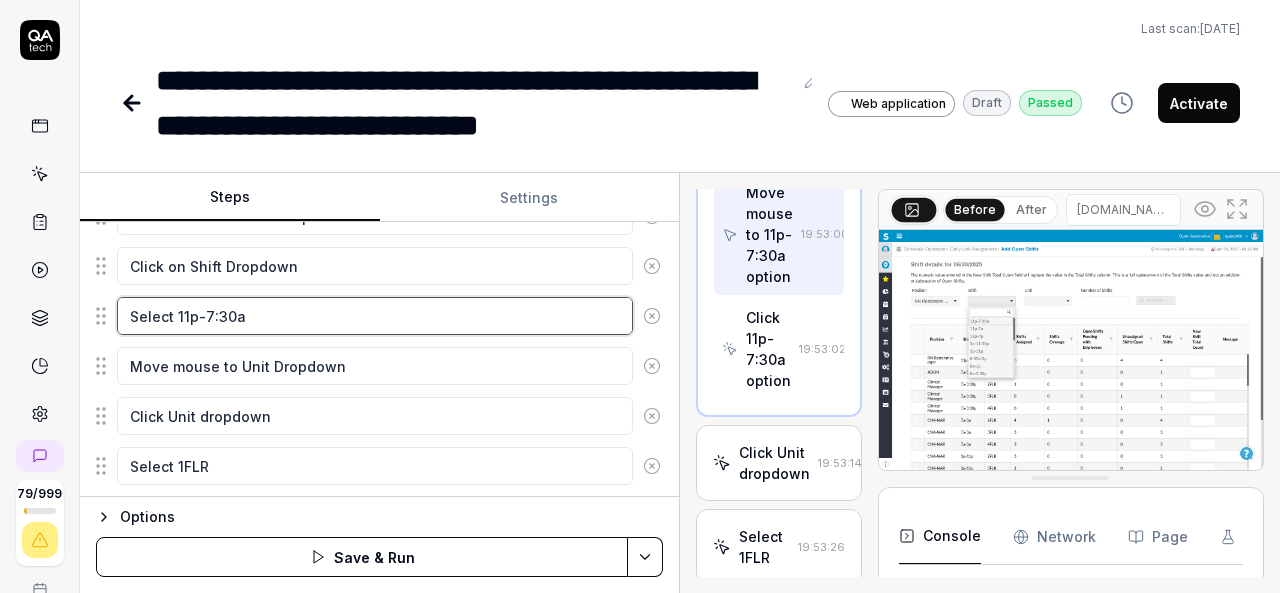click on "Select 11p-7:30a" at bounding box center (375, 316) 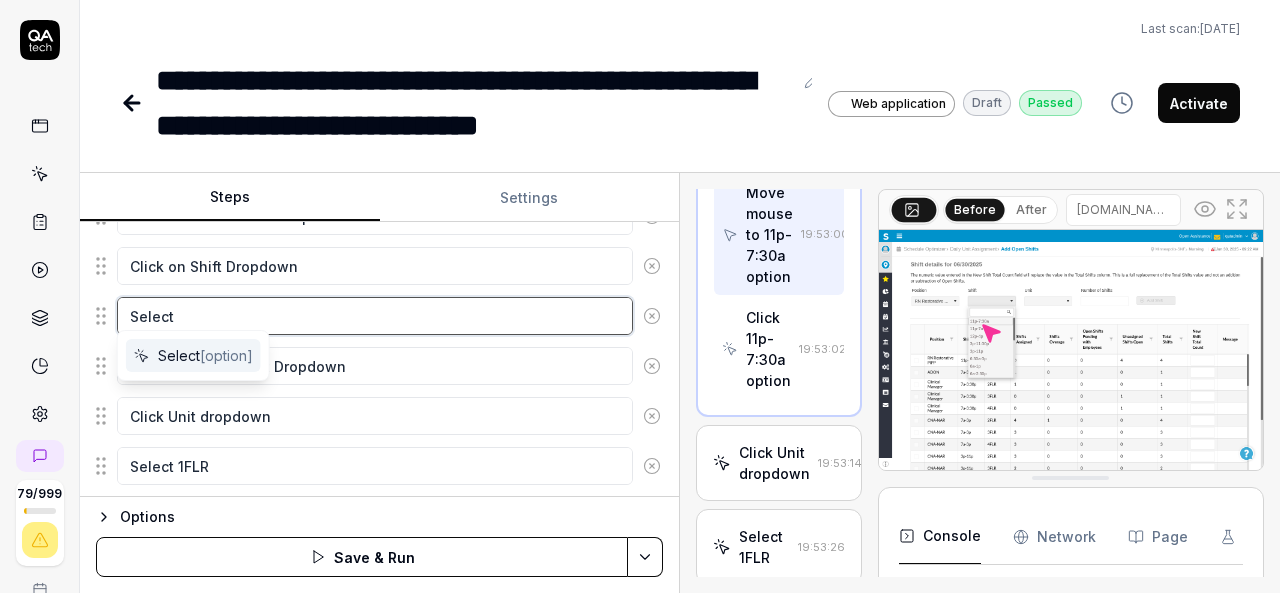 type on "*" 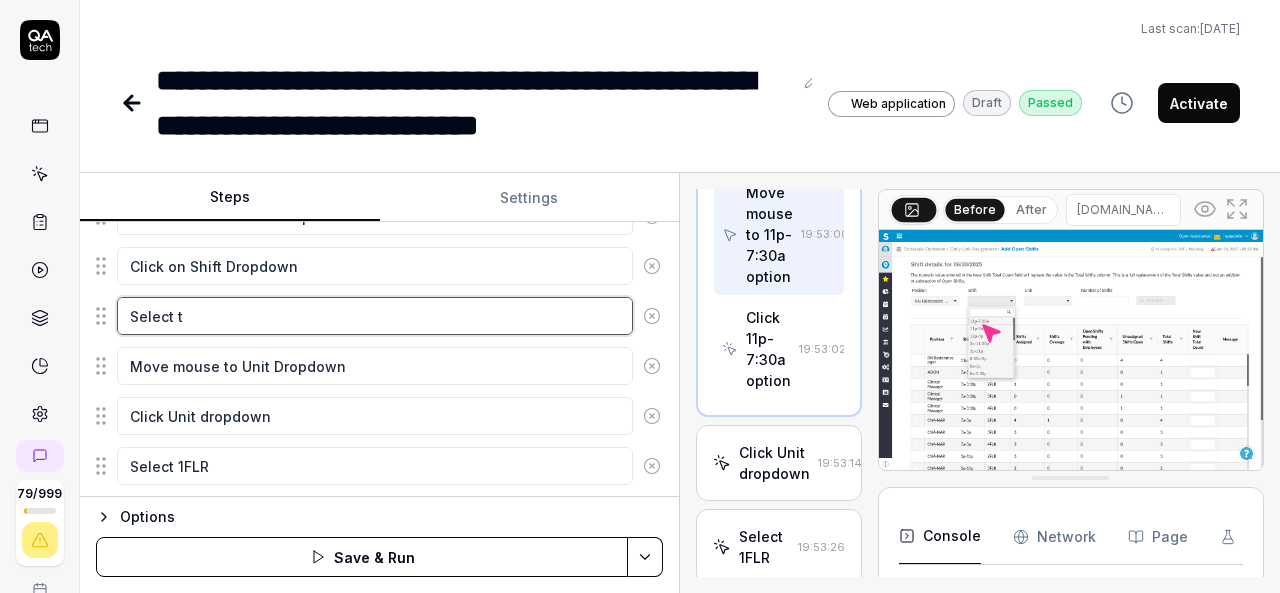 type on "*" 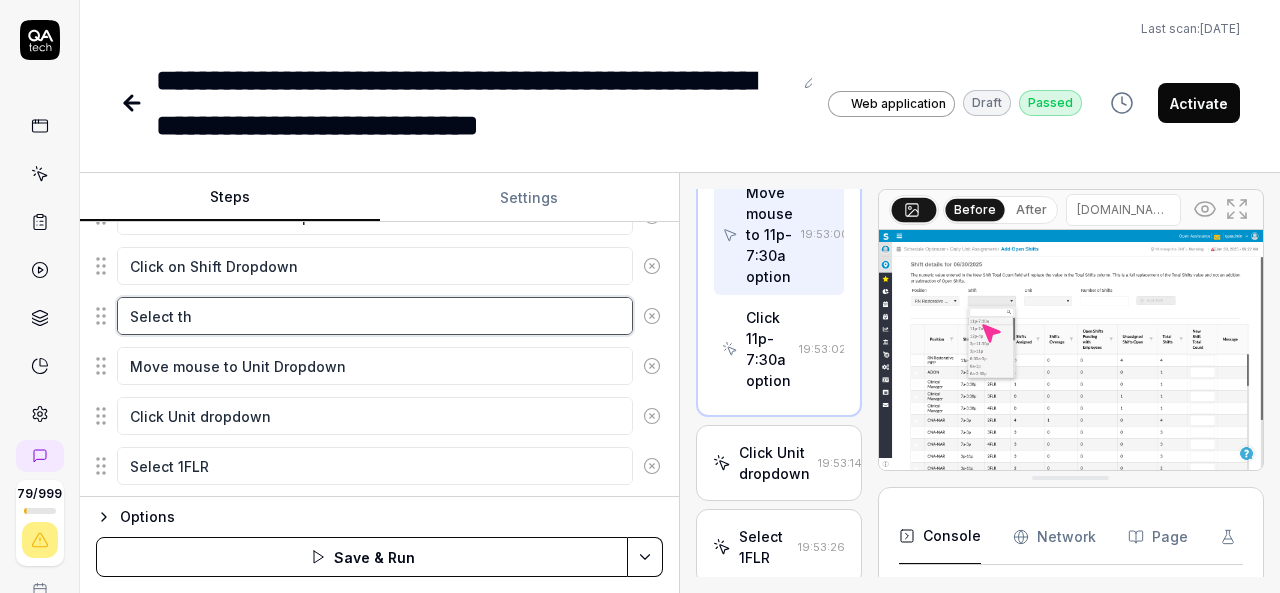 type on "*" 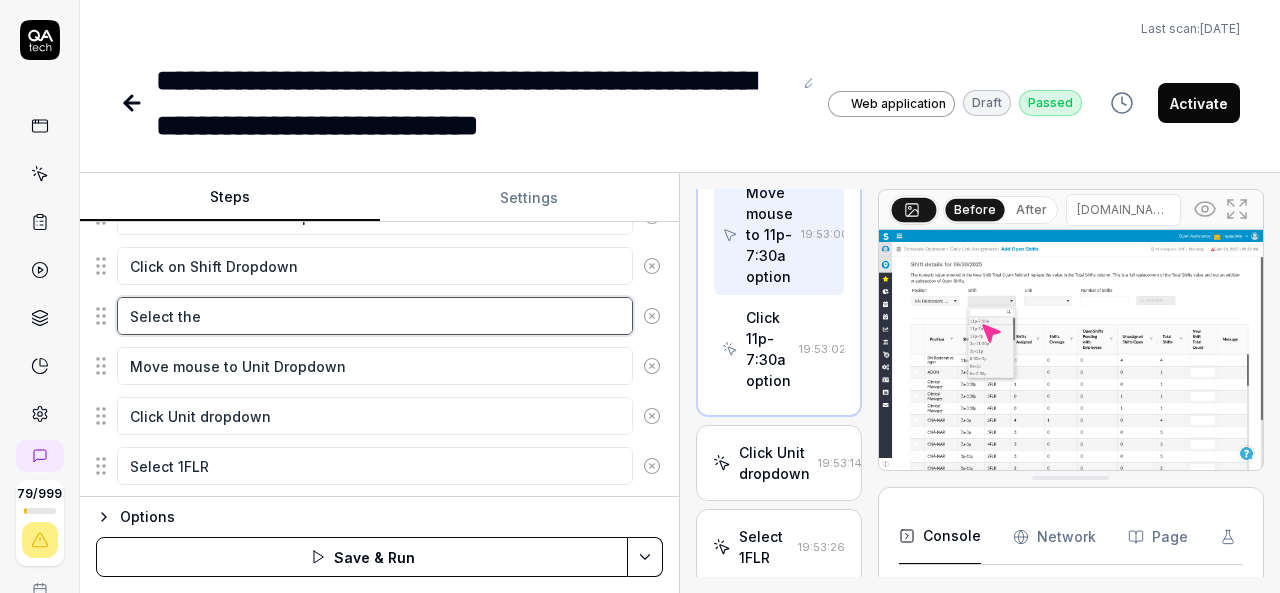 type on "*" 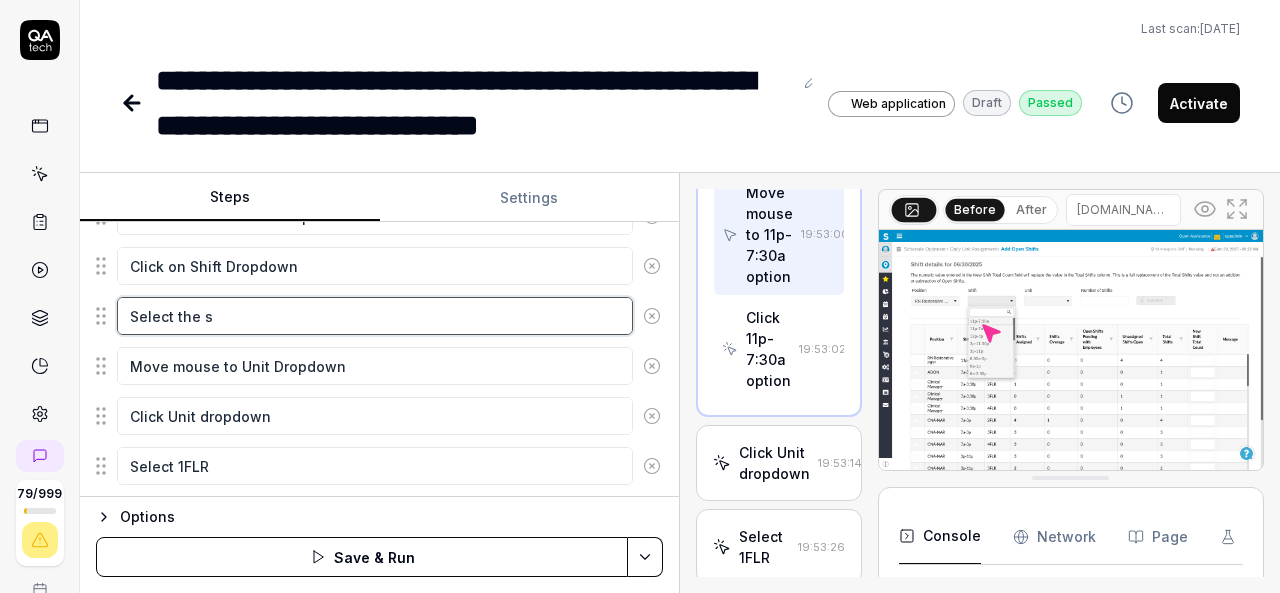 type on "*" 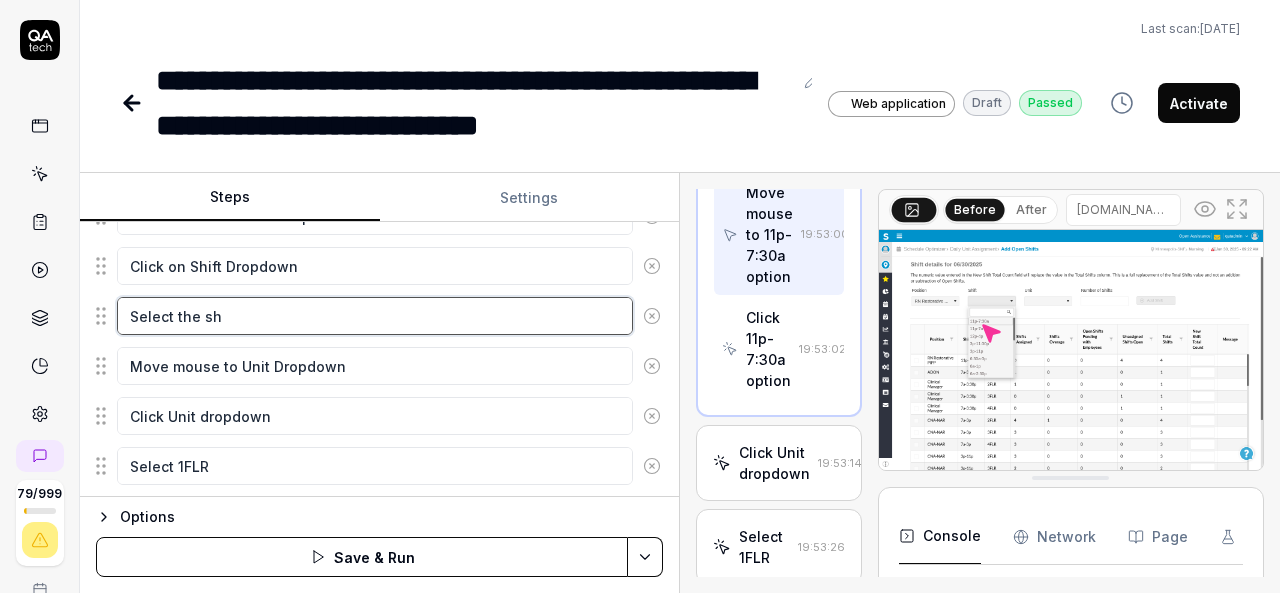 type on "*" 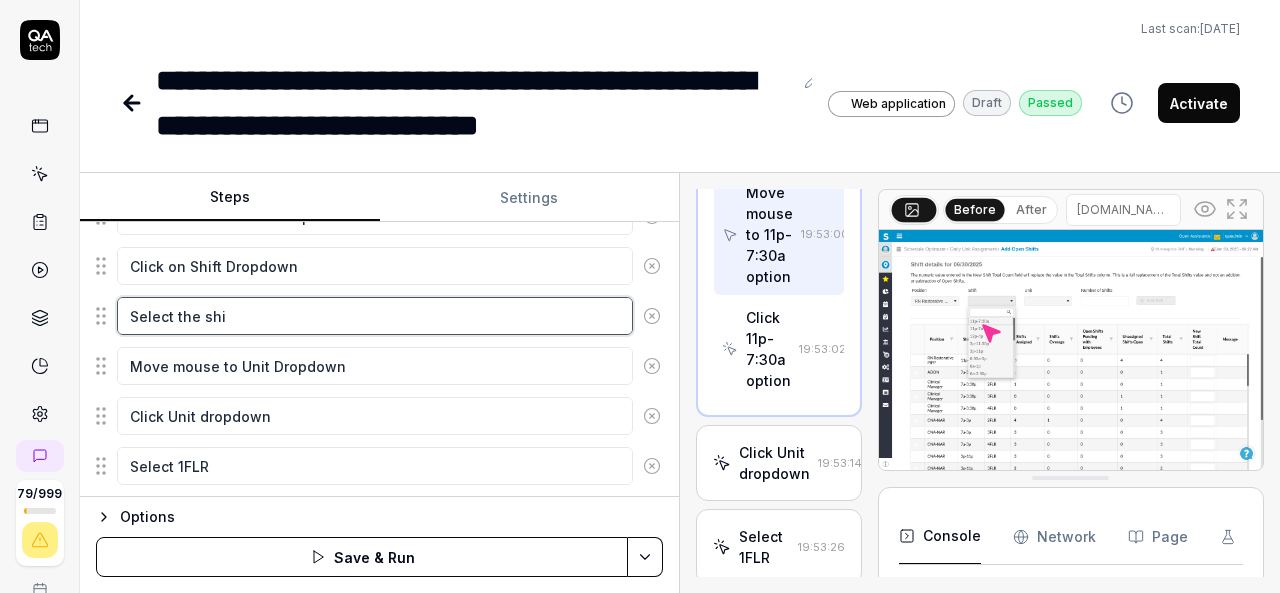 type on "*" 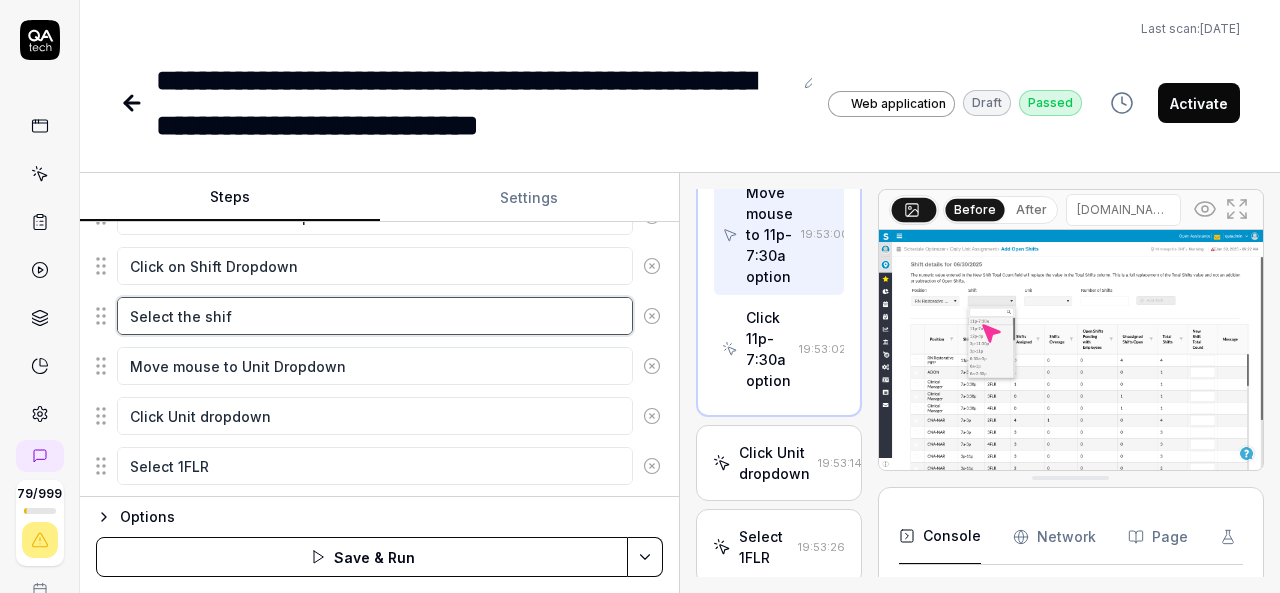 type on "*" 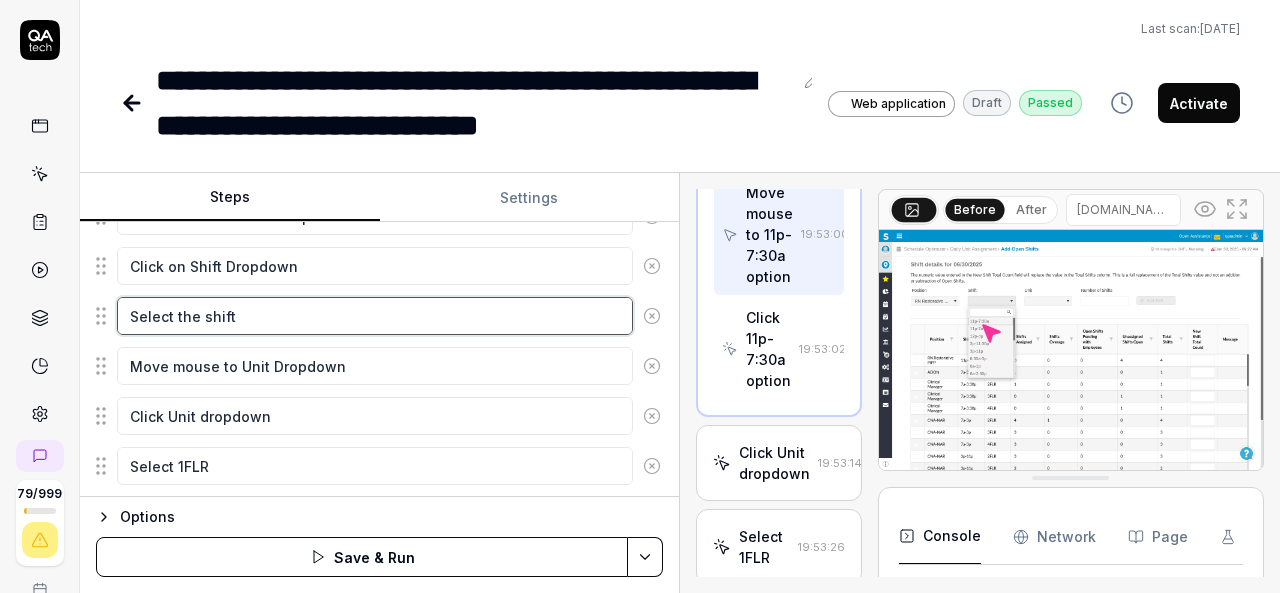 type on "*" 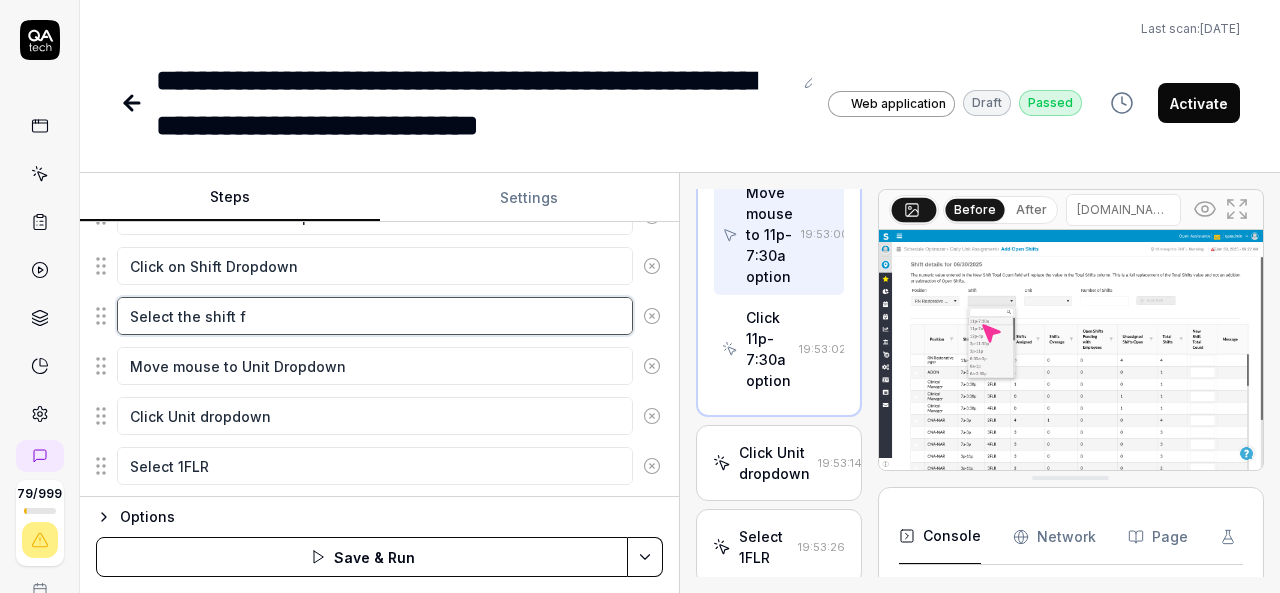 type on "*" 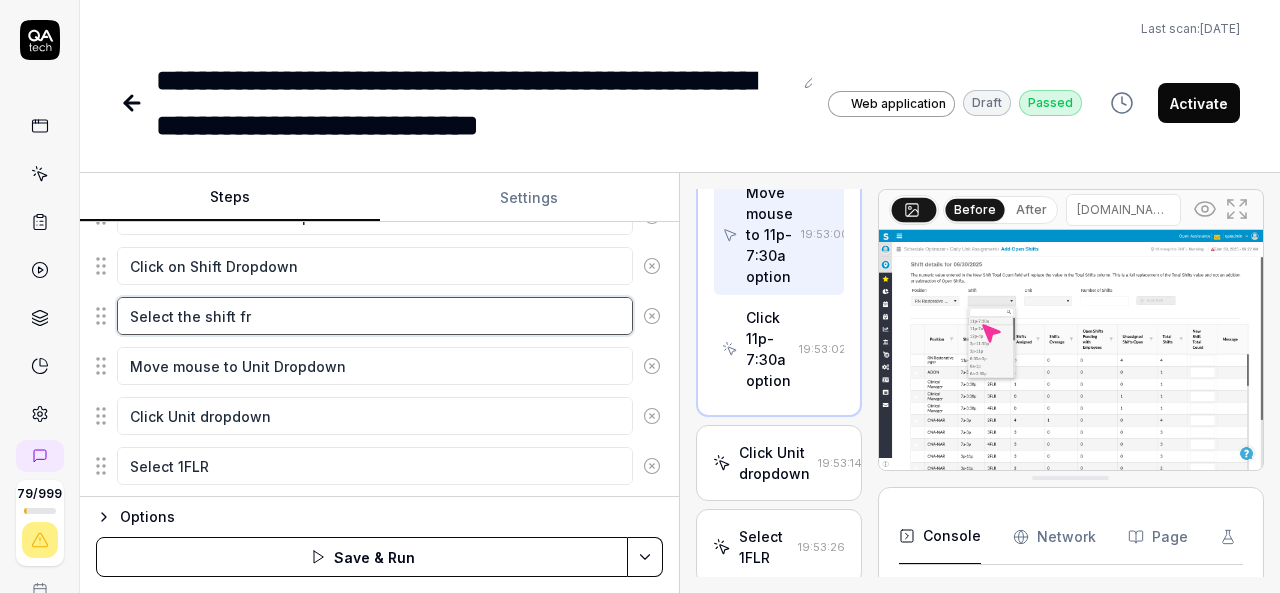 type on "*" 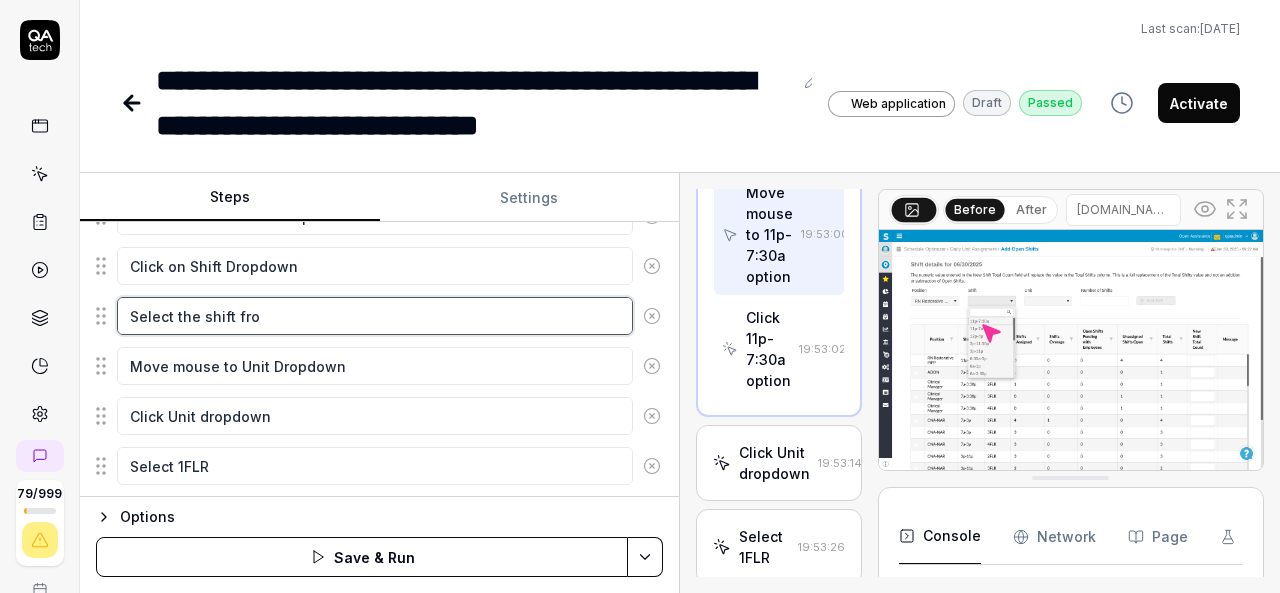 type on "*" 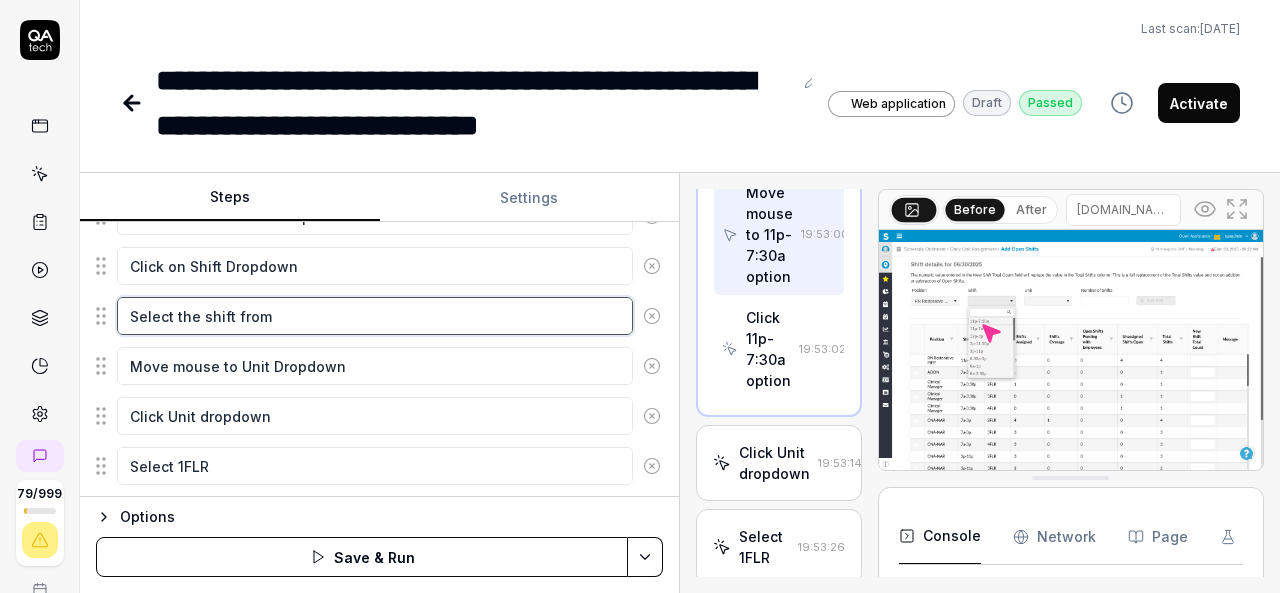 type on "*" 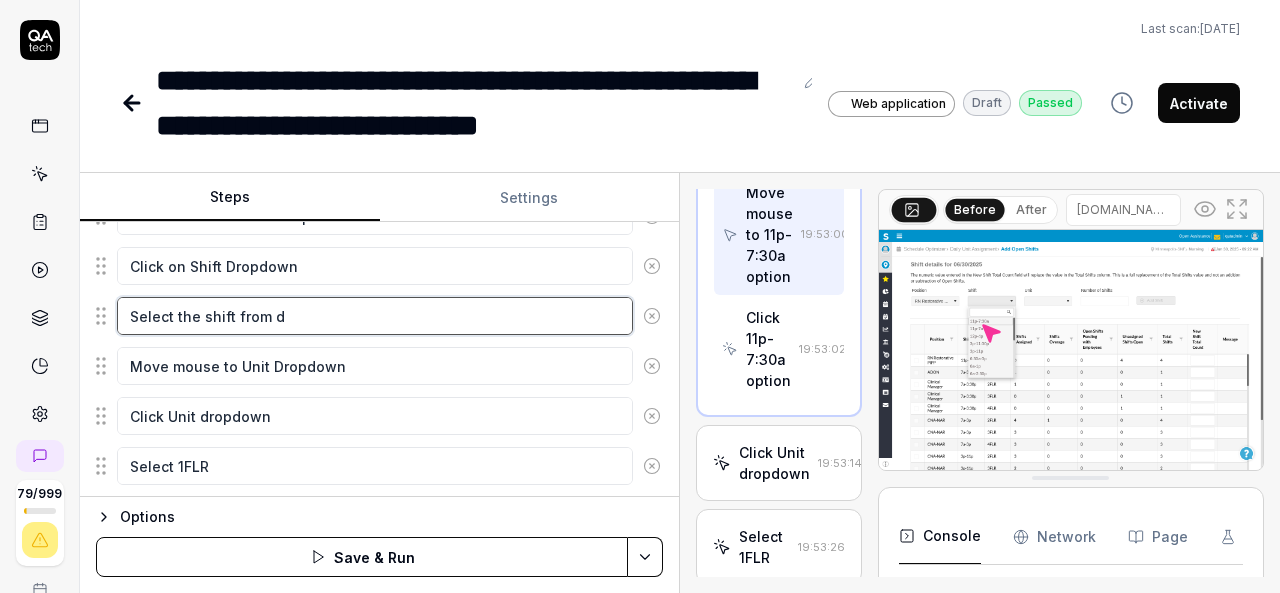 type on "*" 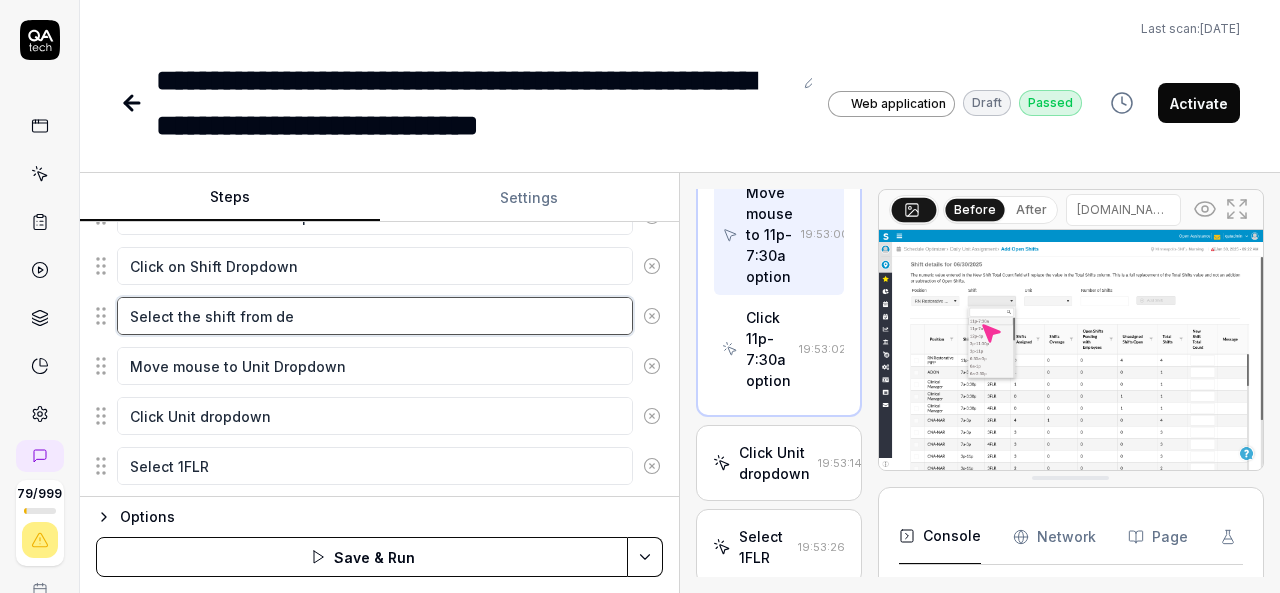 type on "*" 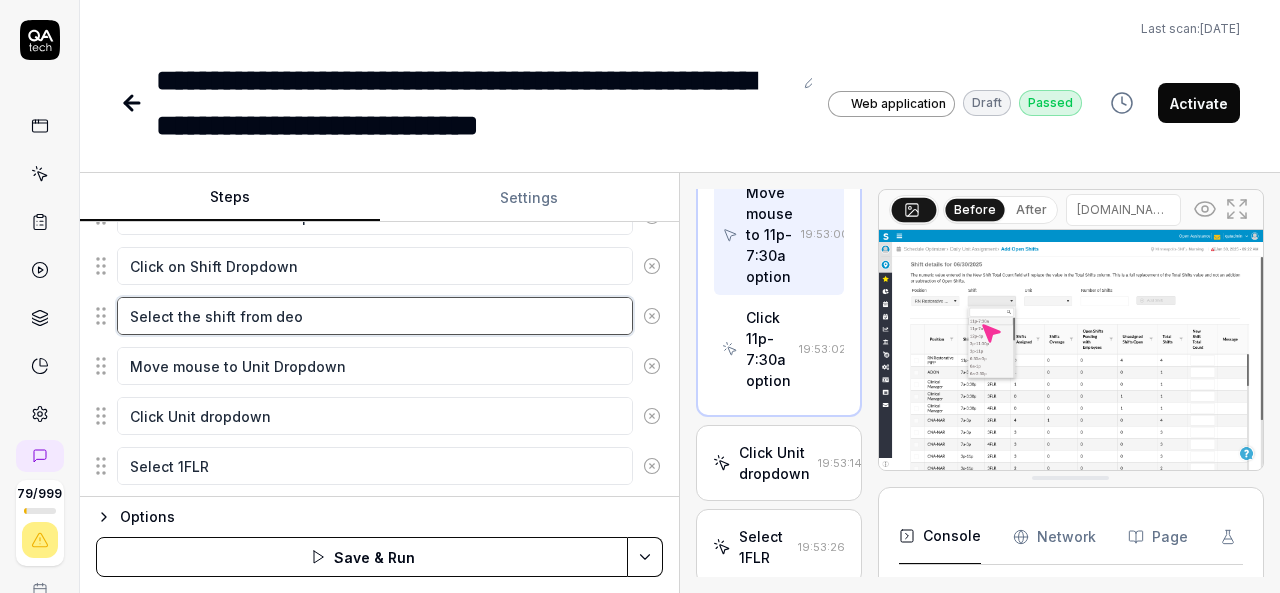 type on "*" 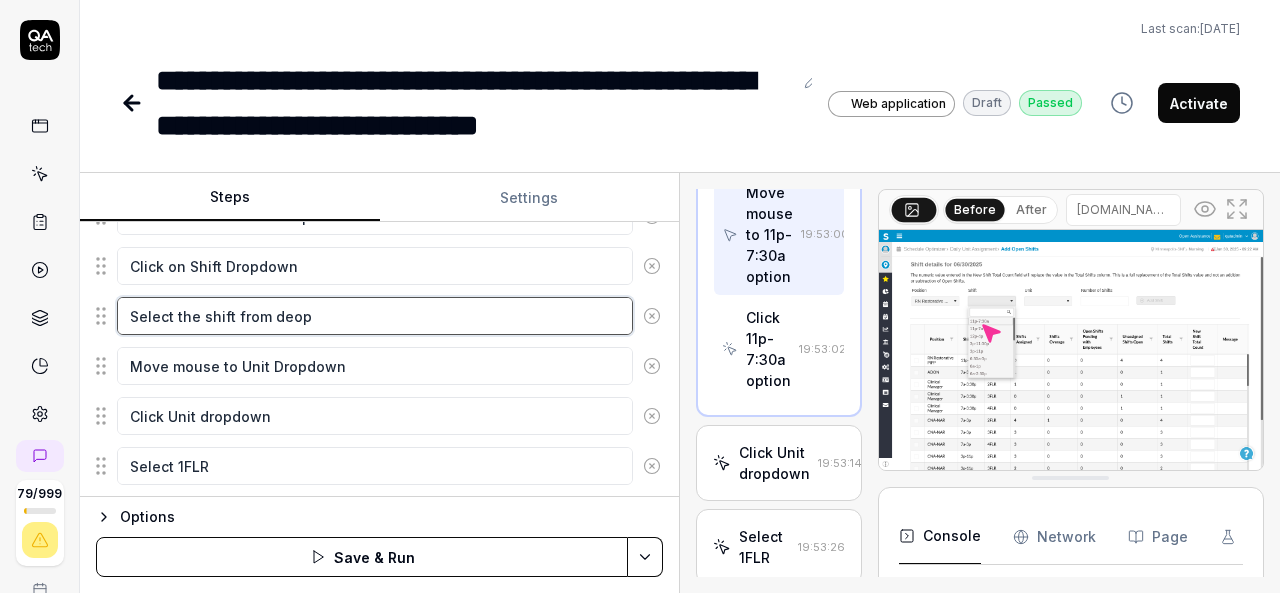 type on "*" 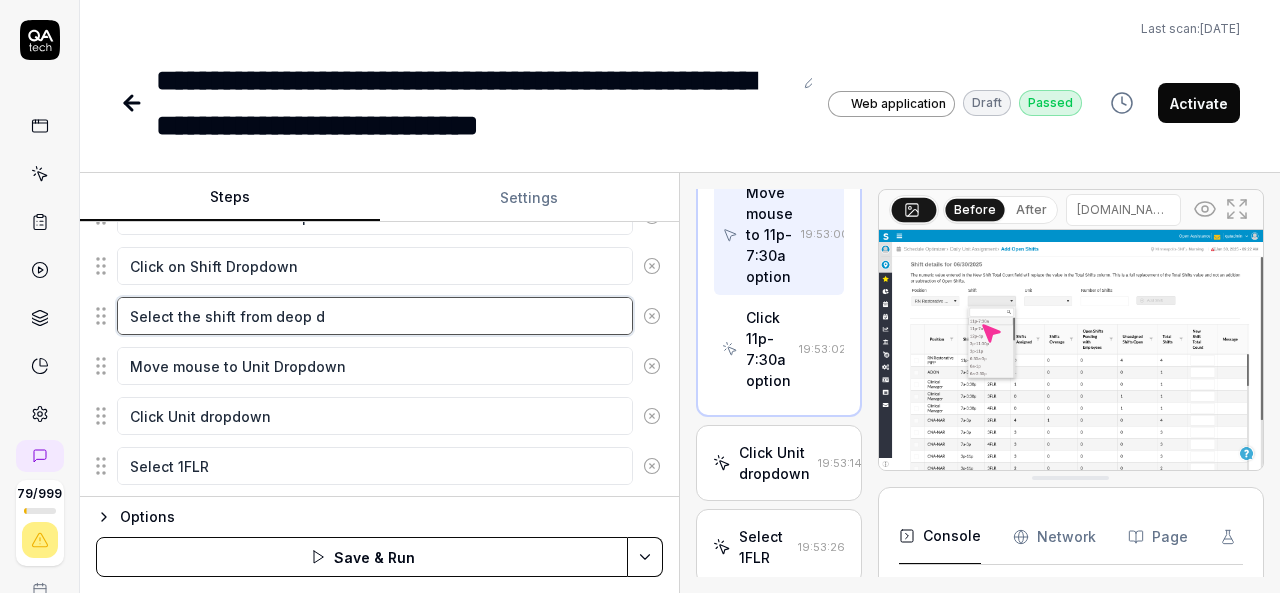type on "*" 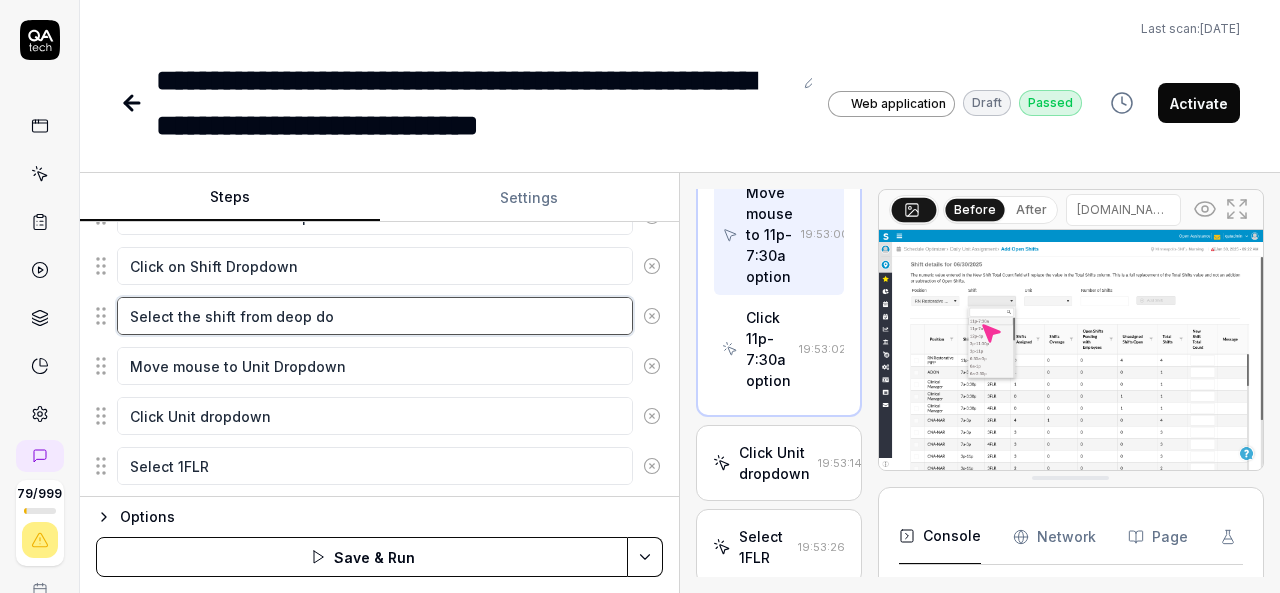 type on "*" 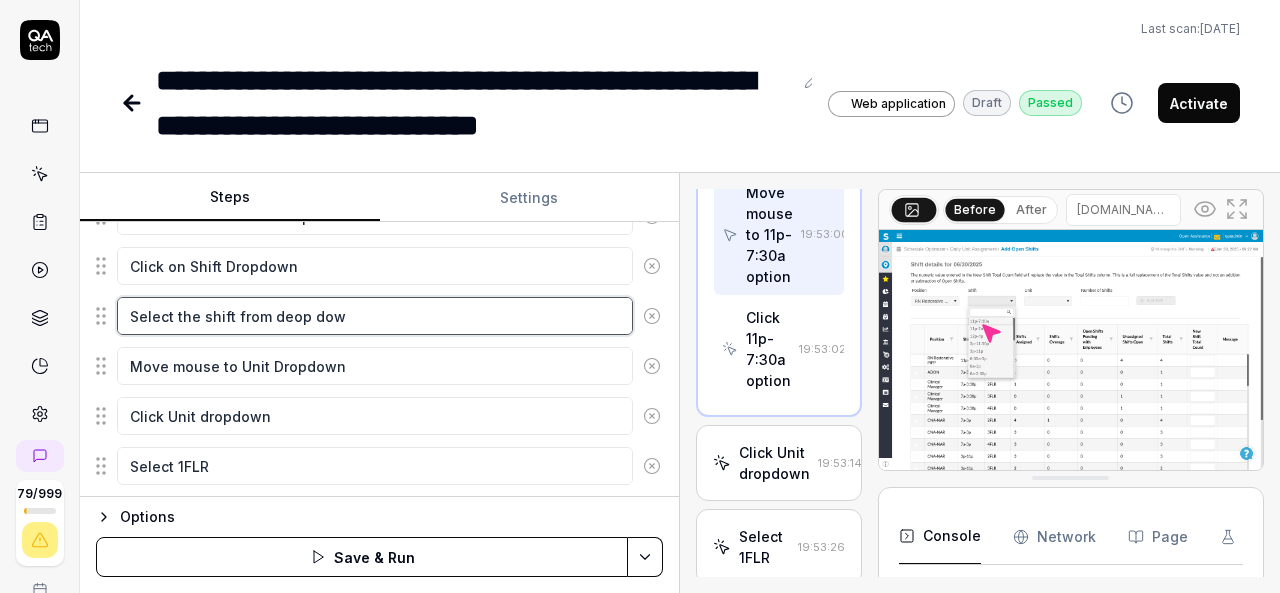 type on "*" 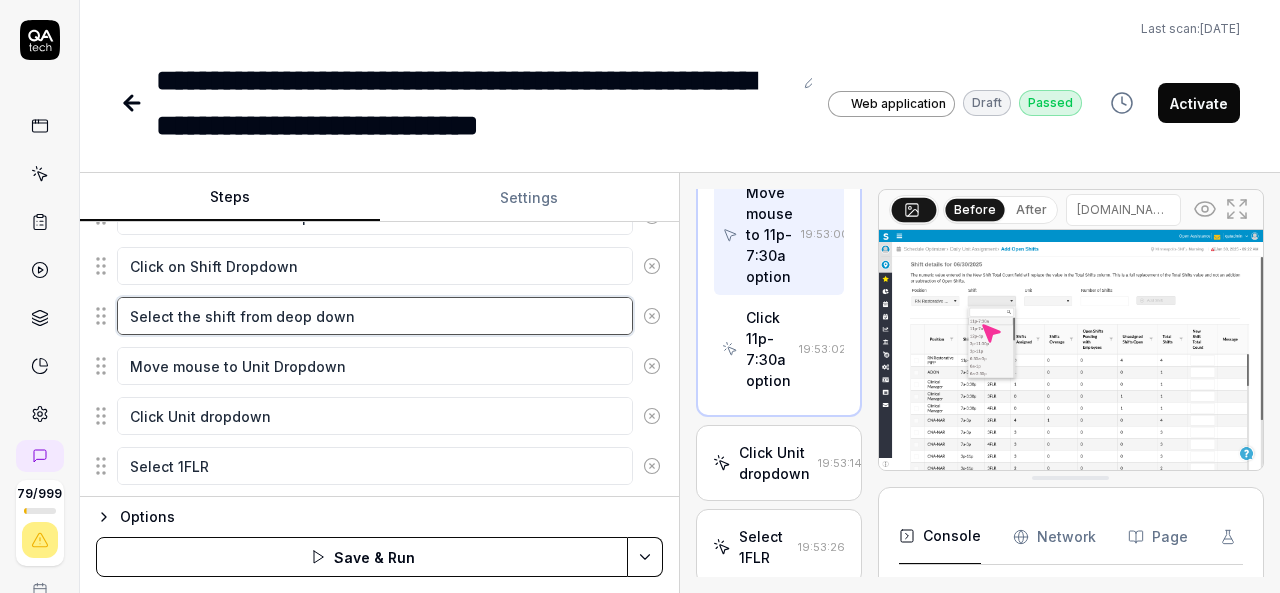 type on "Select the shift from deop down" 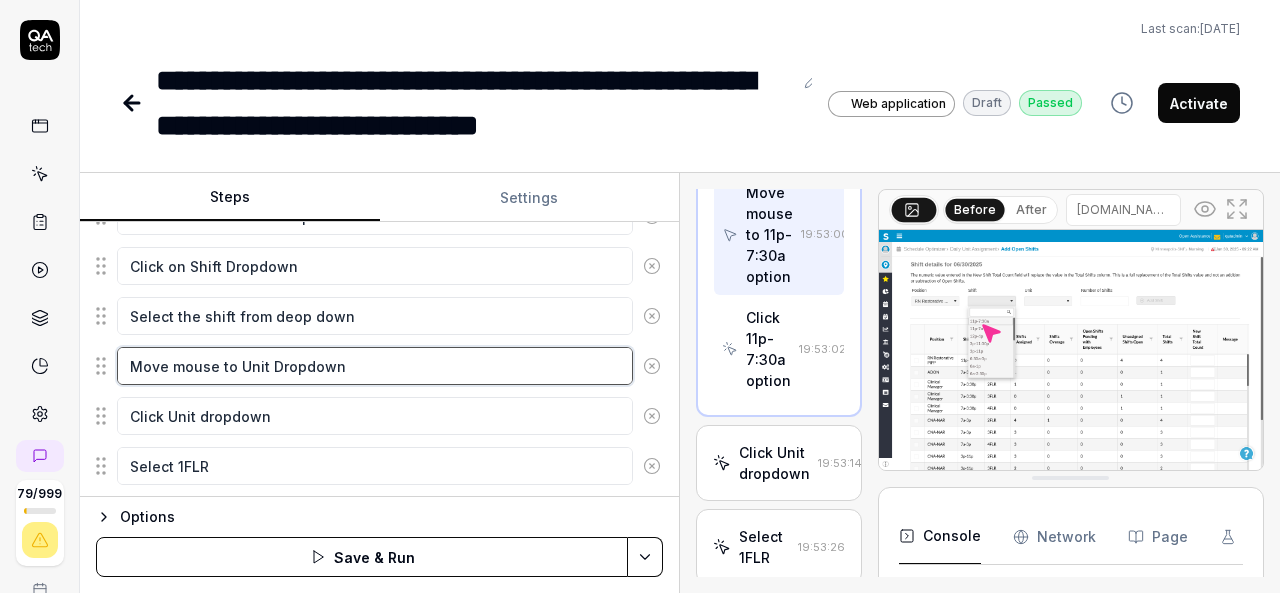 click on "Move mouse to Unit Dropdown" at bounding box center [375, 366] 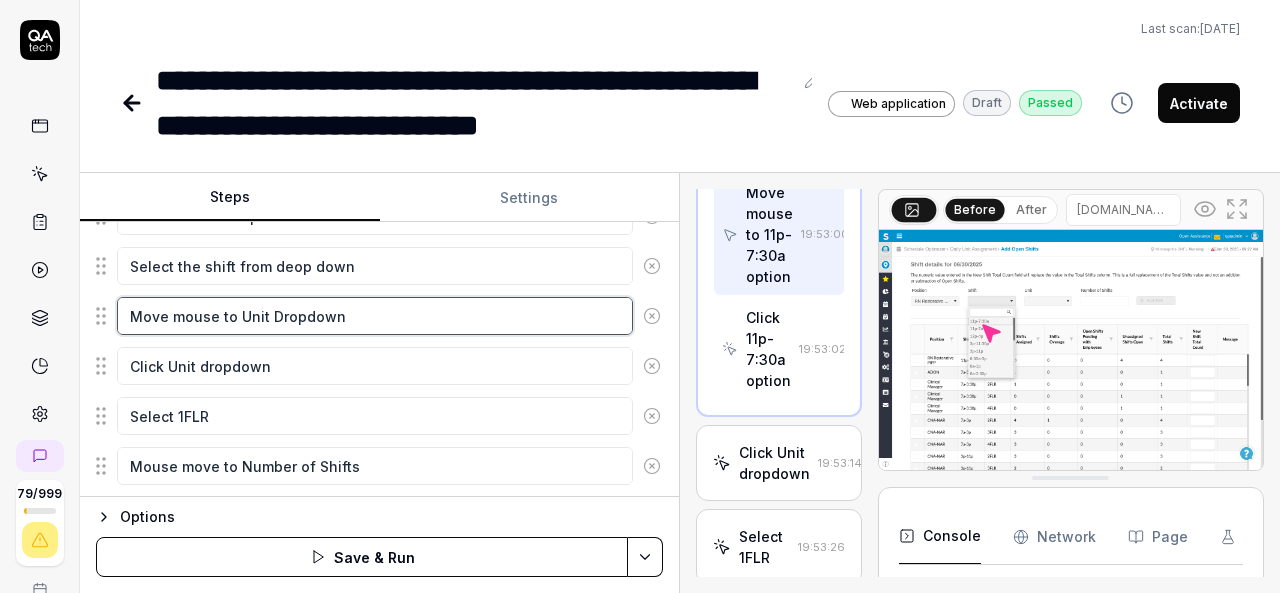 scroll, scrollTop: 1139, scrollLeft: 0, axis: vertical 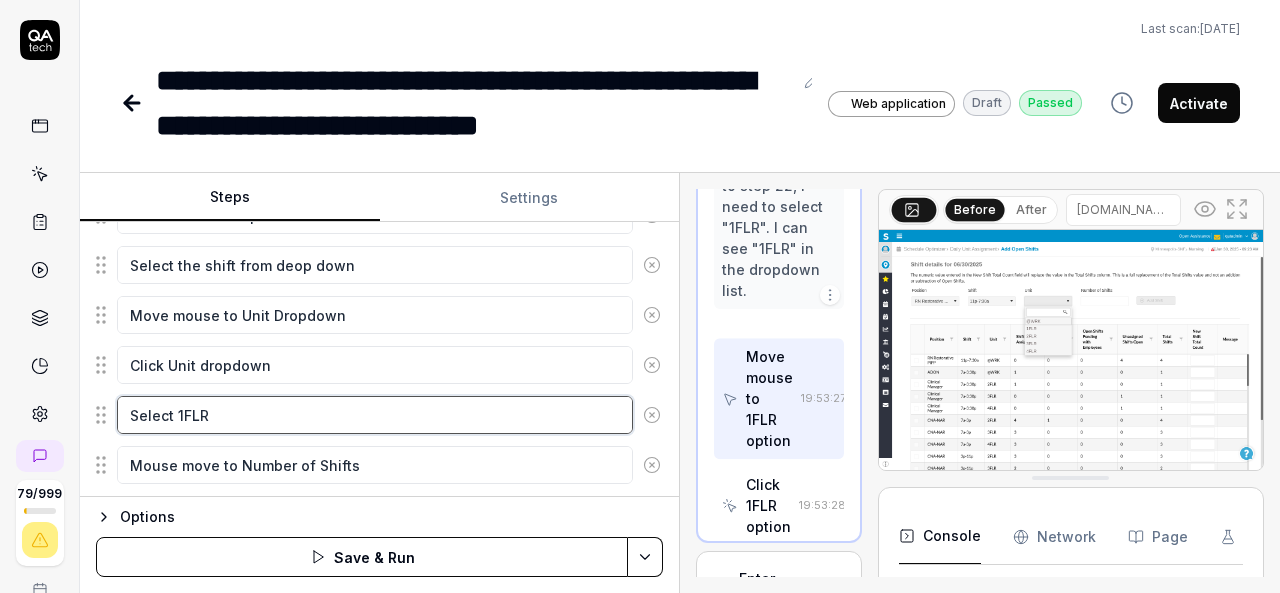 click on "Select 1FLR" at bounding box center (375, 415) 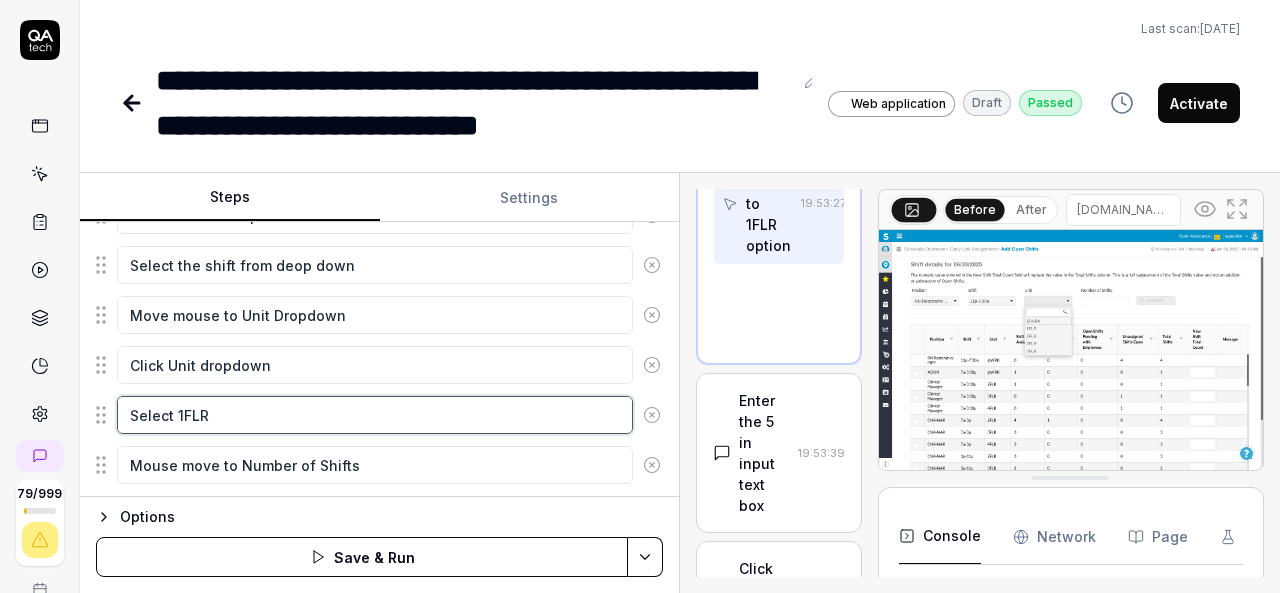 scroll, scrollTop: 1884, scrollLeft: 0, axis: vertical 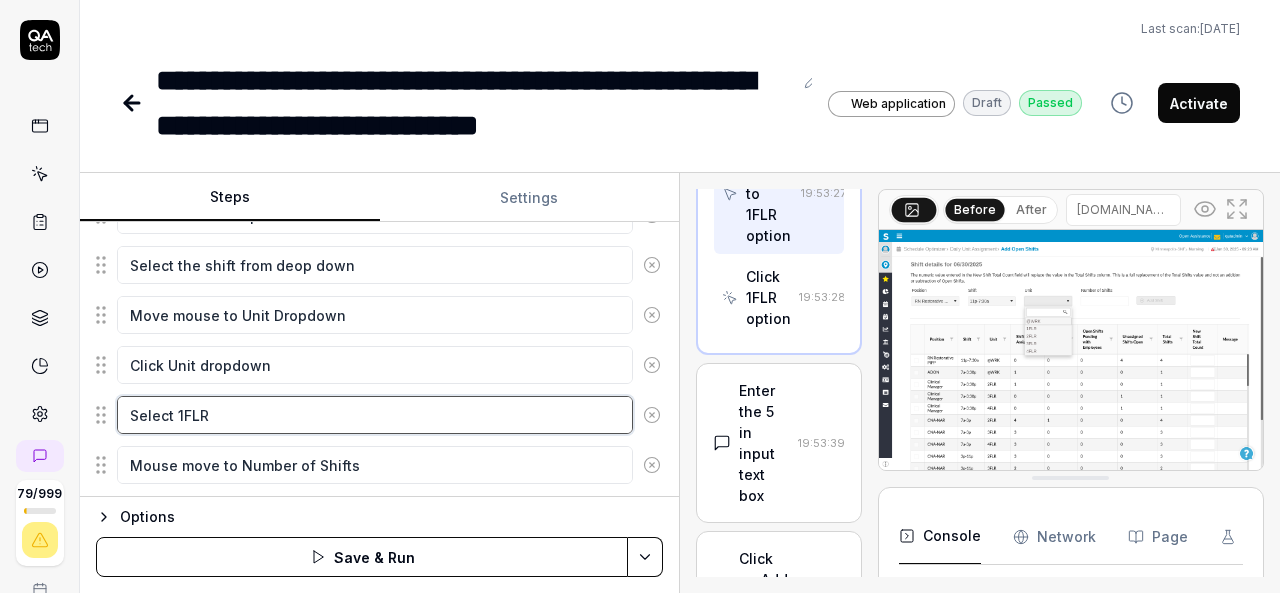 type on "*" 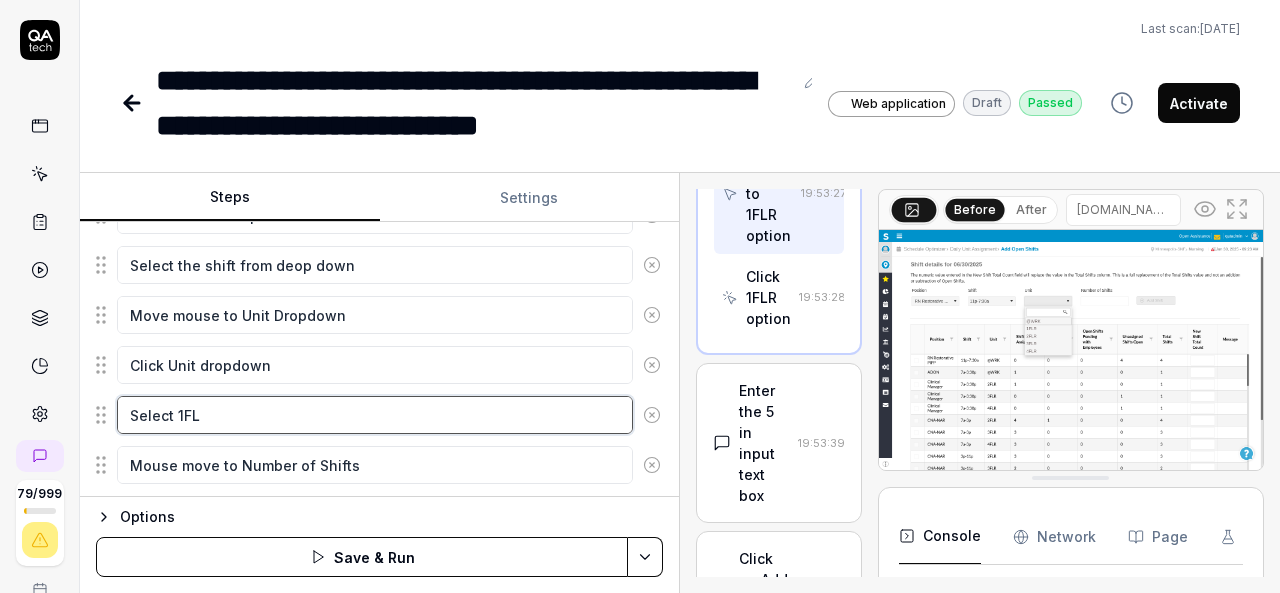 type on "*" 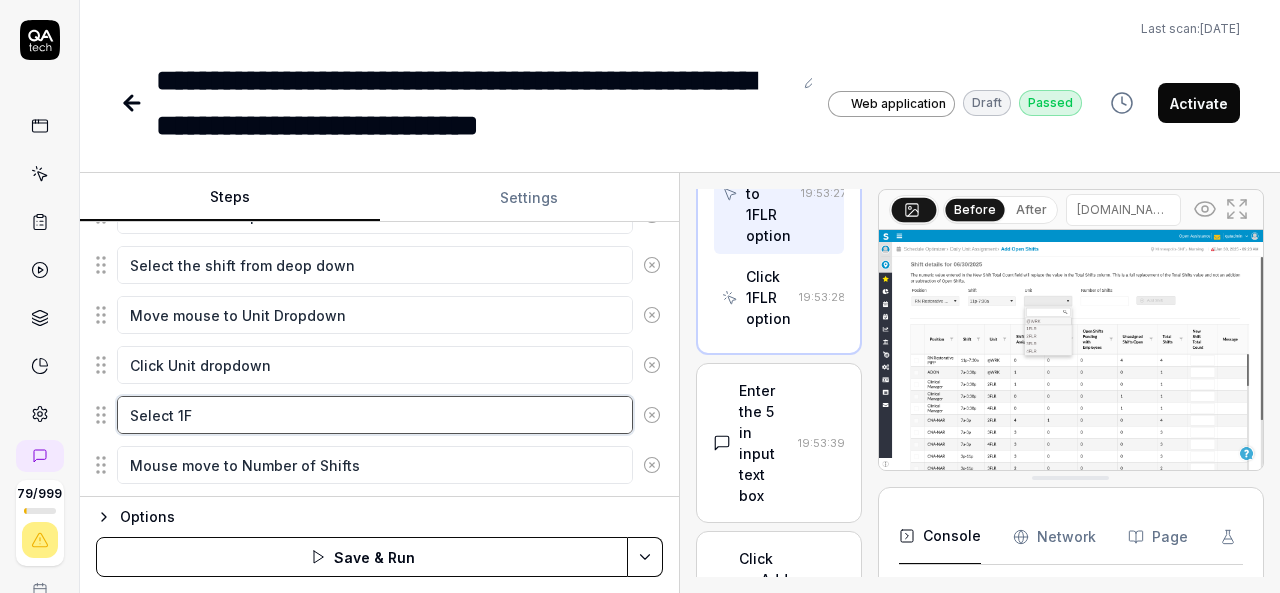 type on "*" 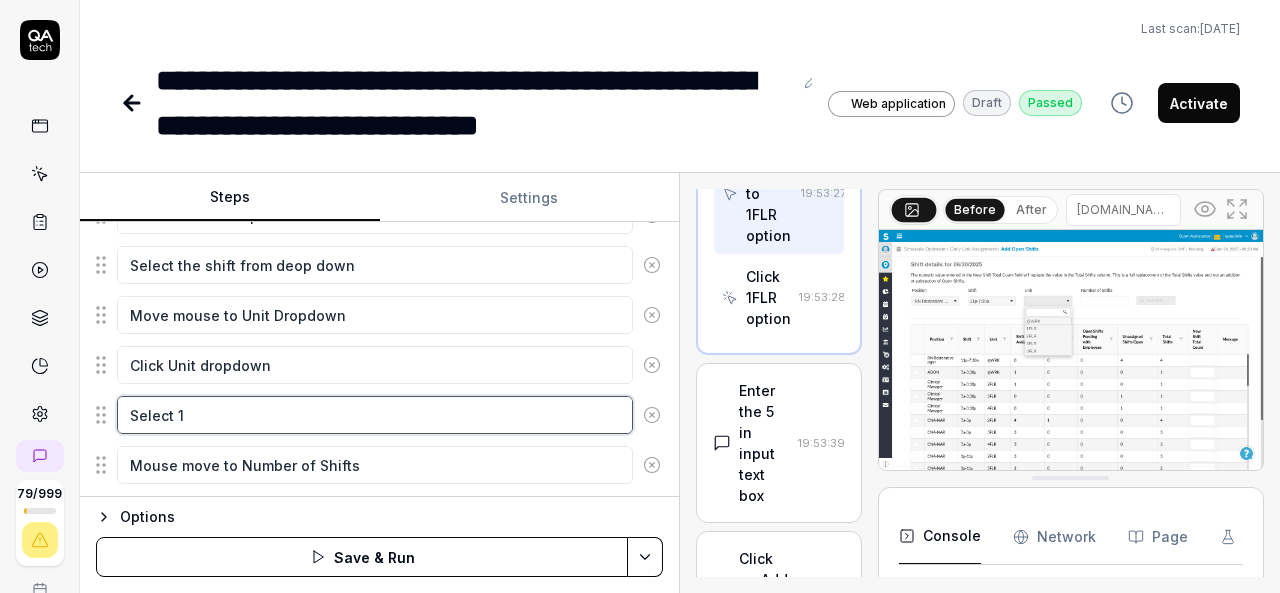 type on "*" 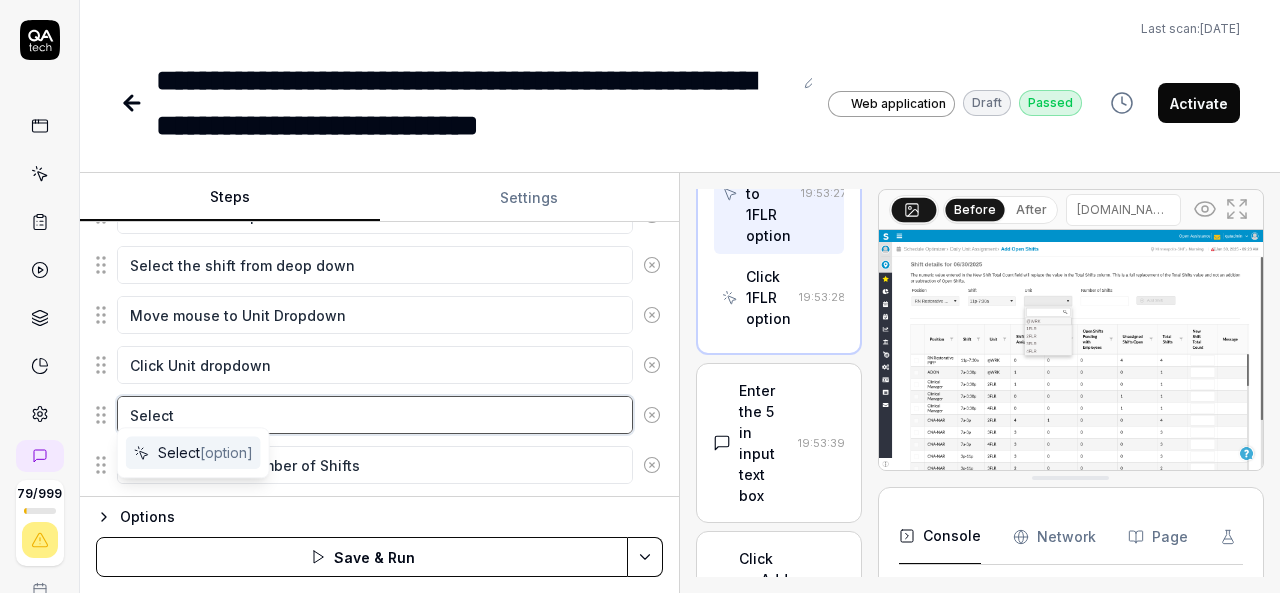 type on "*" 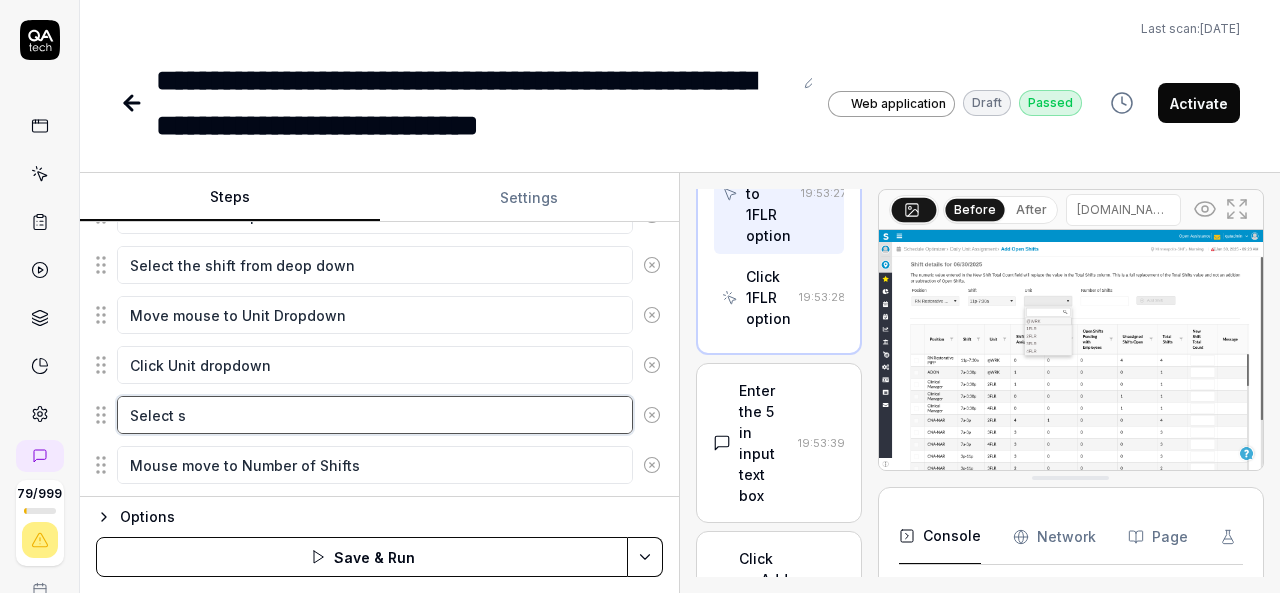 type on "*" 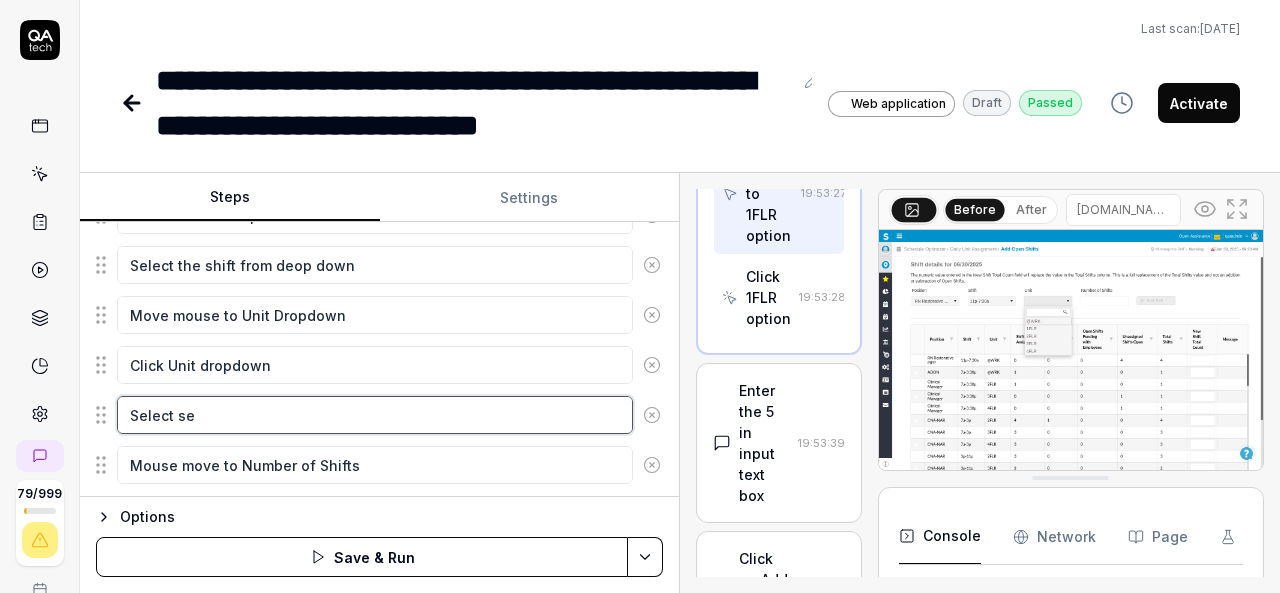 type on "*" 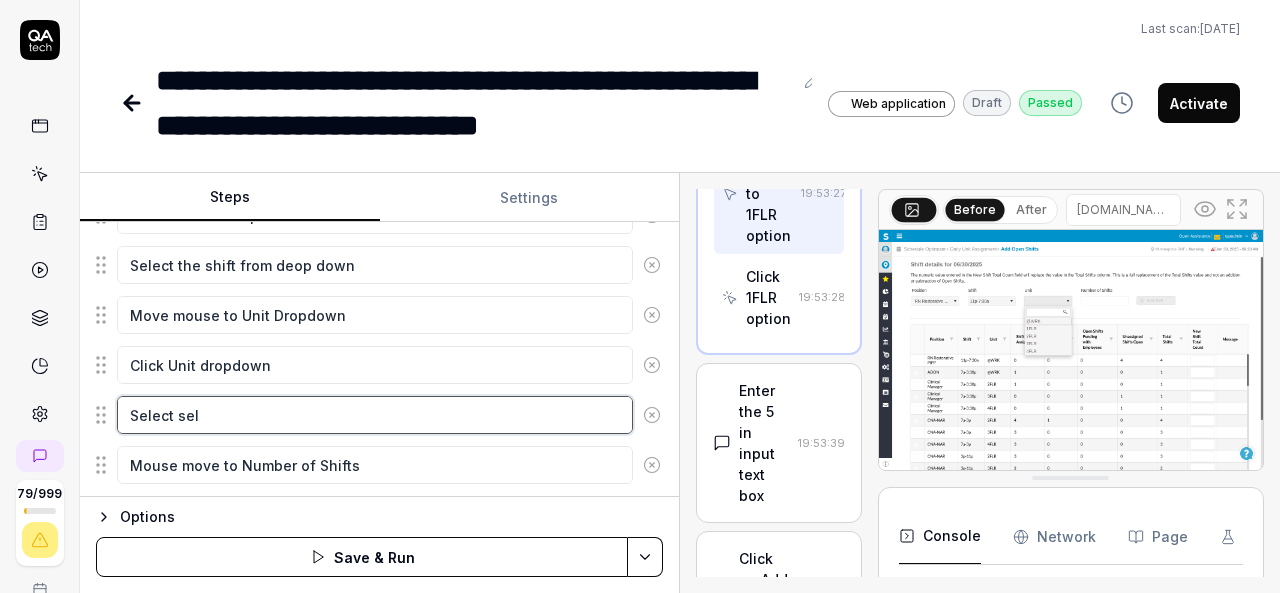 type on "Select sele" 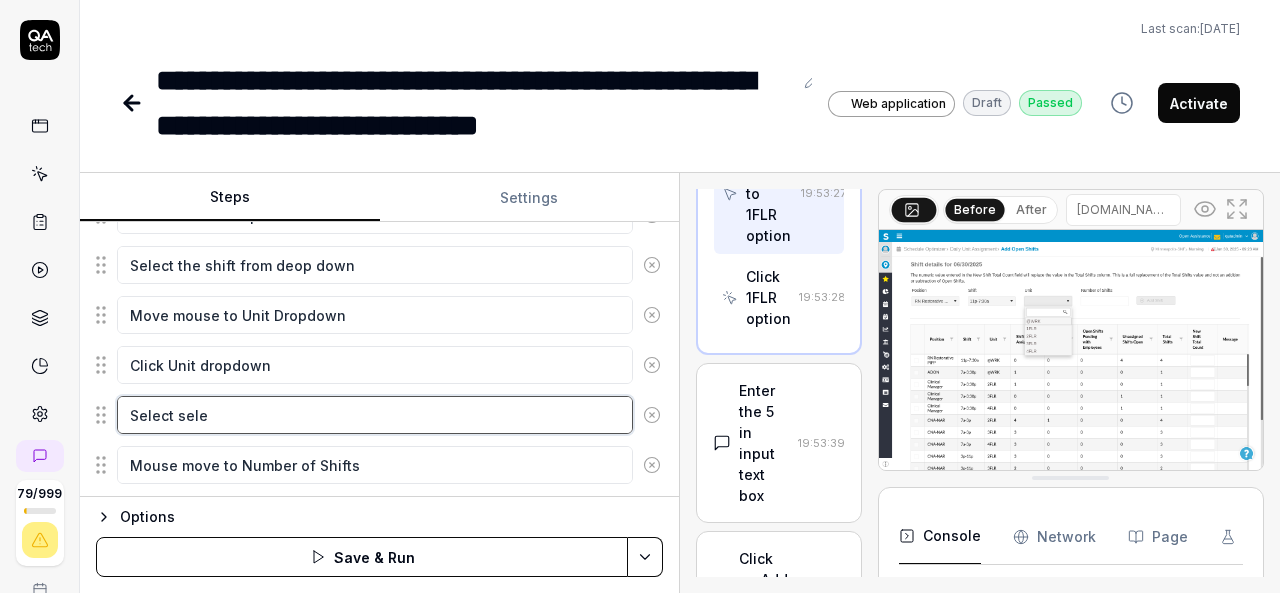 type on "*" 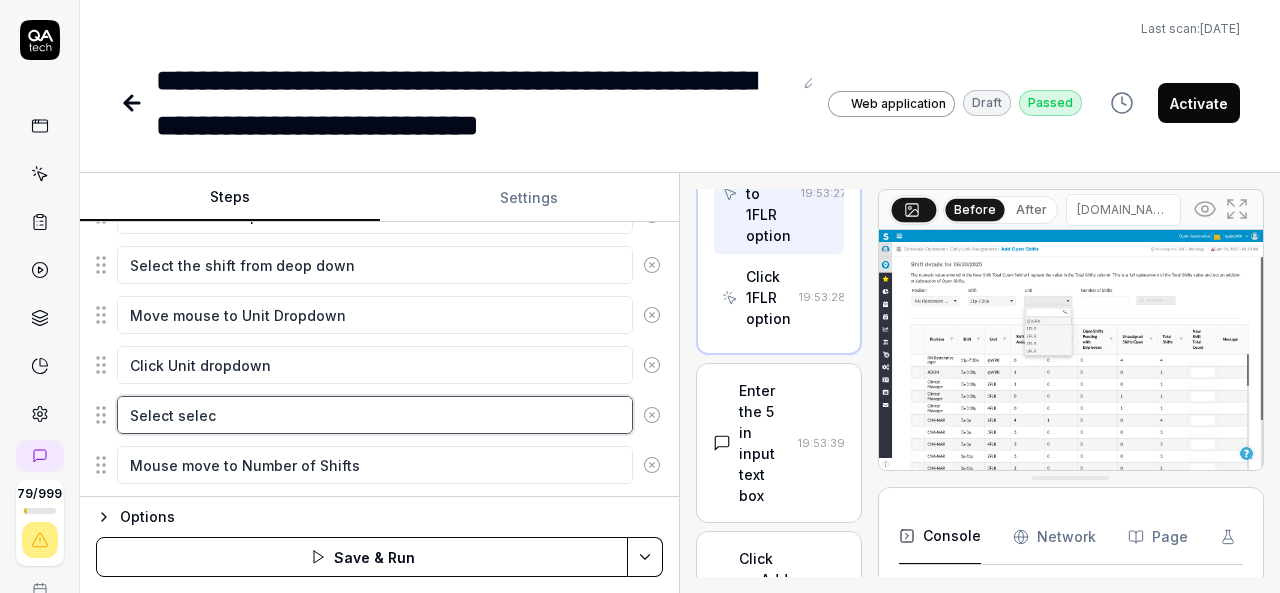 type on "*" 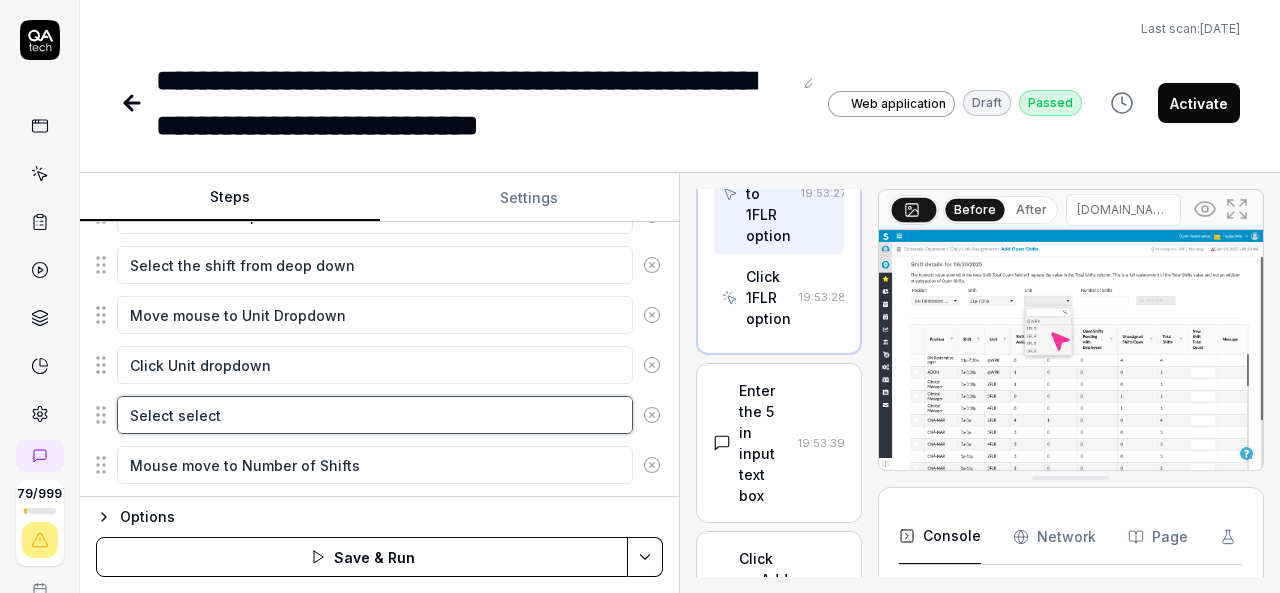type on "*" 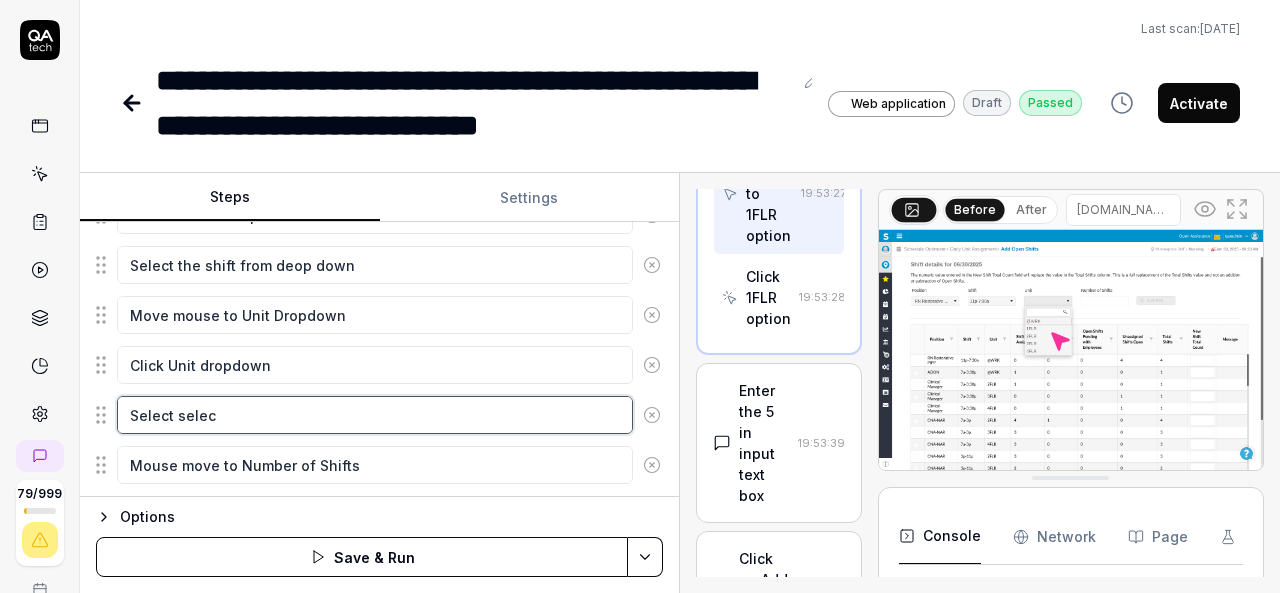 type on "*" 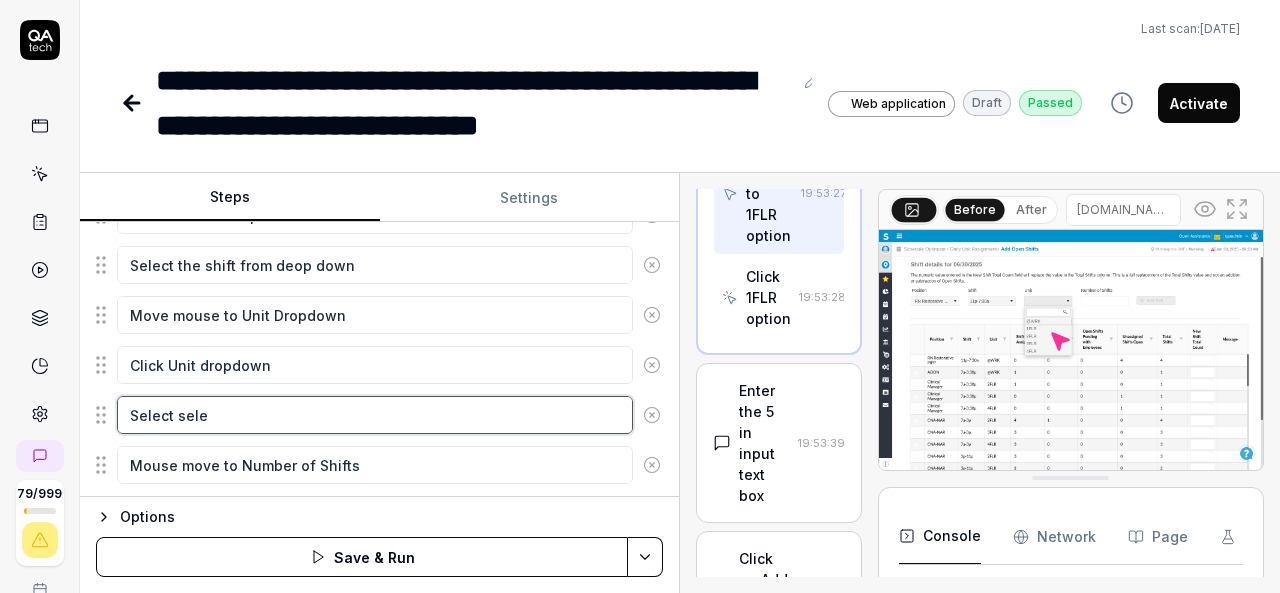 type on "*" 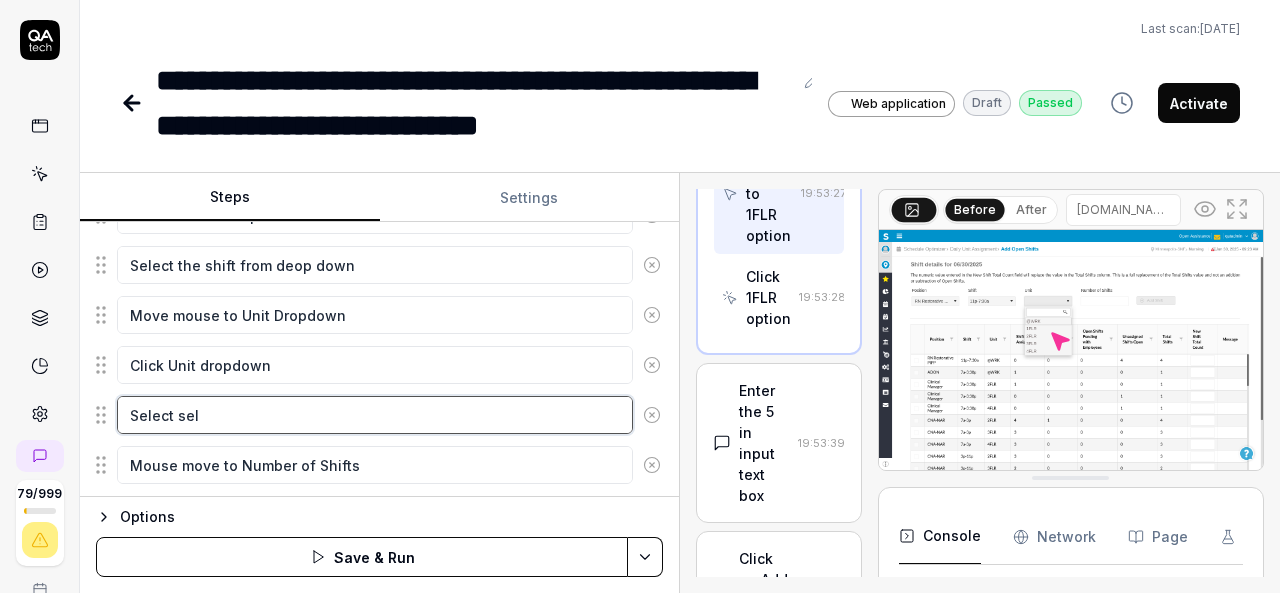 type on "*" 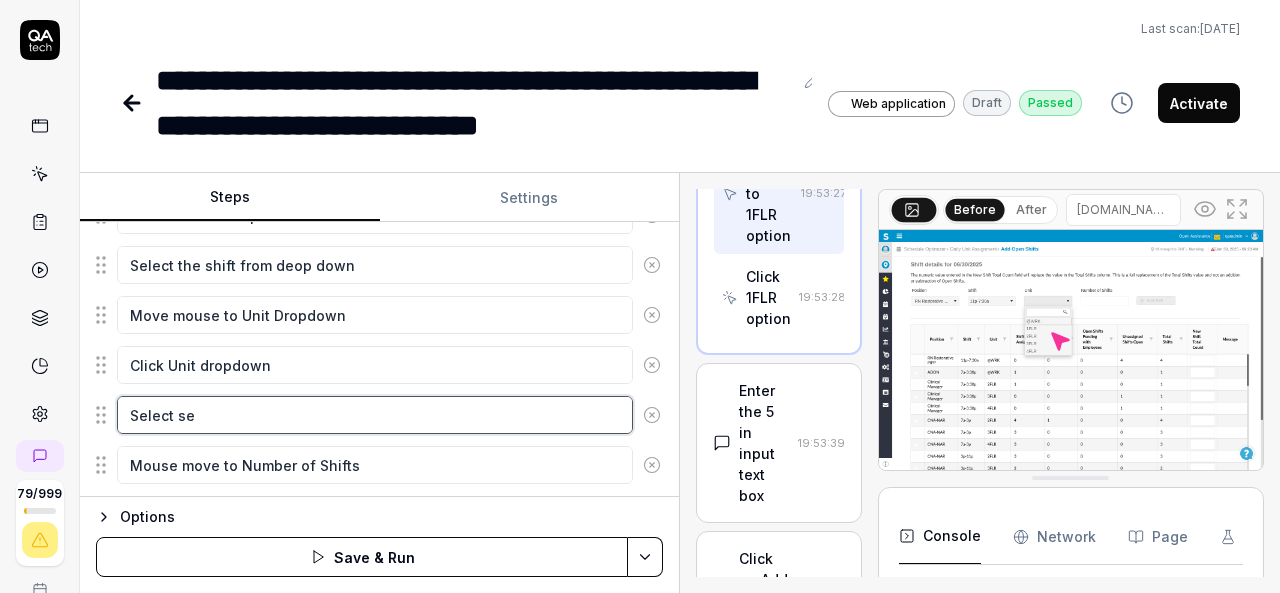 type on "*" 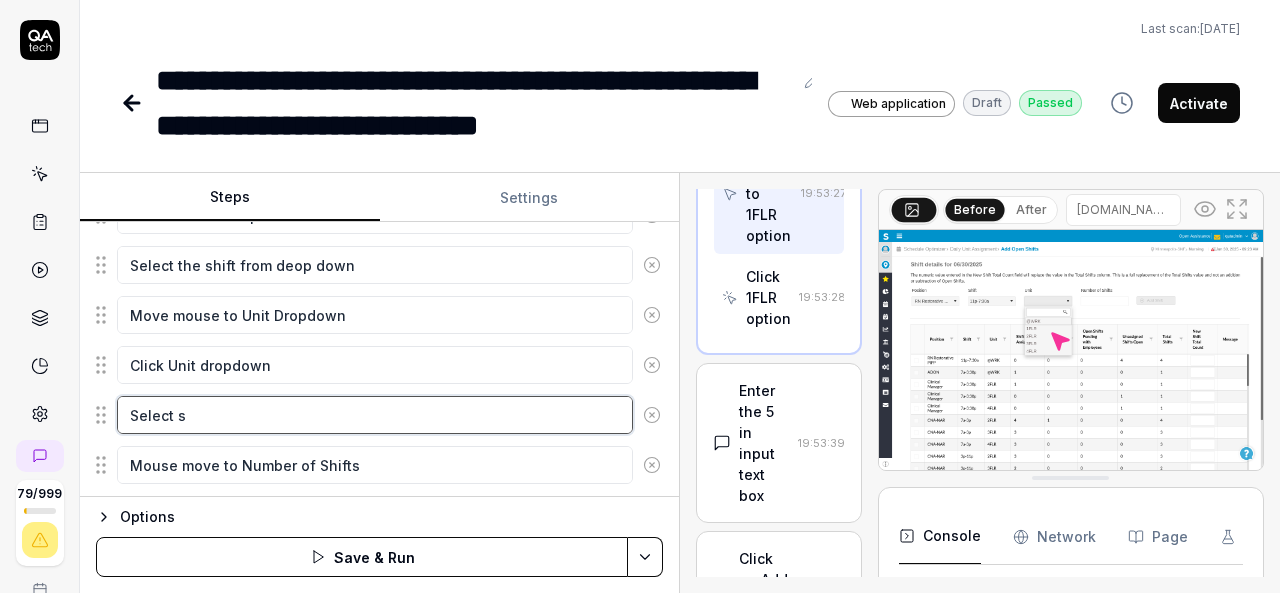 type on "*" 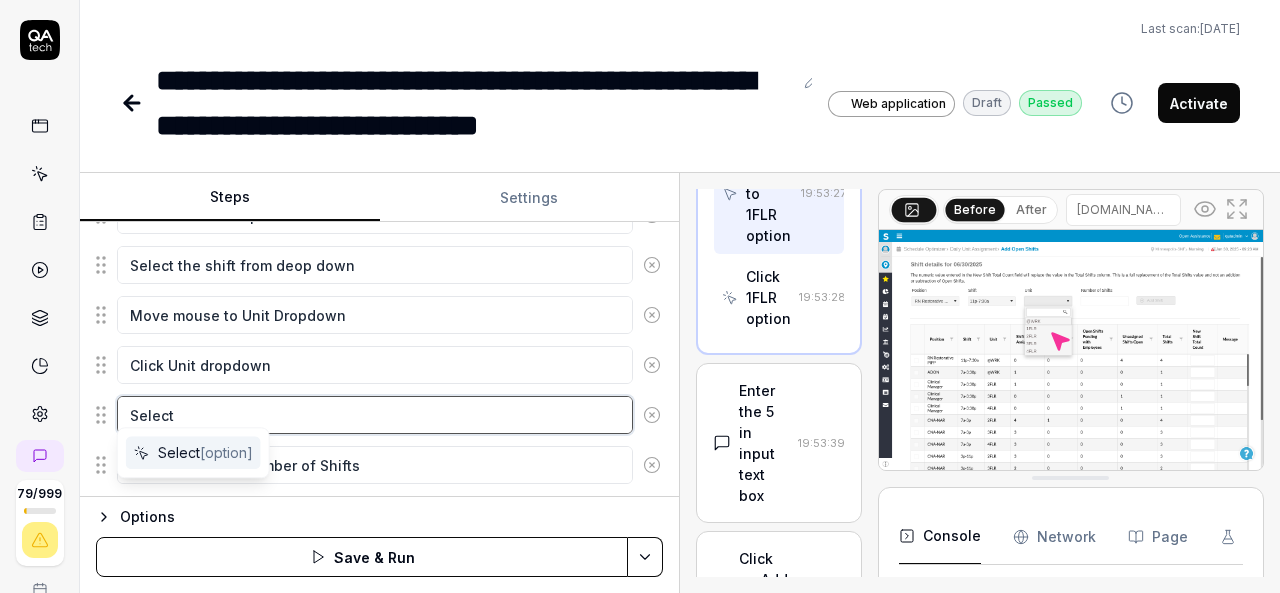 type on "Select" 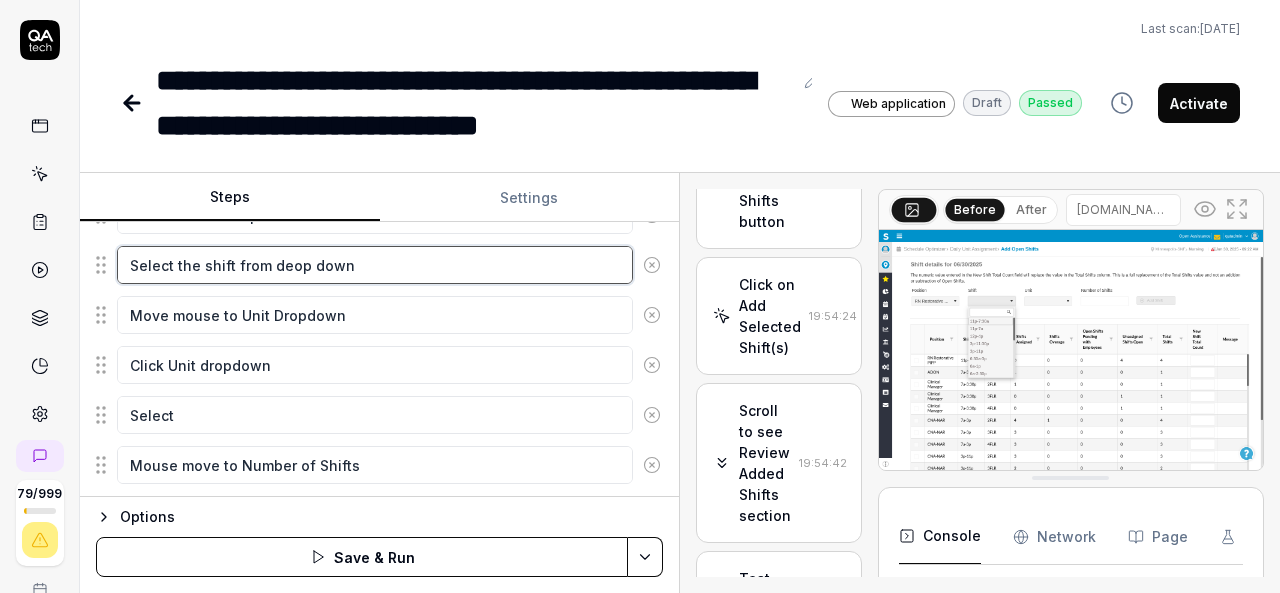 click on "Select the shift from deop down" at bounding box center [375, 265] 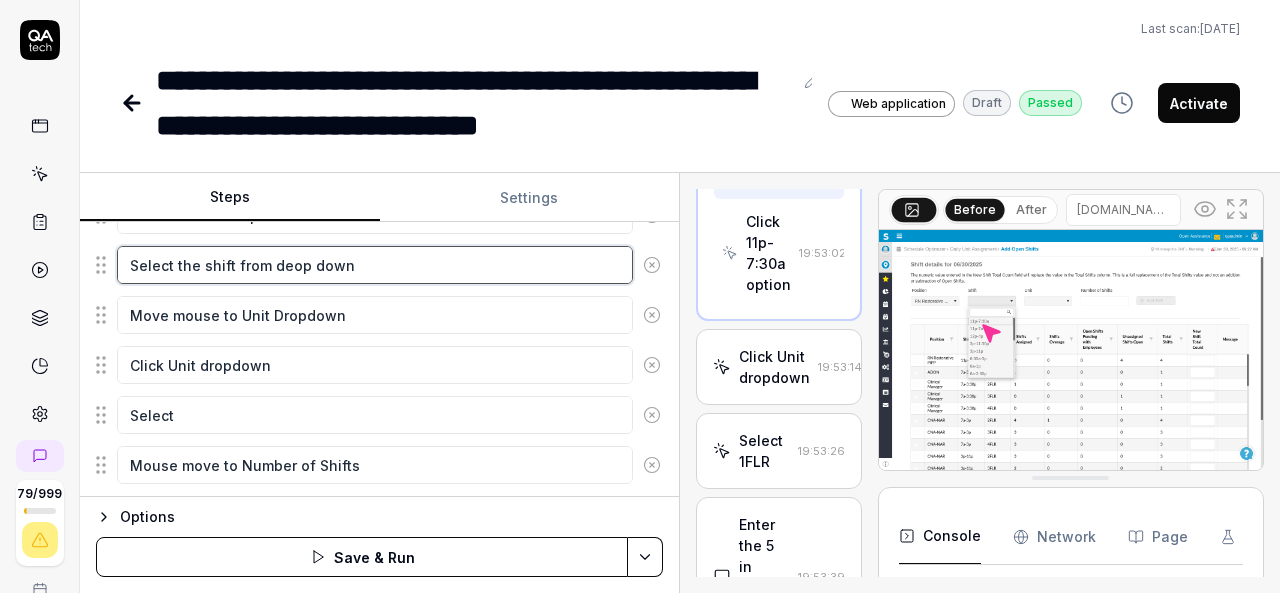 scroll, scrollTop: 1696, scrollLeft: 0, axis: vertical 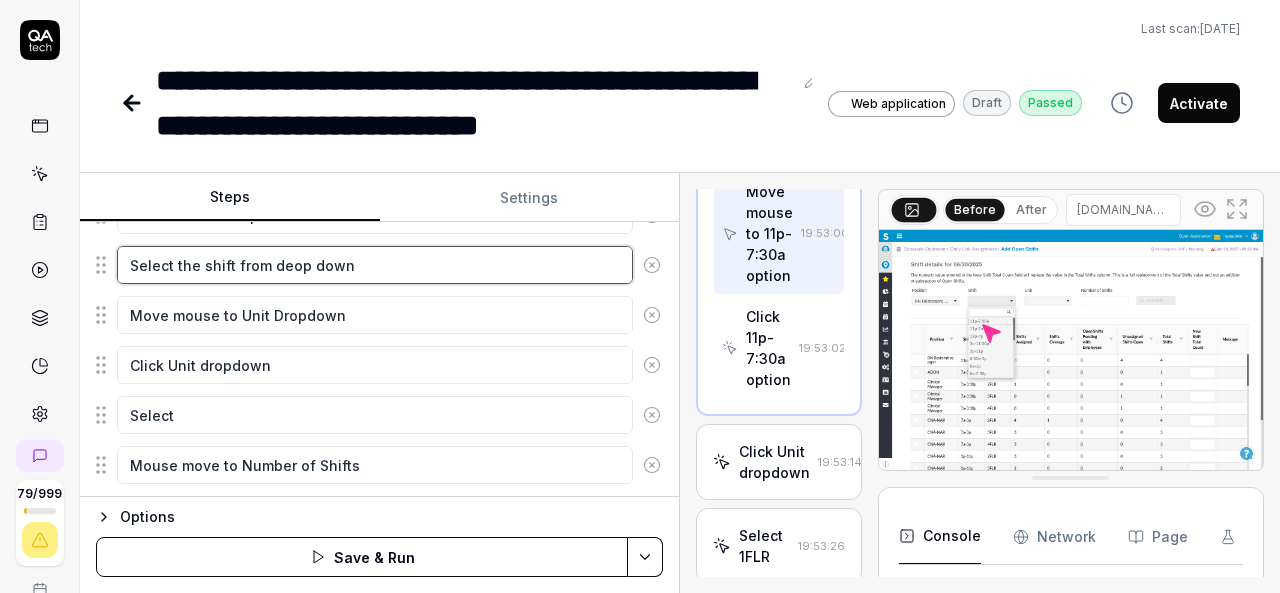 type on "*" 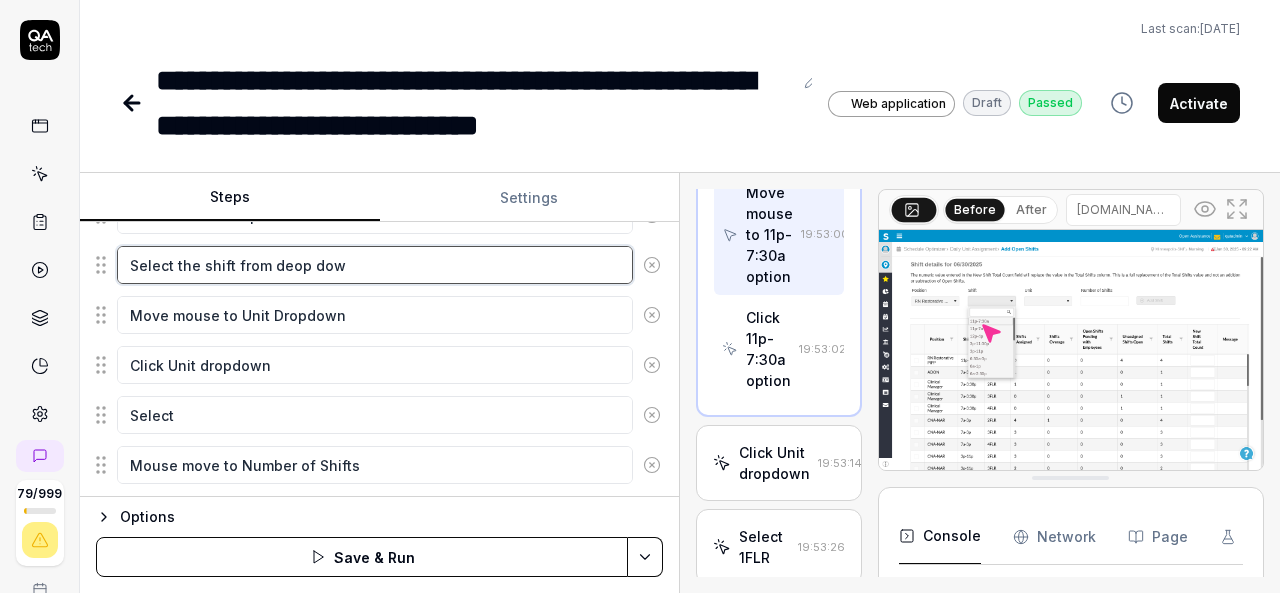 type on "*" 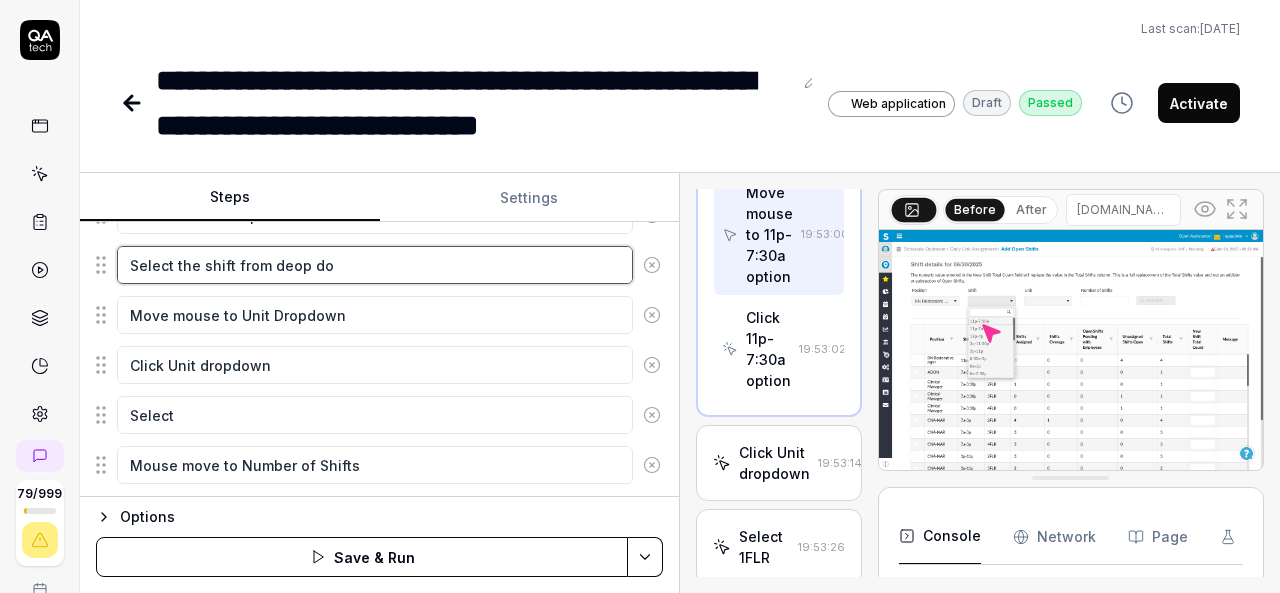 type on "*" 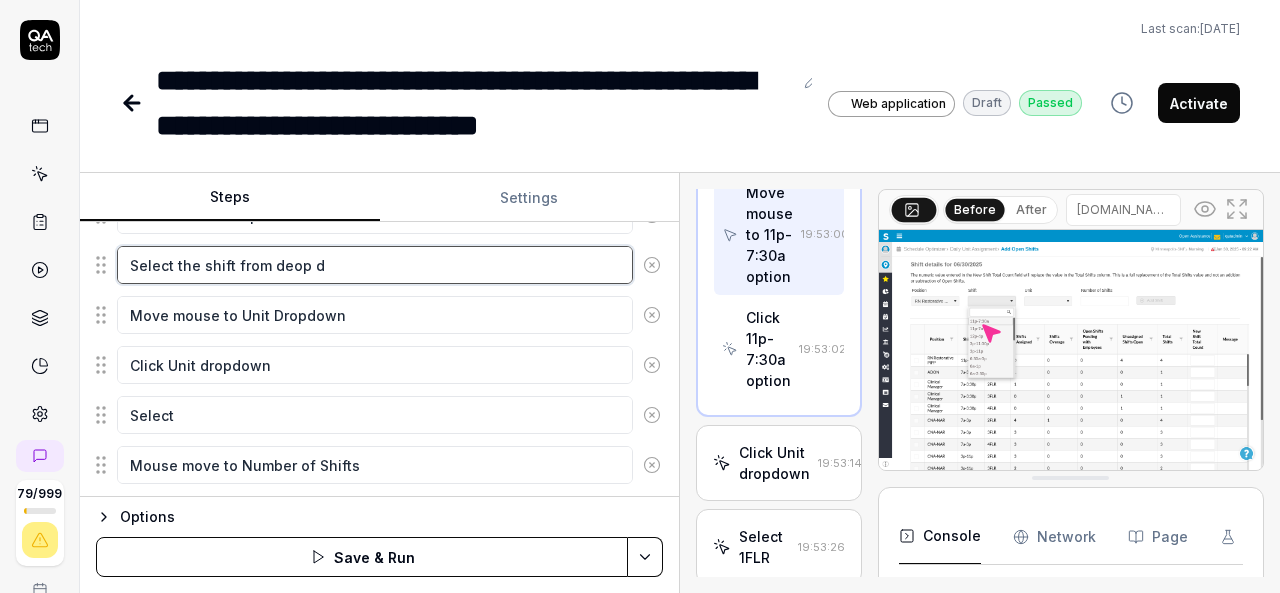 type on "*" 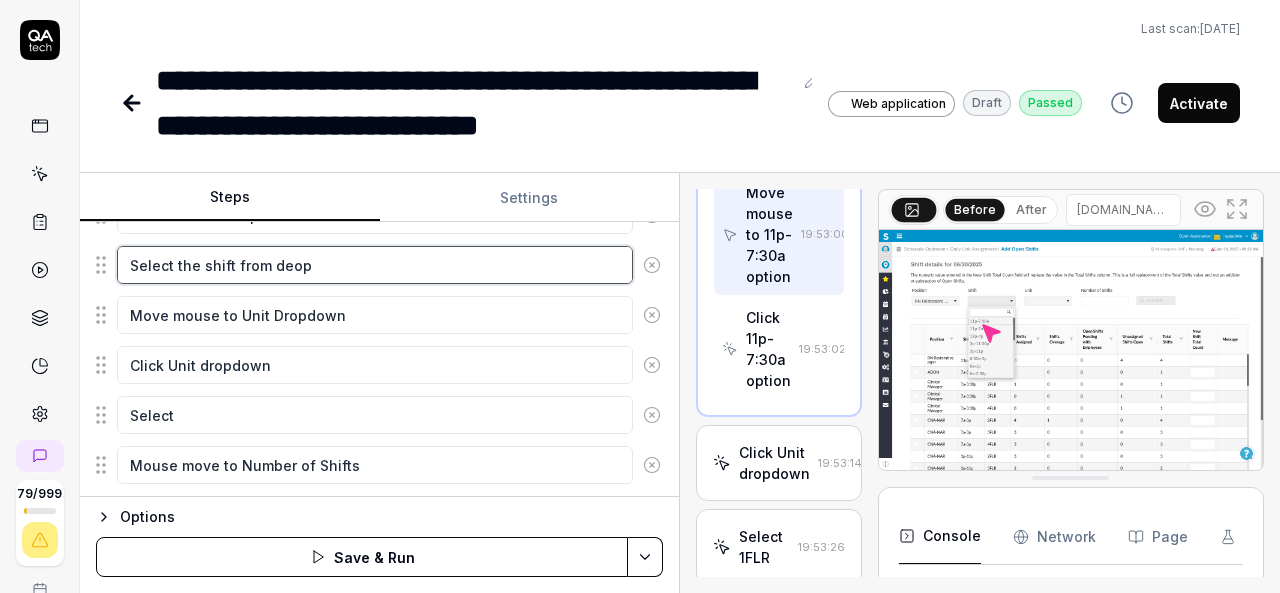type on "*" 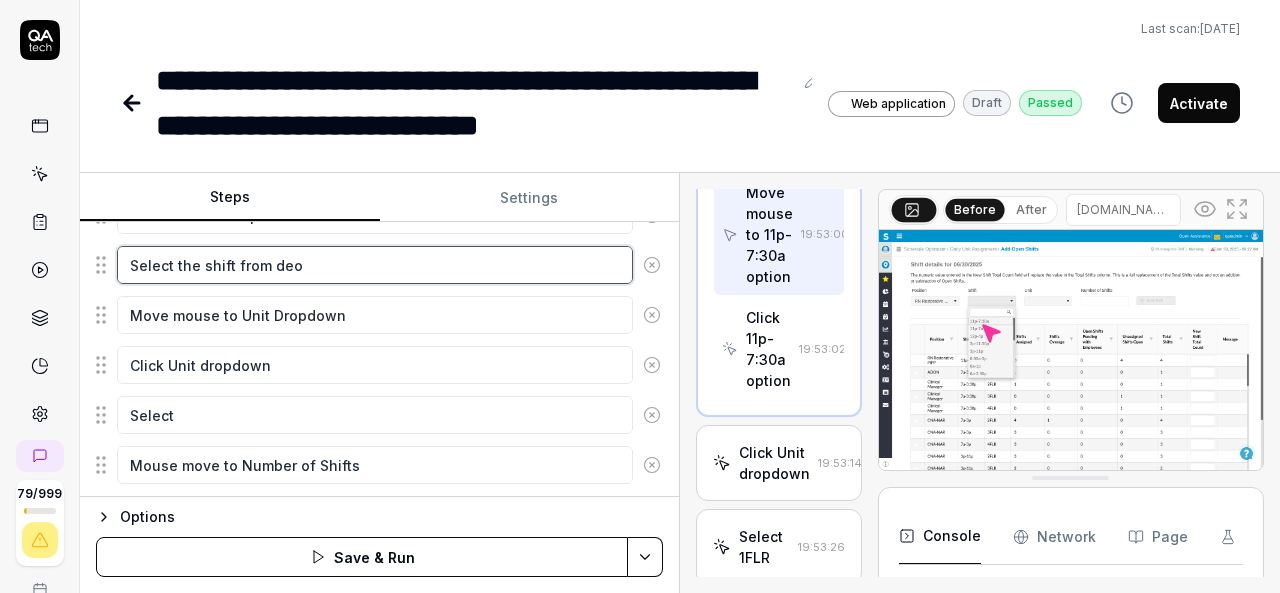 type on "*" 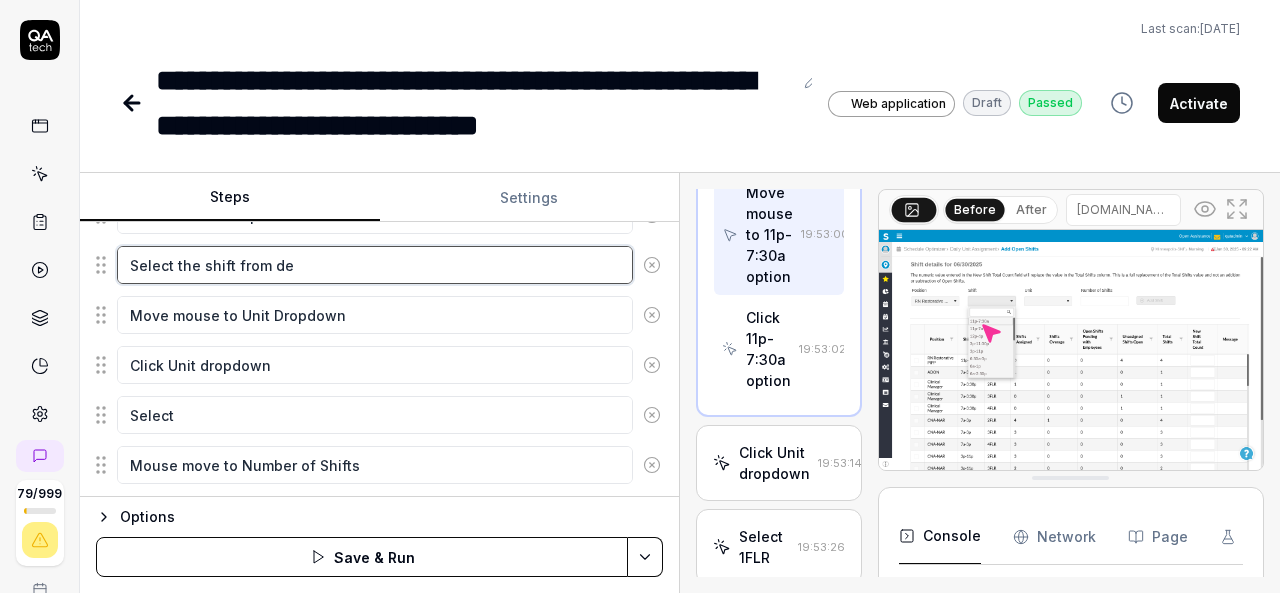 type on "*" 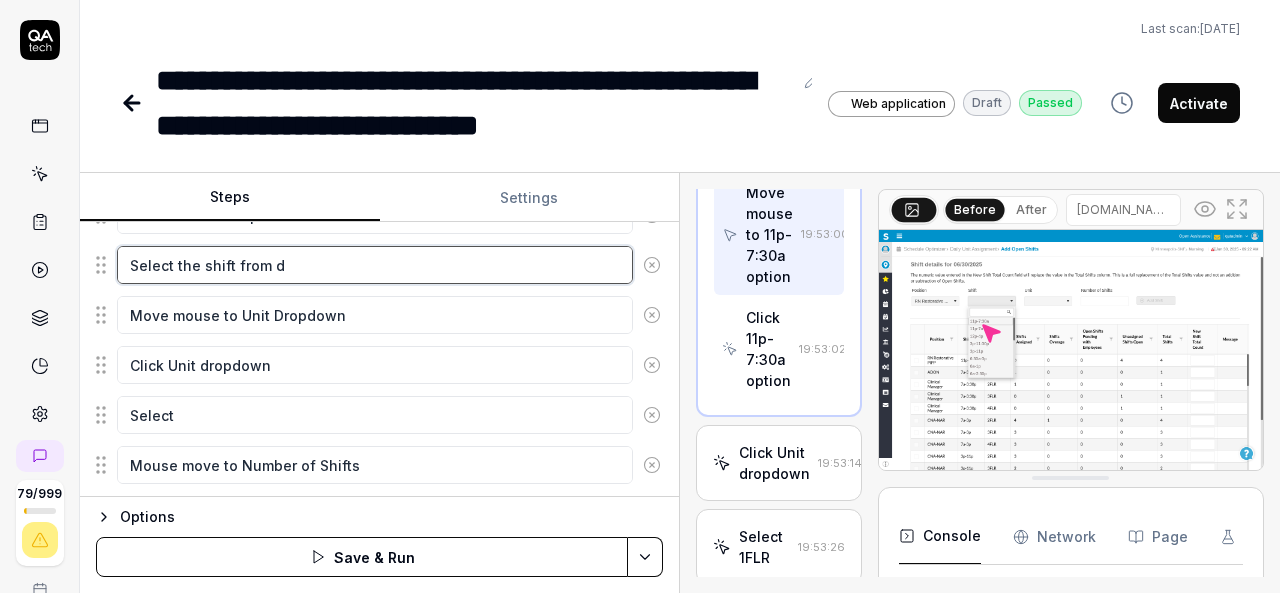 type on "*" 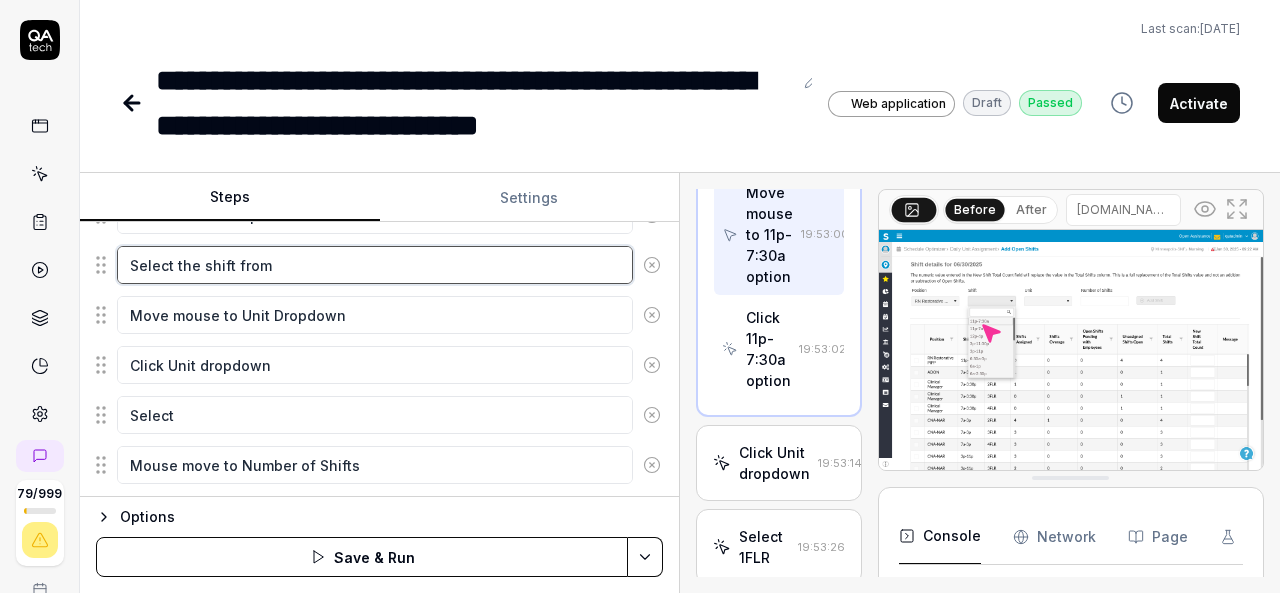 type on "*" 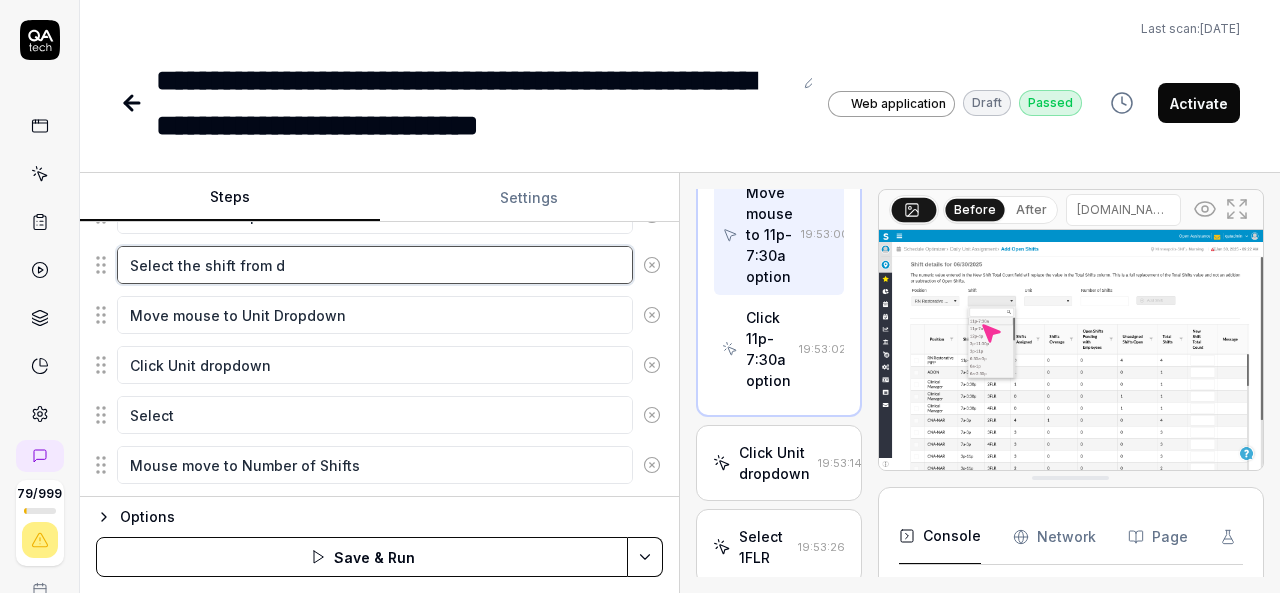 type on "*" 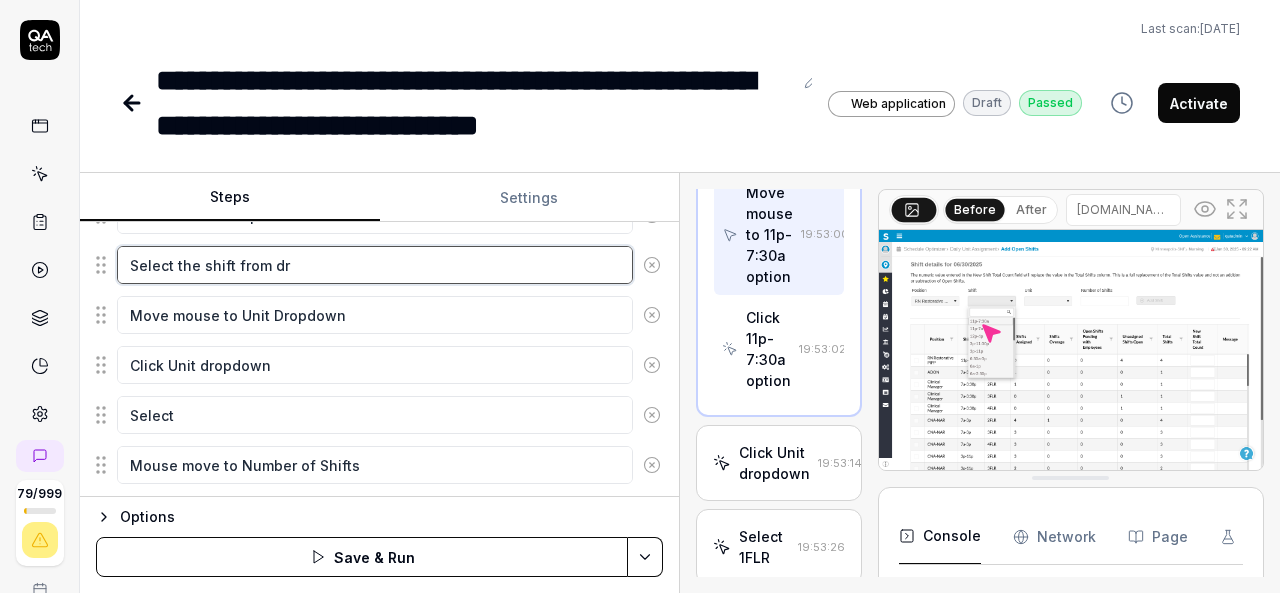 type on "*" 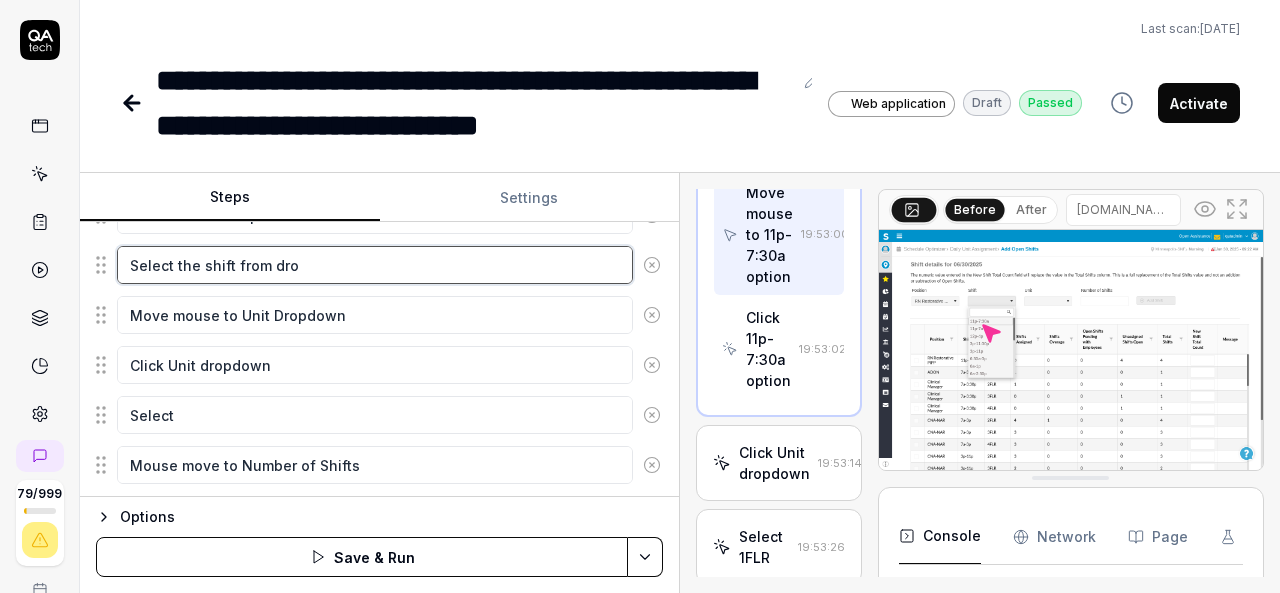 type on "*" 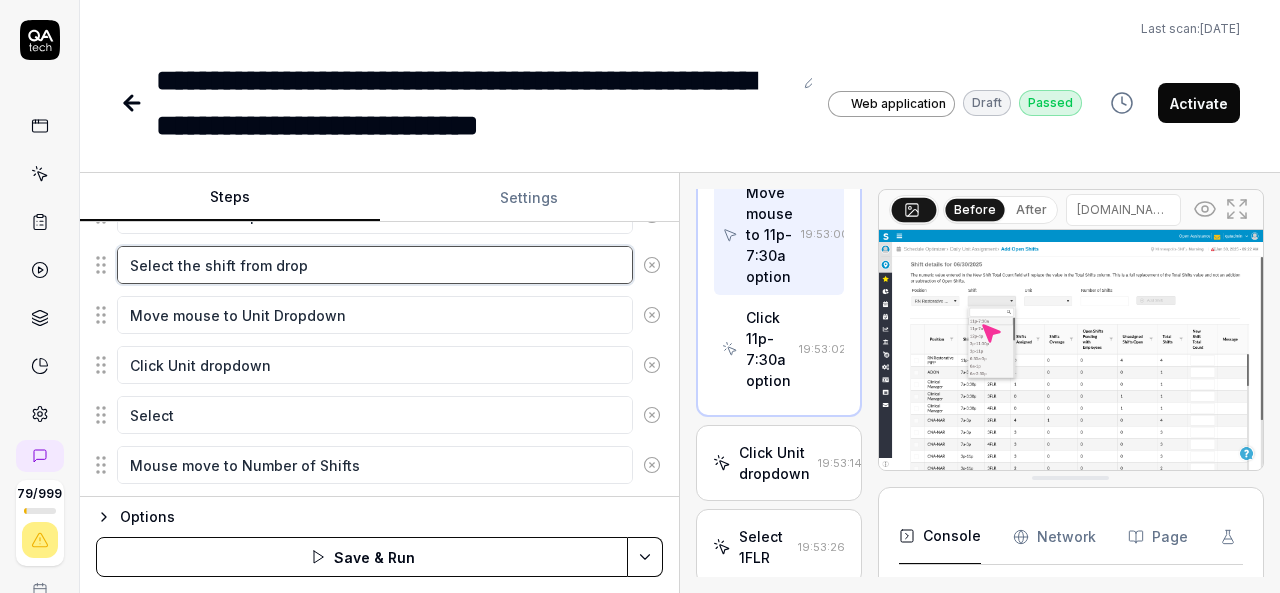 type on "*" 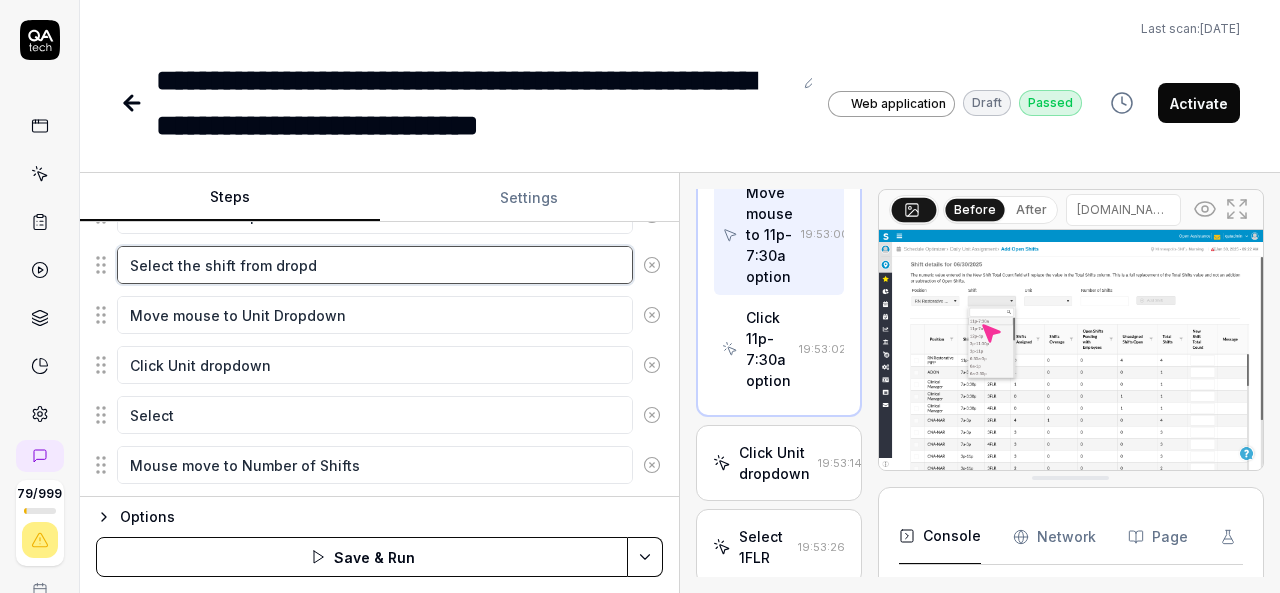 type on "*" 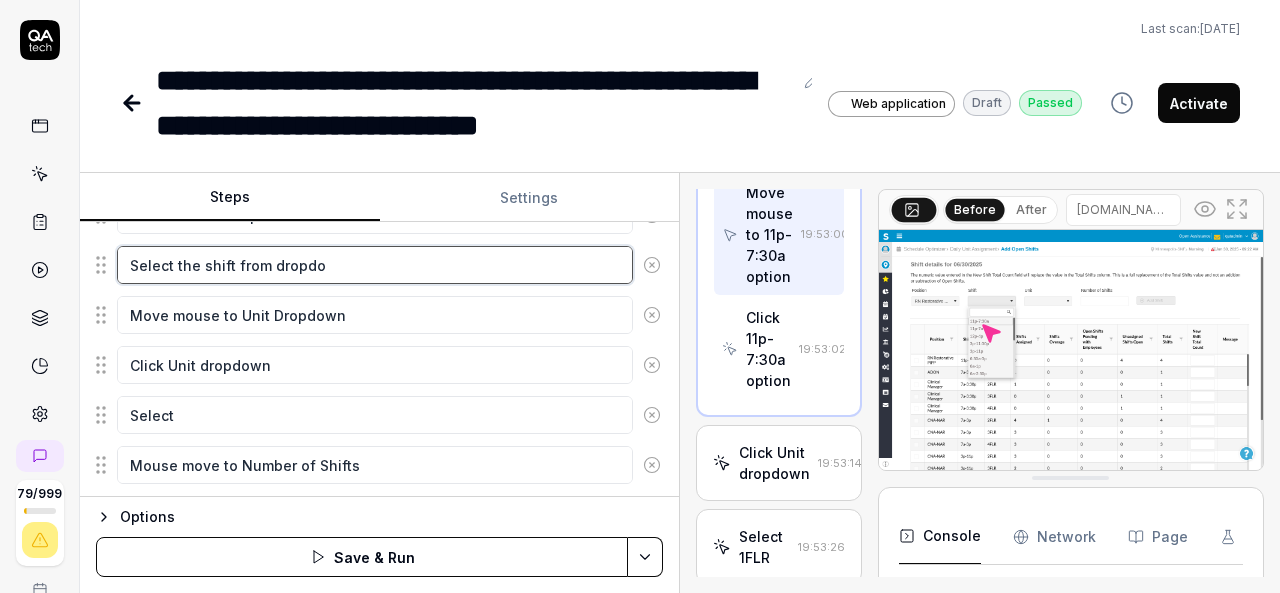 type on "*" 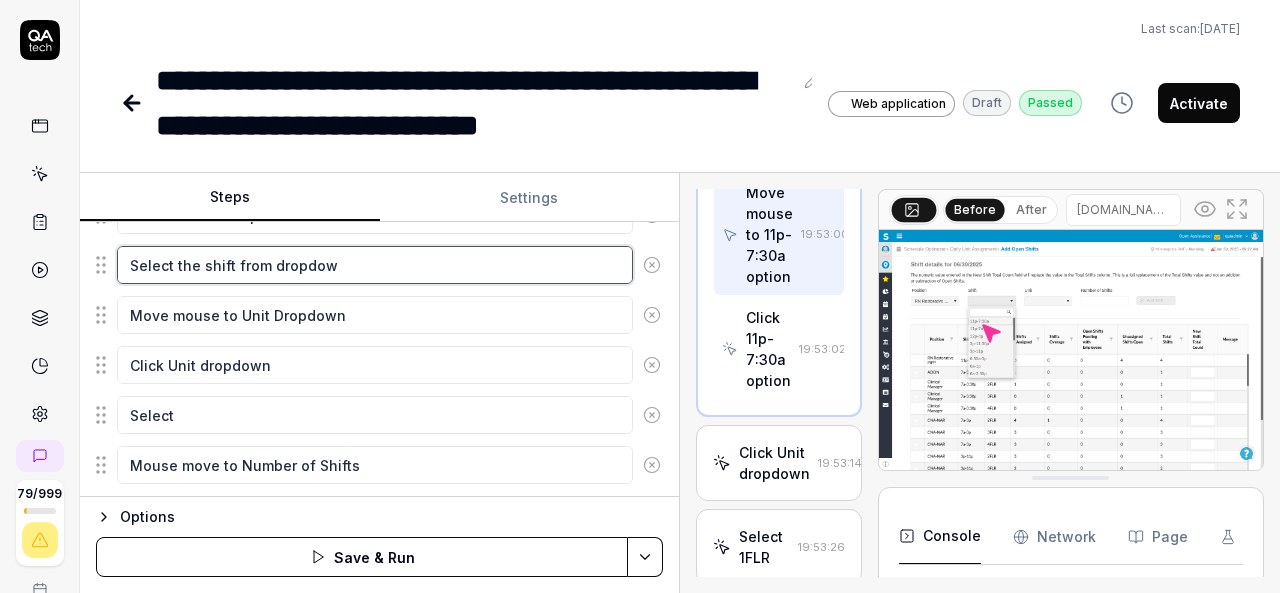 type on "*" 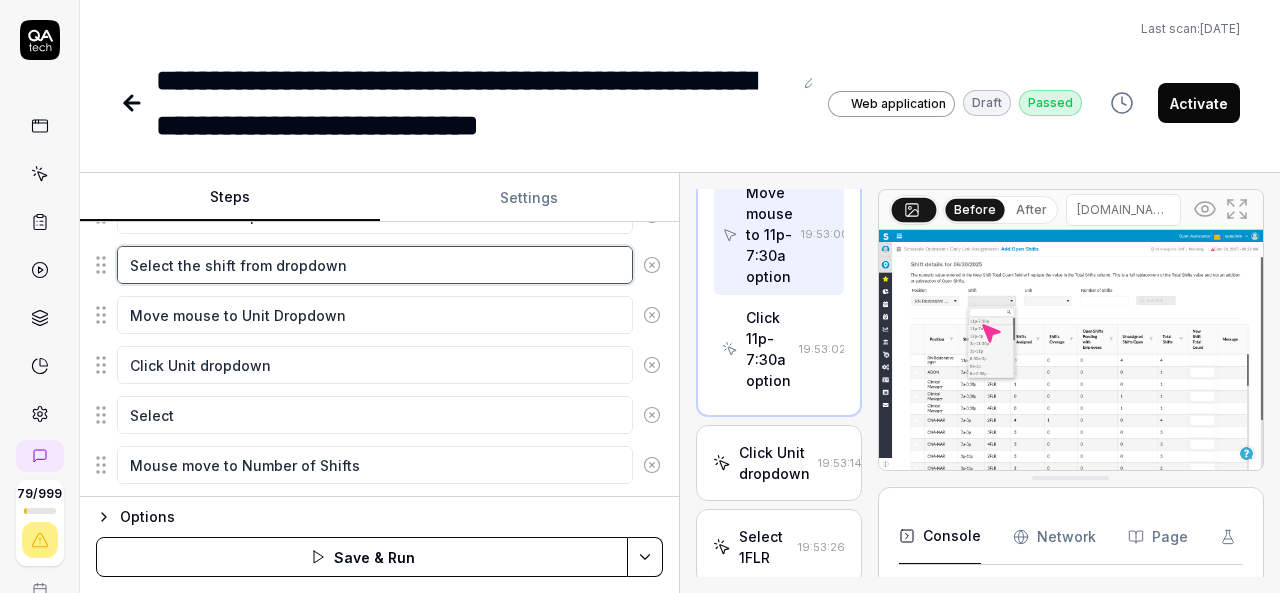 type on "Select the shift from dropdown" 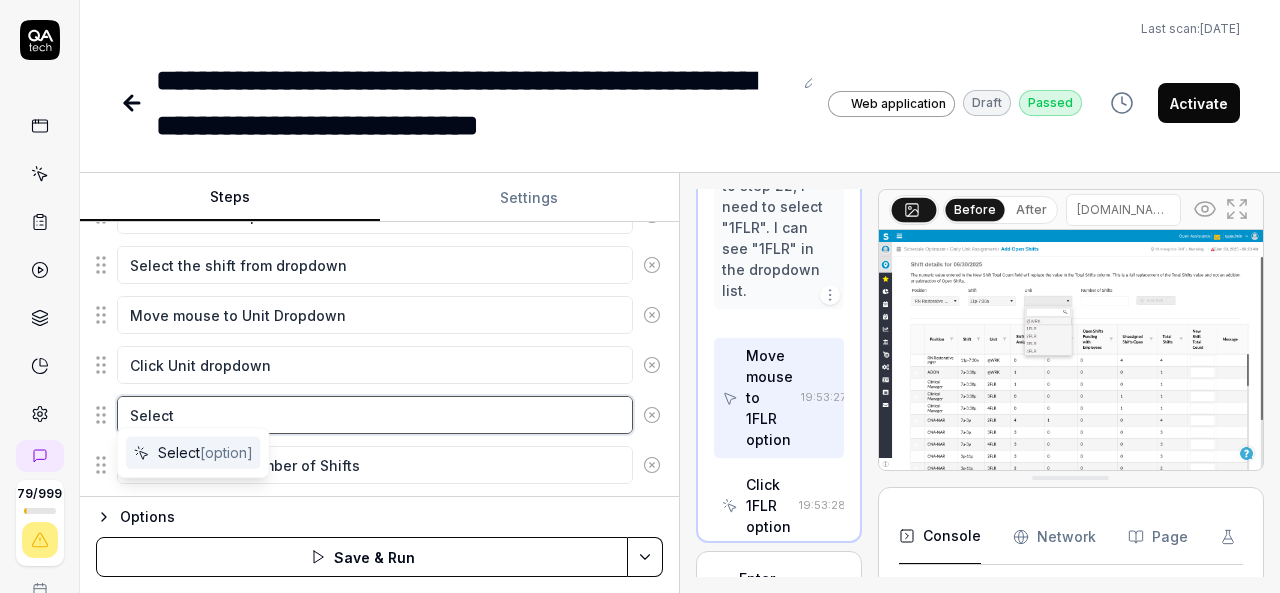 click on "Select" at bounding box center (375, 415) 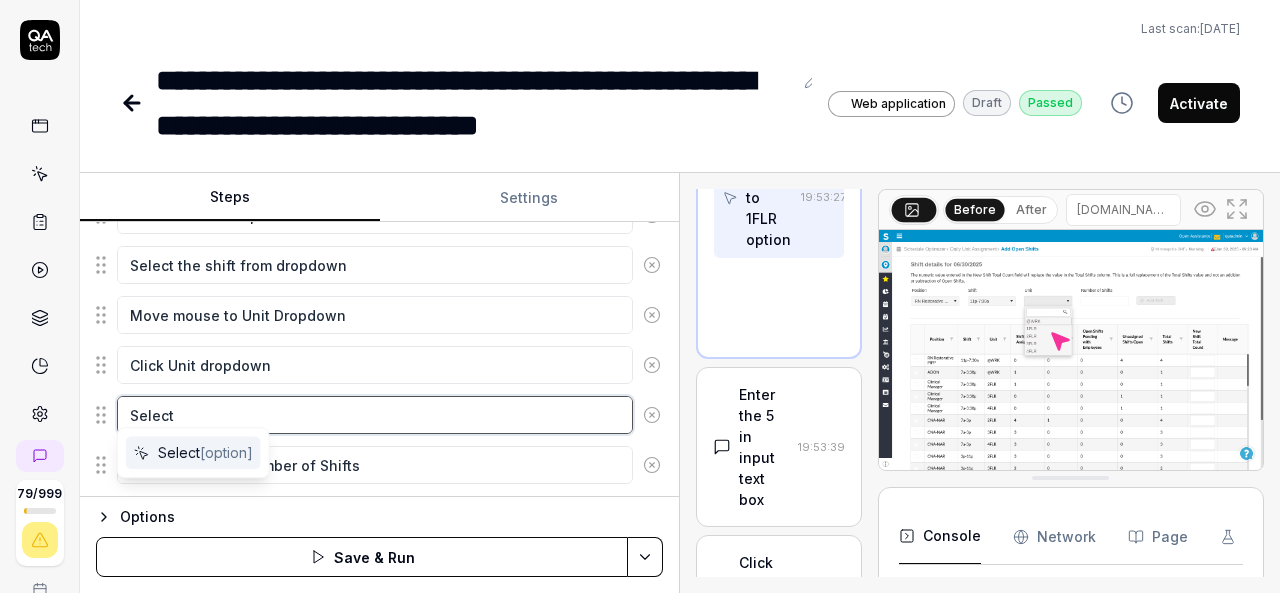 scroll, scrollTop: 1884, scrollLeft: 0, axis: vertical 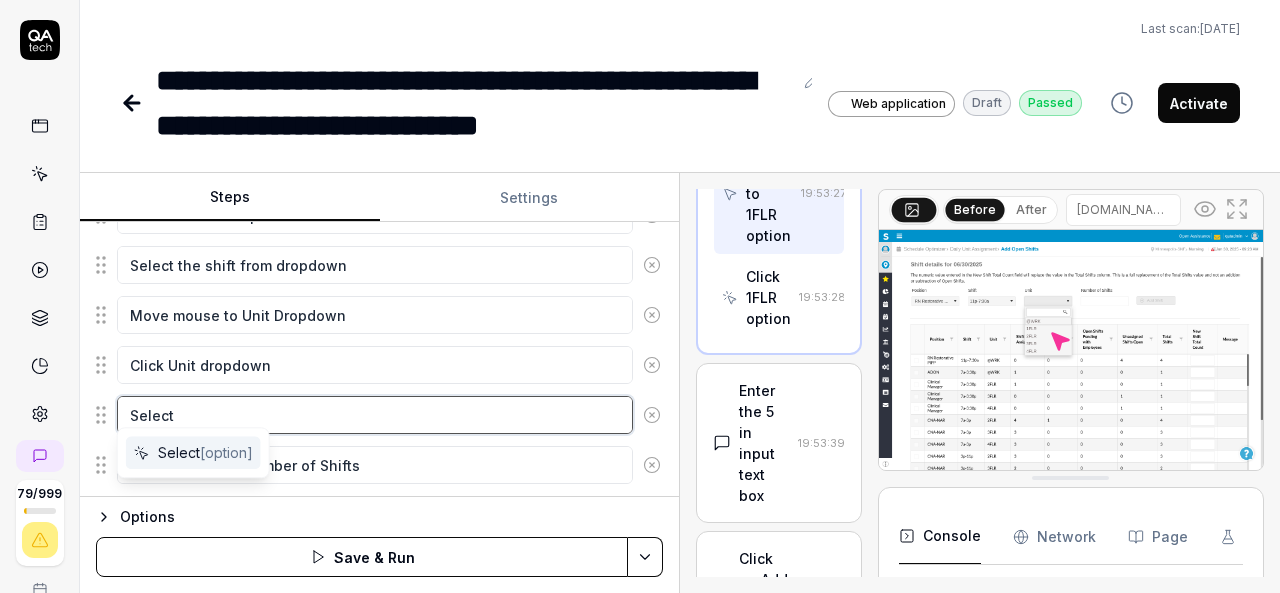 type on "*" 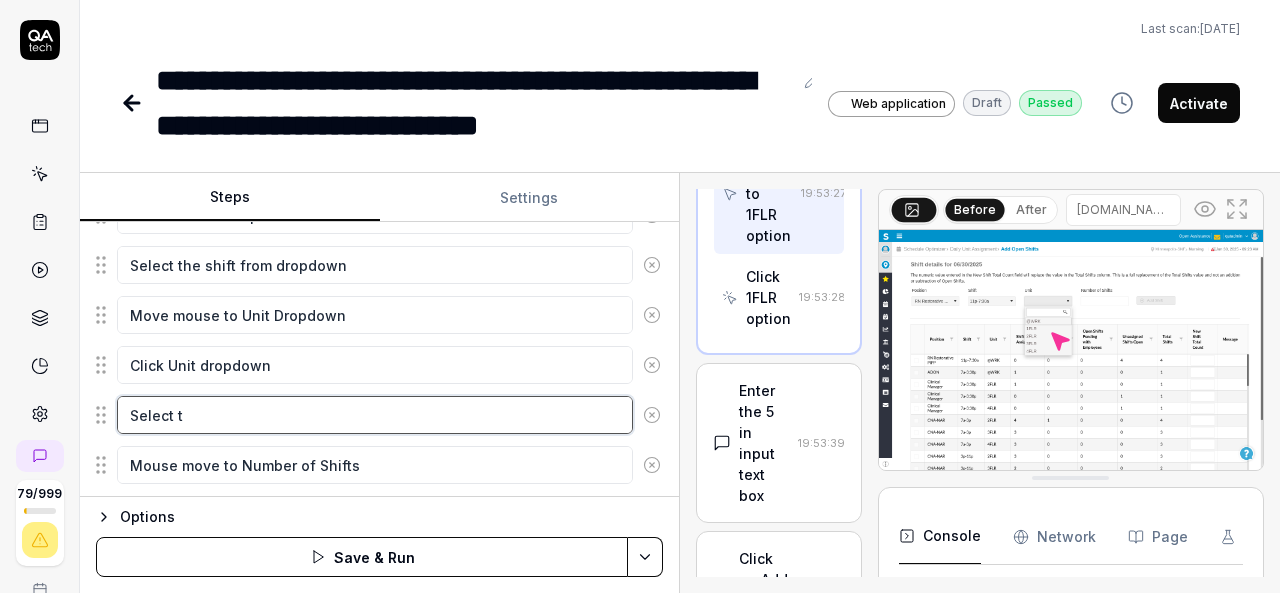 type on "*" 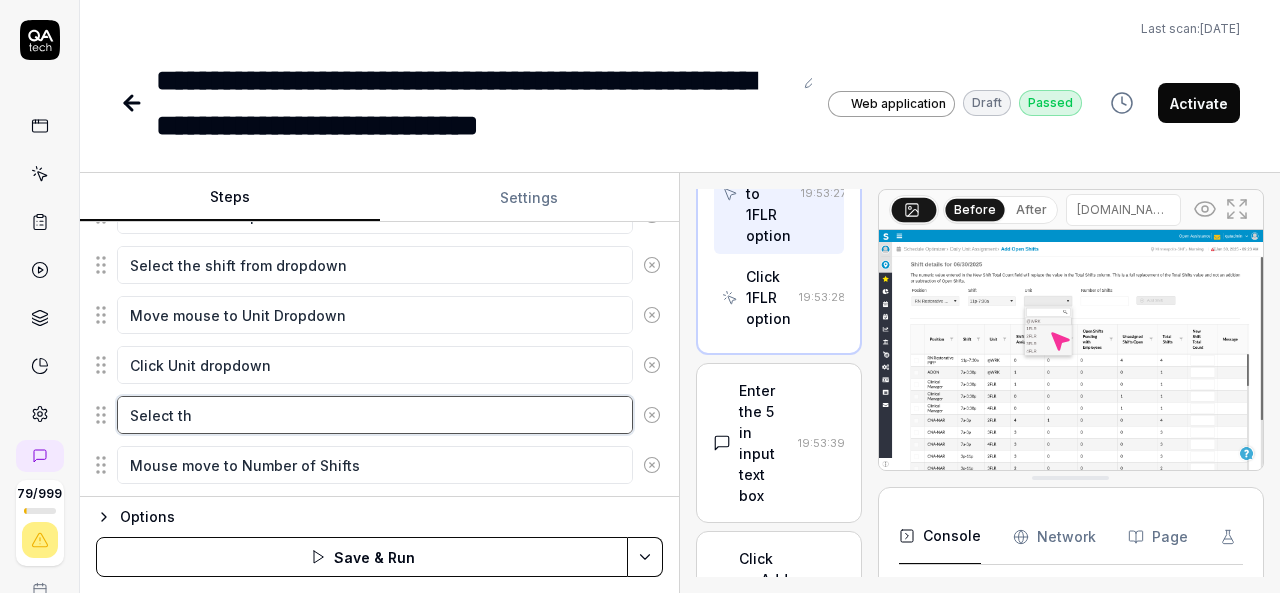 type on "*" 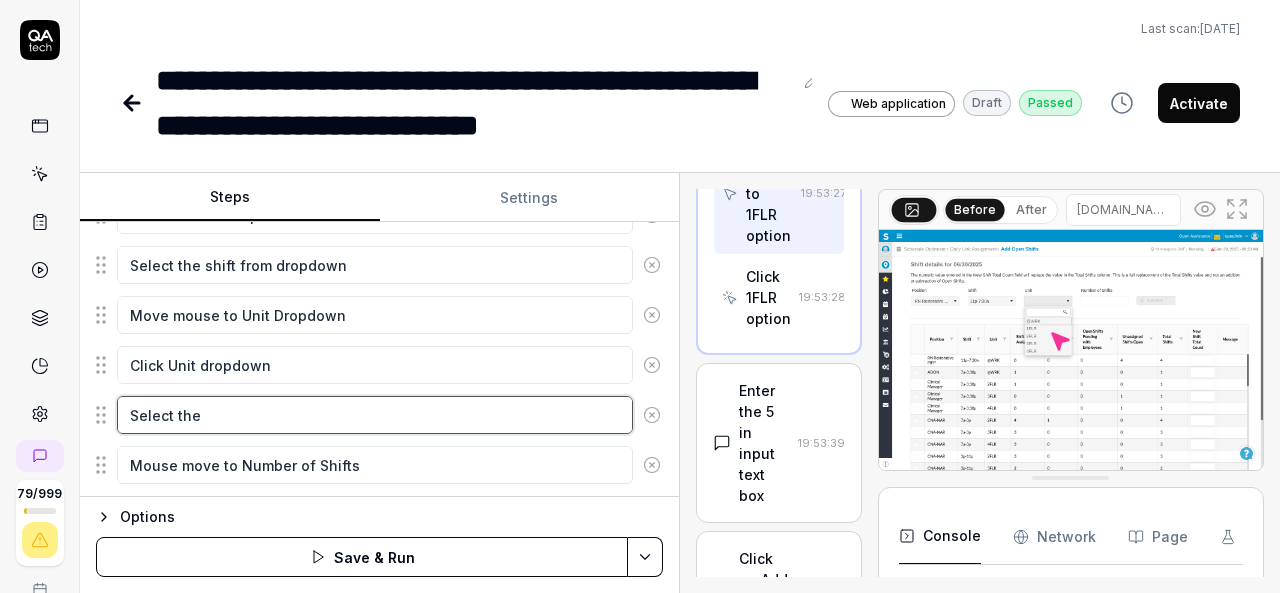 type on "*" 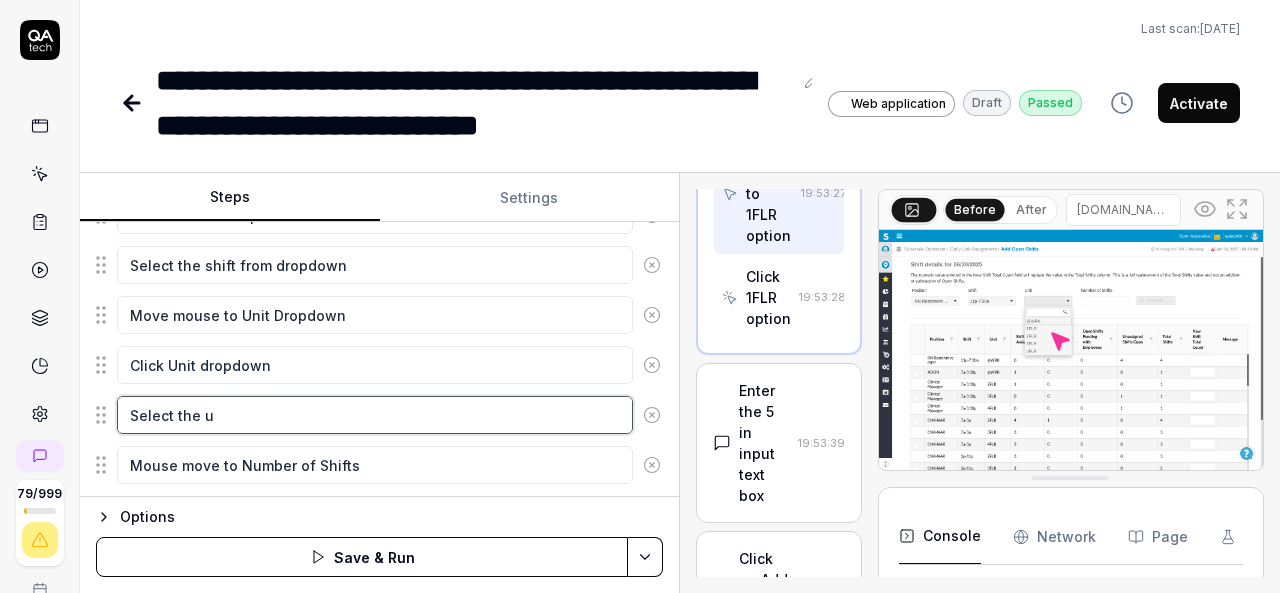 type on "*" 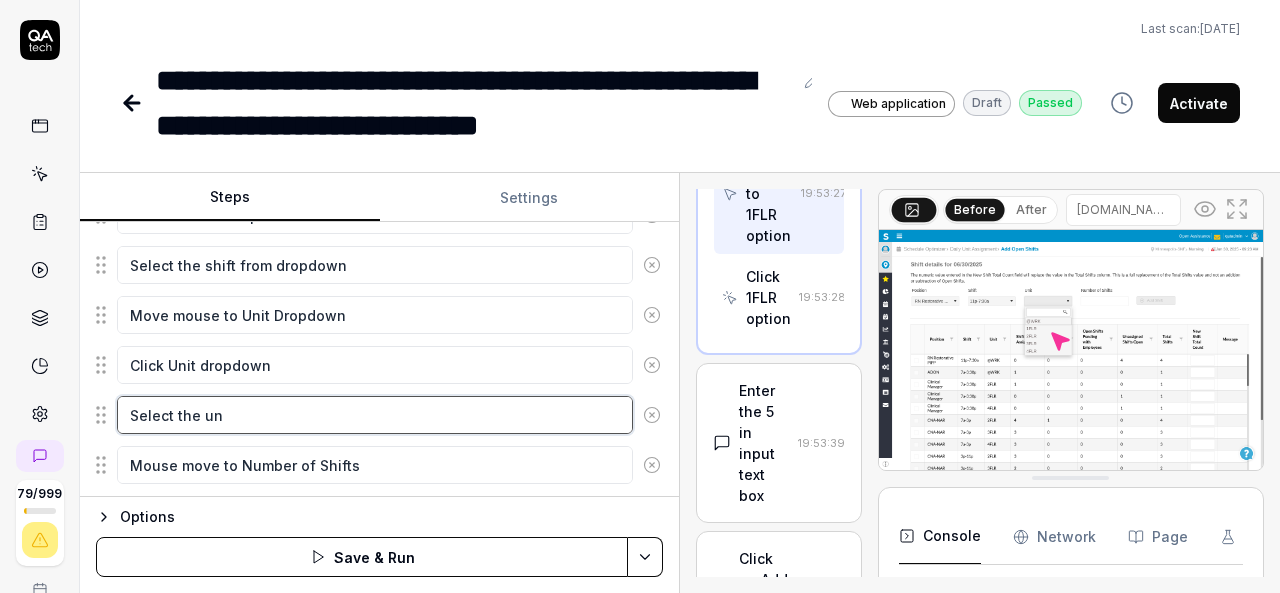 type 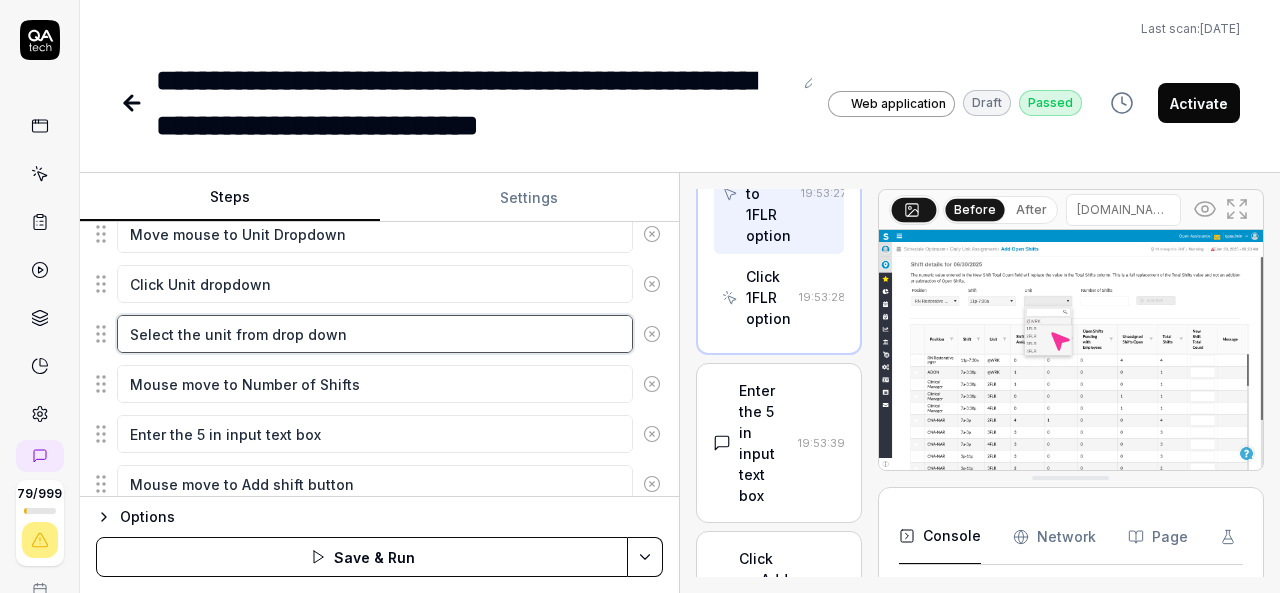 scroll, scrollTop: 1221, scrollLeft: 0, axis: vertical 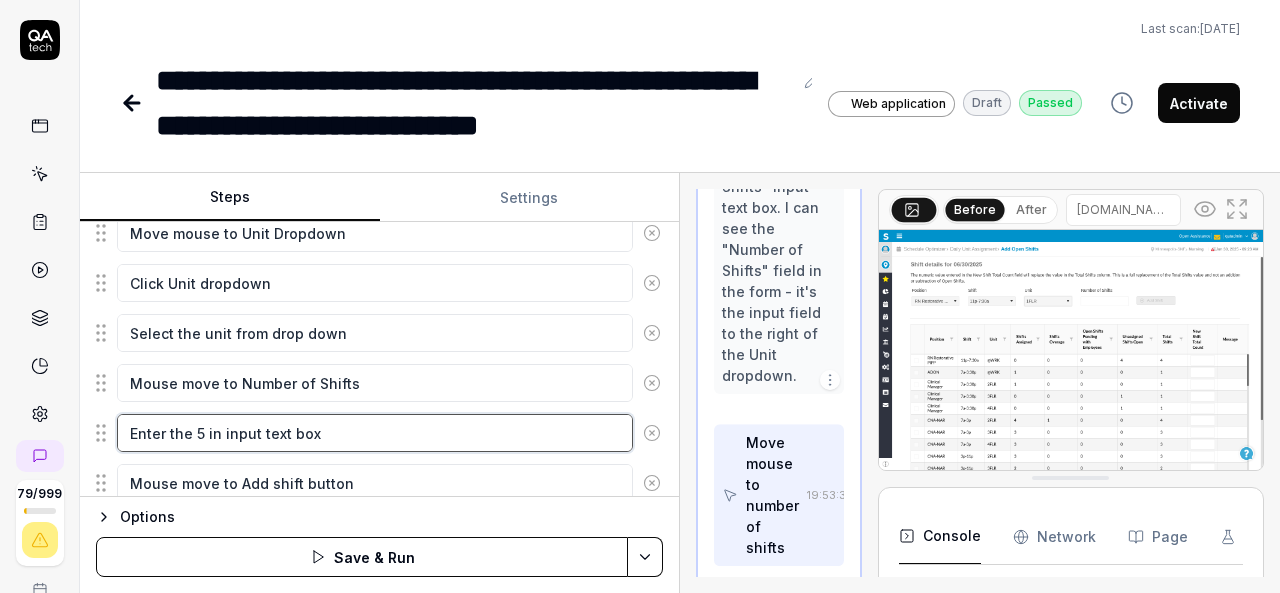 click on "Enter the 5 in input text box" at bounding box center (375, 433) 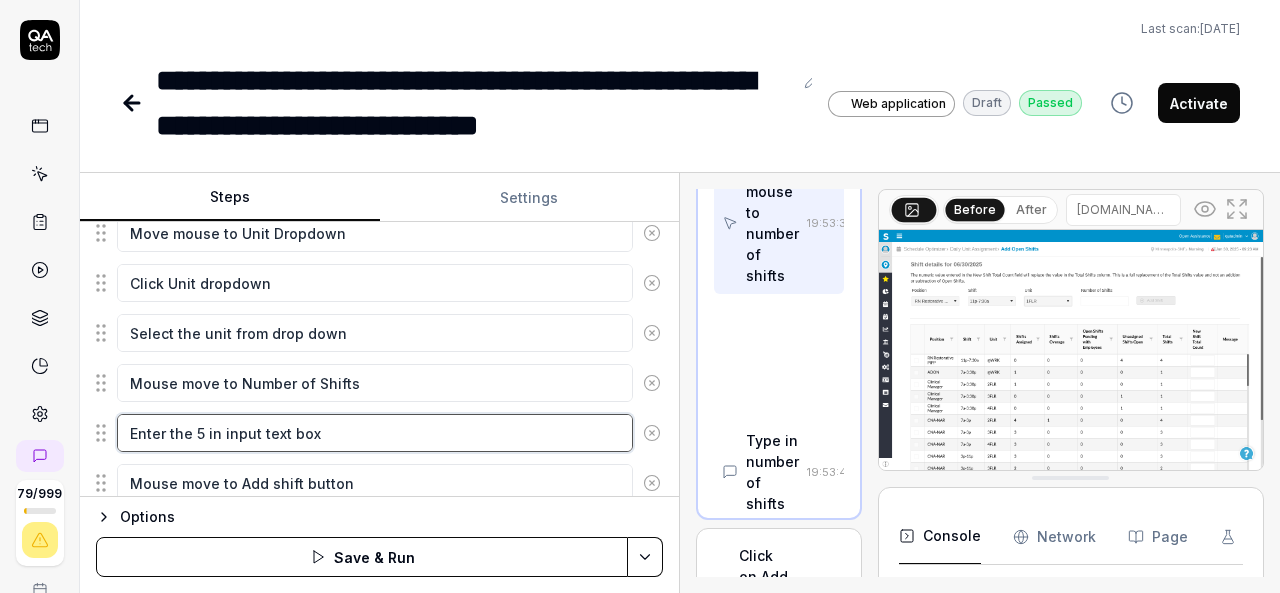 scroll, scrollTop: 2323, scrollLeft: 0, axis: vertical 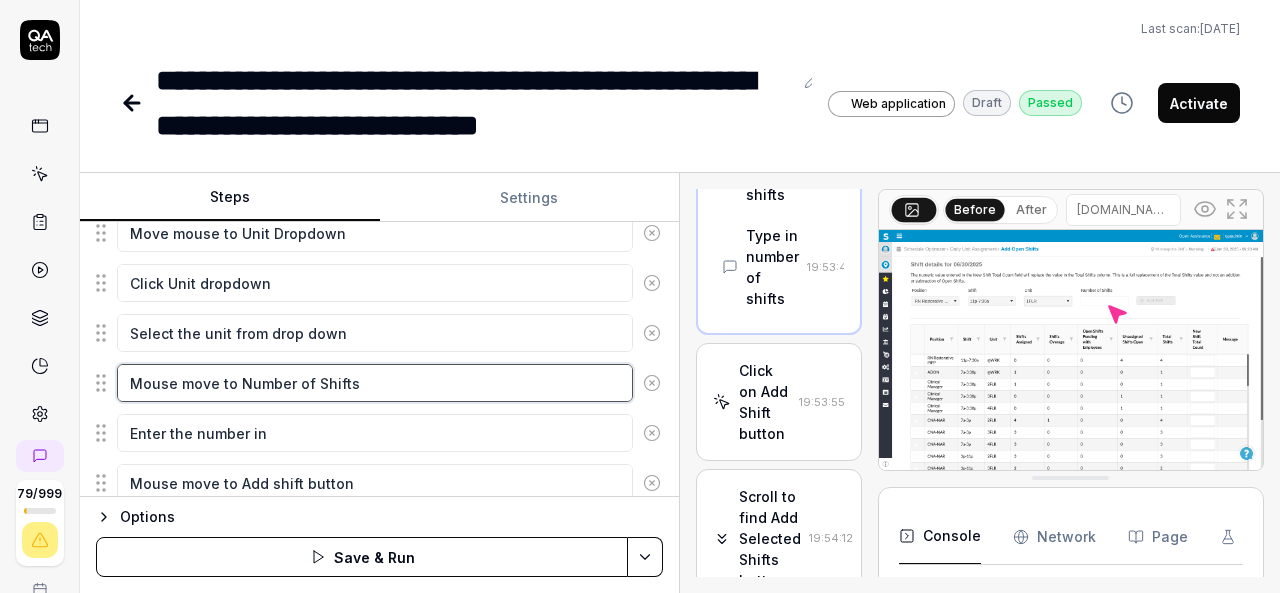 drag, startPoint x: 236, startPoint y: 364, endPoint x: 362, endPoint y: 357, distance: 126.1943 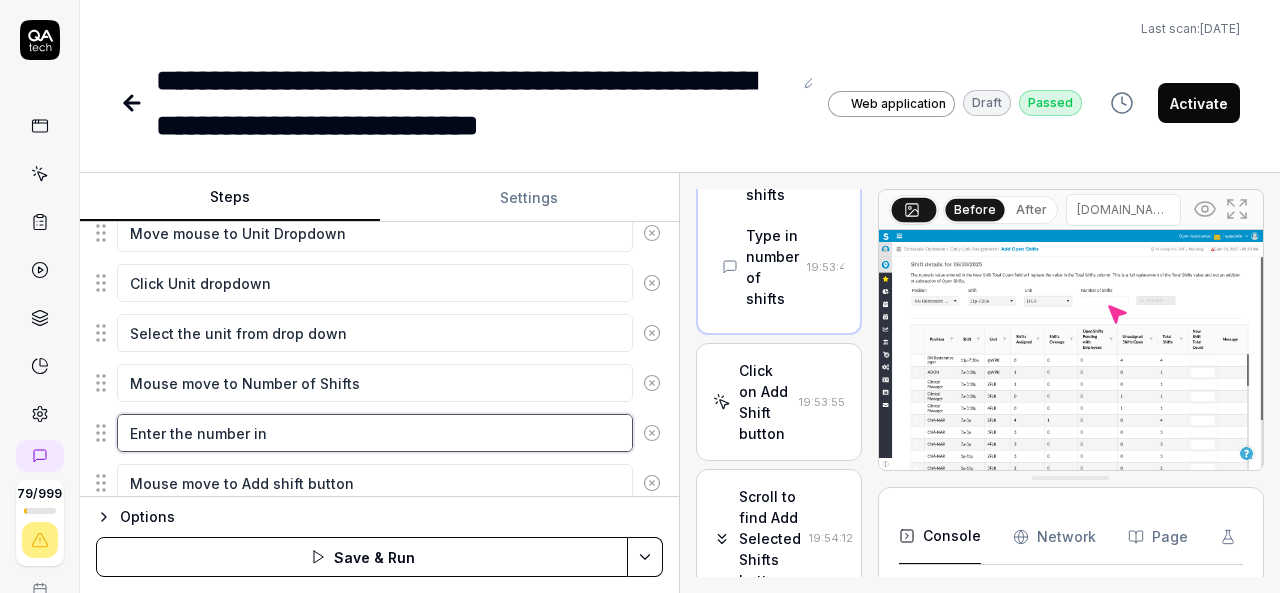 click on "Enter the number in" at bounding box center [375, 433] 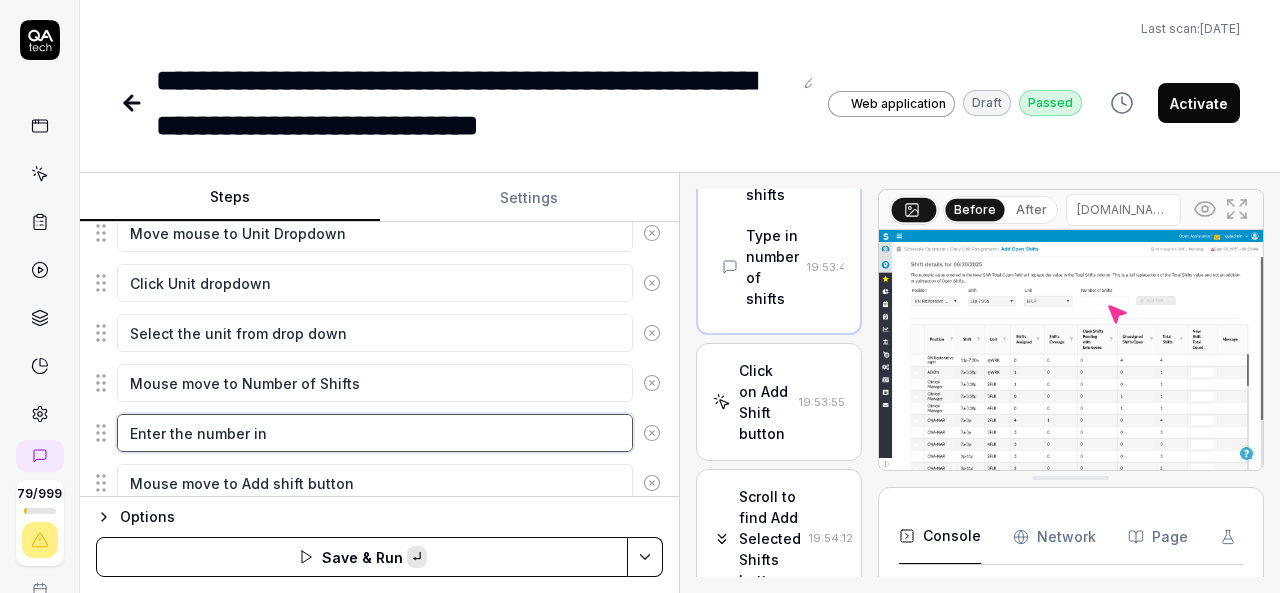 paste on "Number of Shifts" 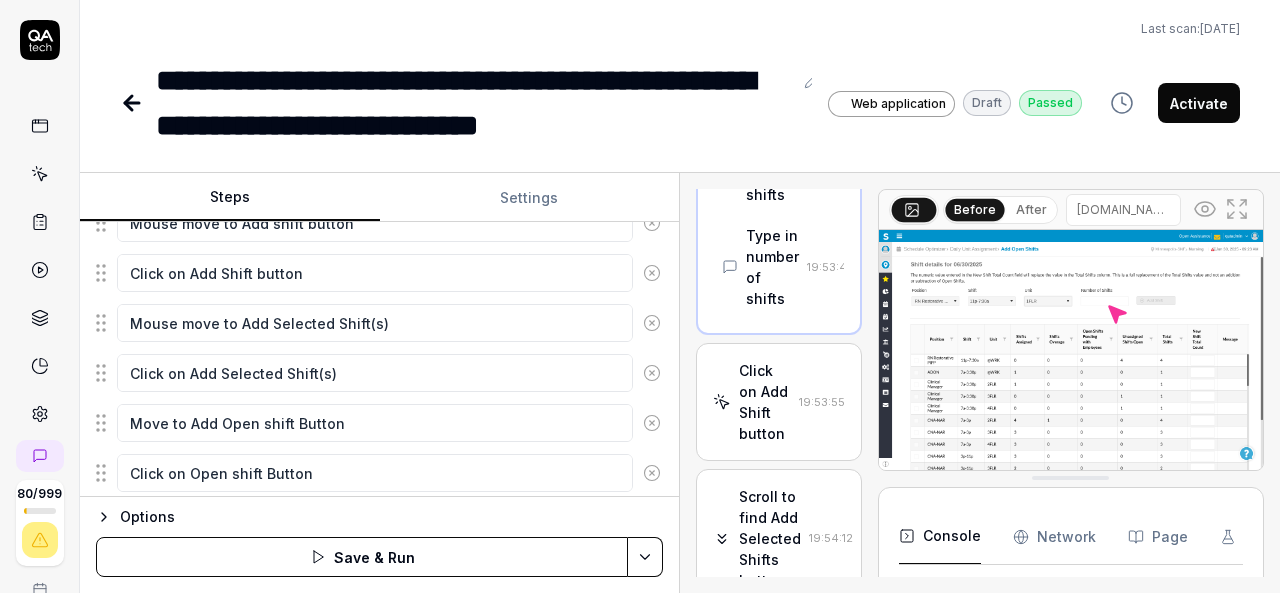 scroll, scrollTop: 1519, scrollLeft: 0, axis: vertical 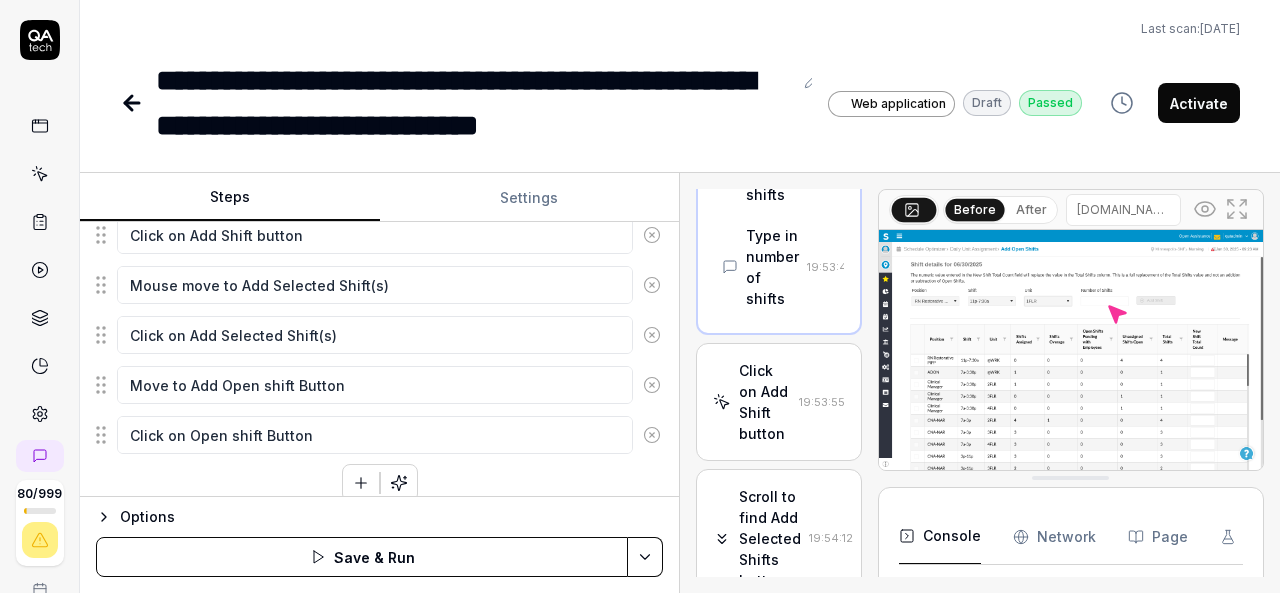 click on "Enter the username in the username field Enter the password in the password field Click the Login button Move mouse to hamburger menu Click the  hamburger-container slx-navigation-menu-ignore Move mouse to Schedule Optimizer Click on Schedule Optimizer Move mouse to Schedule Click Schedule Move mouse to Daily Unit Assignment Click on Daily Unit Assignment Move mouse to Add Open shift button Click on Add Open shift button Move mouse to Position Drop down Click on Position Dropdown Select position from Dropdown Move mouse to Shift Drop down Click on Shift Dropdown Select the shift from dropdown Move mouse to Unit Dropdown Click Unit dropdown Select the unit from drop down Mouse move to Number of Shifts Enter the number in Number of Shifts Mouse move to Add shift button Click on Add Shift button Mouse move to Add Selected Shift(s) Click on Add Selected Shift(s) Move to Add Open shift Button Click on Open shift Button" at bounding box center [379, -267] 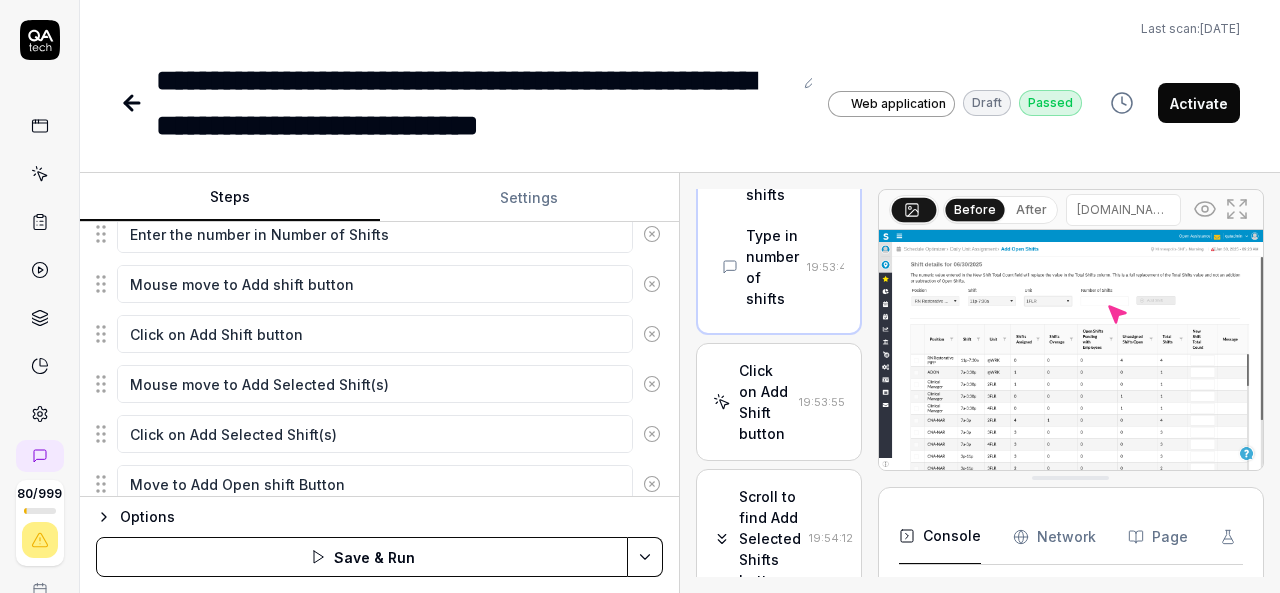 scroll, scrollTop: 1558, scrollLeft: 0, axis: vertical 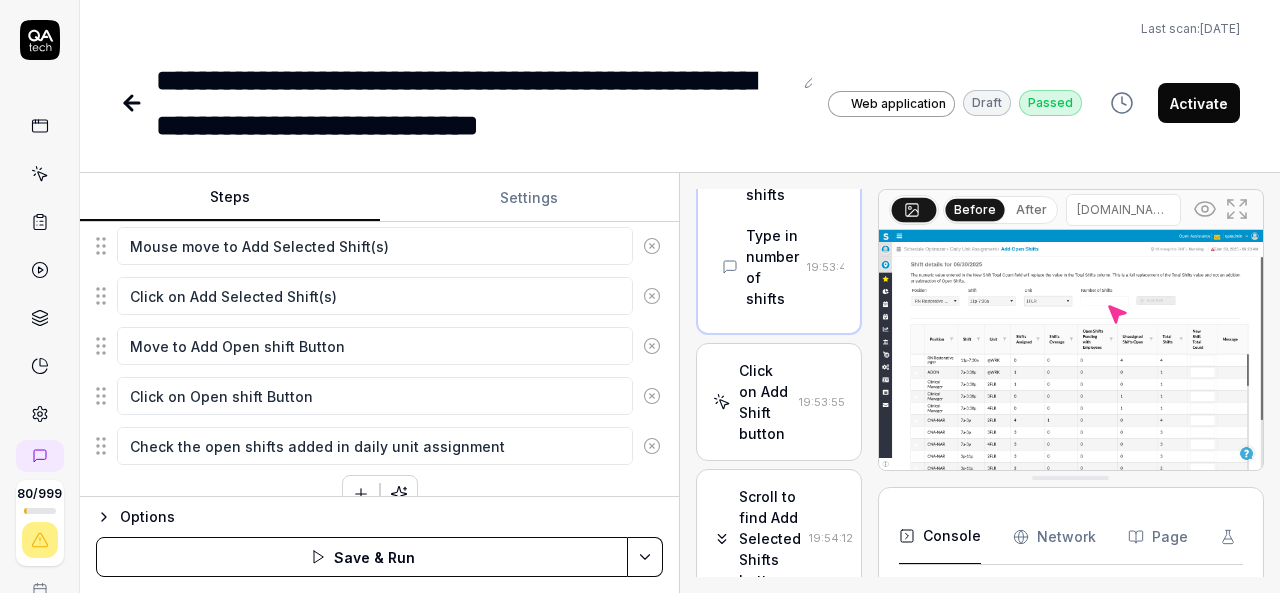 click on "Save & Run" at bounding box center [362, 557] 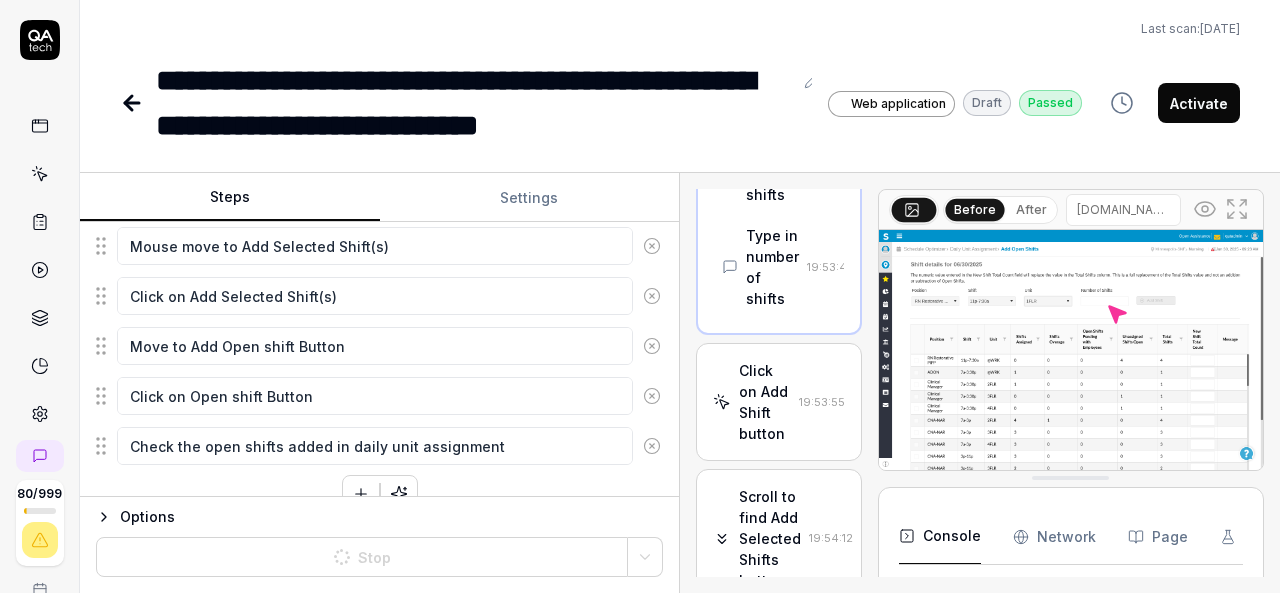 click 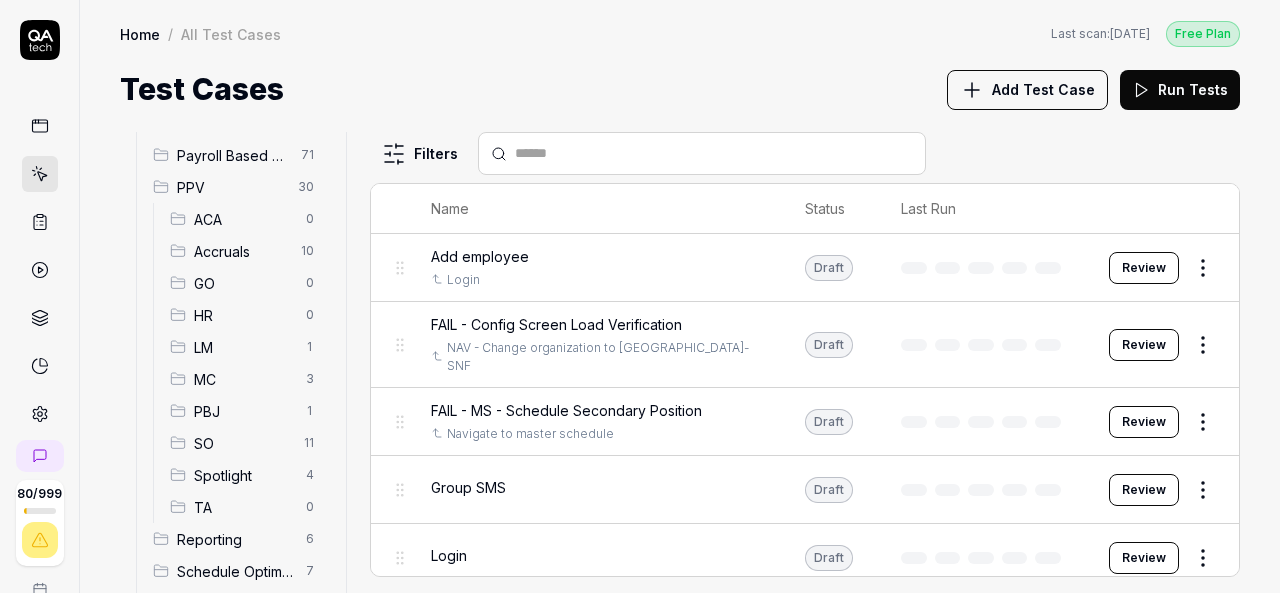 scroll, scrollTop: 290, scrollLeft: 0, axis: vertical 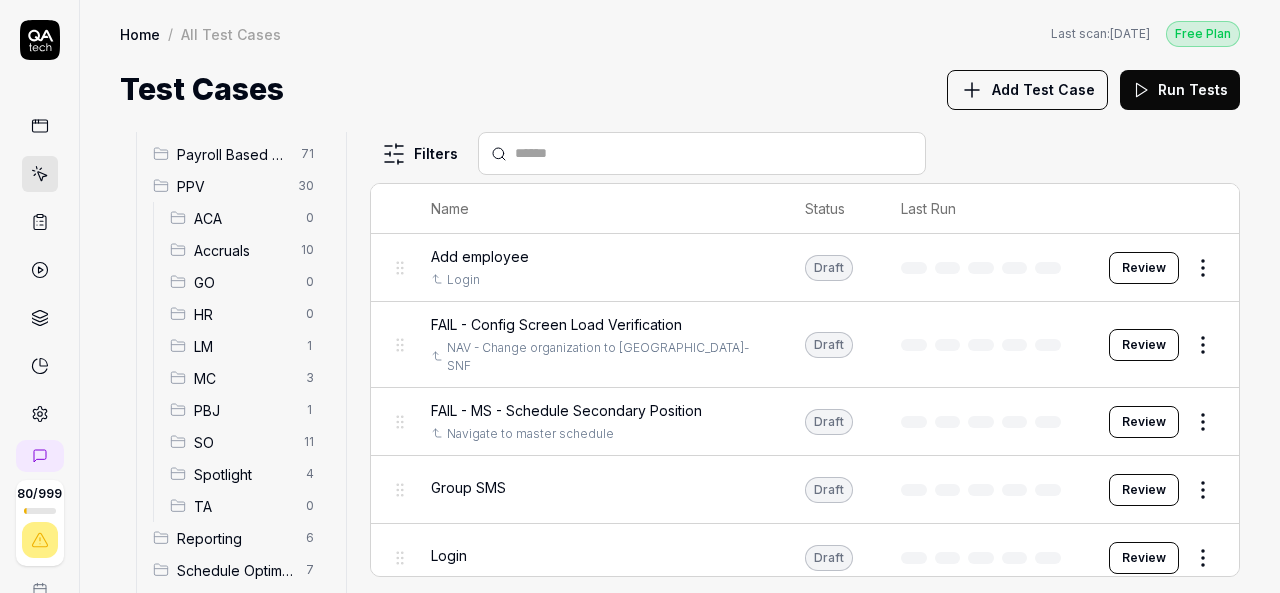 click on "SO" at bounding box center (243, 442) 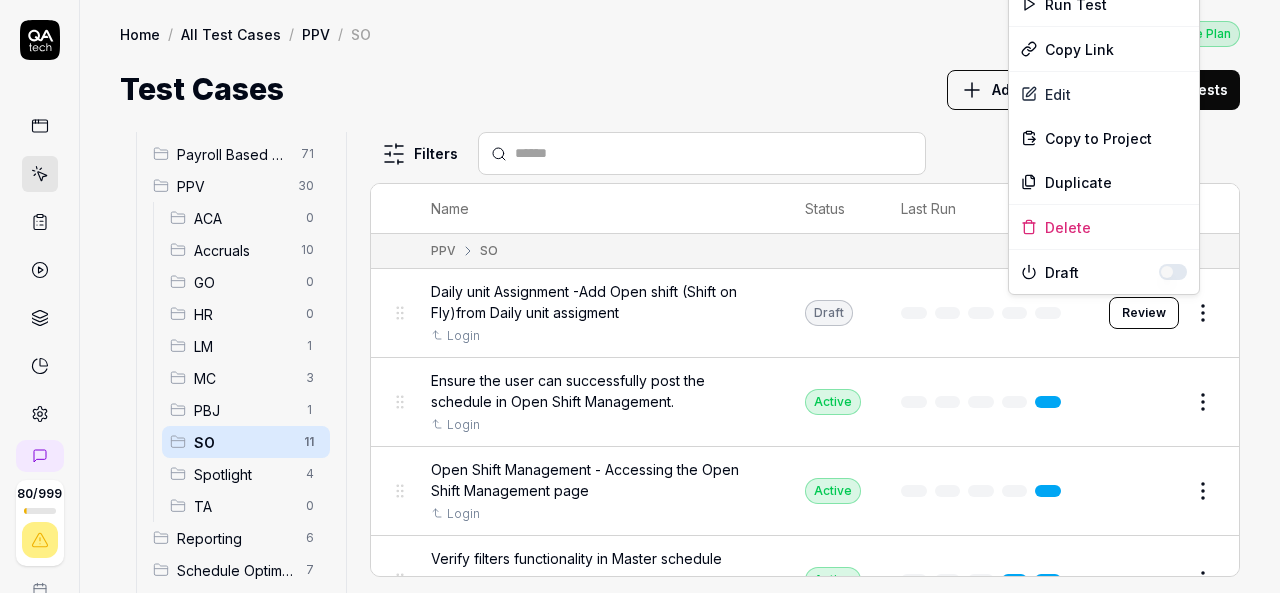 click on "80  /  999 k S Home / All Test Cases / PPV / SO Free Plan Home / All Test Cases / PPV / SO Last scan:  [DATE] Free Plan Test Cases Add Test Case Run Tests All Test Cases 486 Communication 46 Dashboard Management 13 Employee Management 42 Help and Support 19 Login 7 Logout 1 Master Schedule 12 Navigation 27 Payroll Based Journal 71 PPV 30 ACA 0 Accruals 10 GO 0 HR 0 LM 1 MC 3 PBJ 1 SO 11 Spotlight 4 TA 0 Reporting 6 Schedule Optimizer 7 Screen Loads 7 TestPPV 0 Time & Attendance 192 User Profile 1 Filters Name Status Last Run PPV SO Daily unit Assignment -Add Open shift (Shift on Fly)from Daily unit assigment Login Draft Review Ensure the user can successfully post the schedule in Open Shift Management. Login Active Edit Open Shift Management - Accessing the Open Shift Management page Login Active Edit Verify filters functionality in Master schedule screen. Login Active Edit Verify user is able to load Daily unit assignment(DUA) Login Active Edit Verify user is able to load post schedule. Login Active Edit" at bounding box center (640, 296) 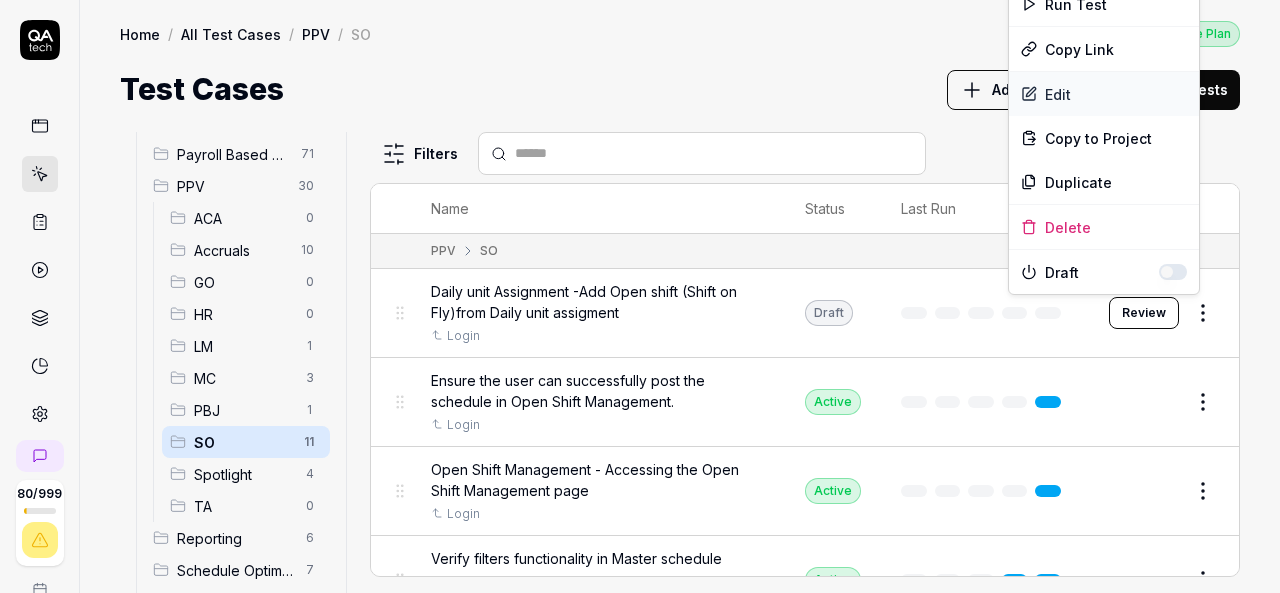click on "Edit" at bounding box center (1104, 94) 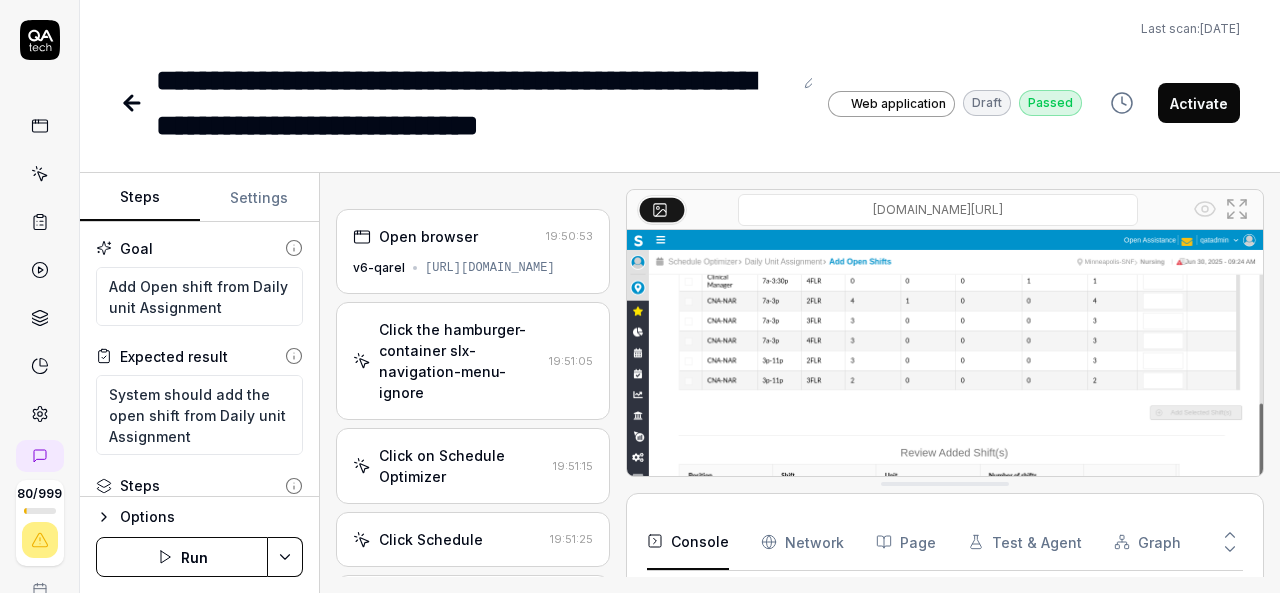 scroll, scrollTop: 415, scrollLeft: 0, axis: vertical 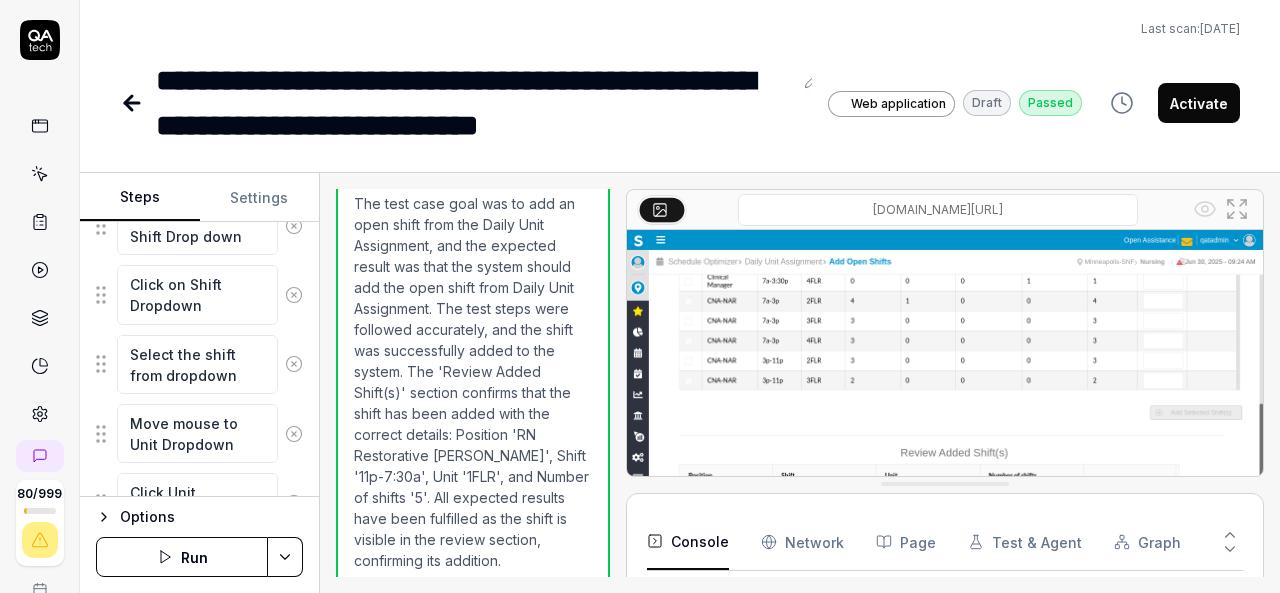 click 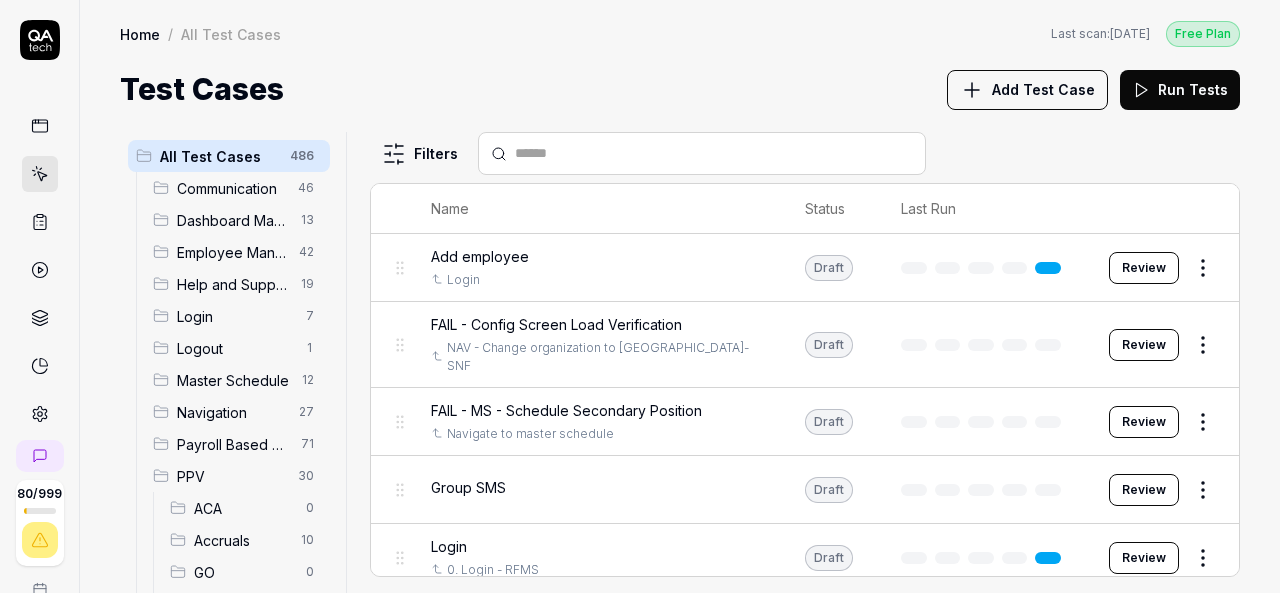 scroll, scrollTop: 249, scrollLeft: 0, axis: vertical 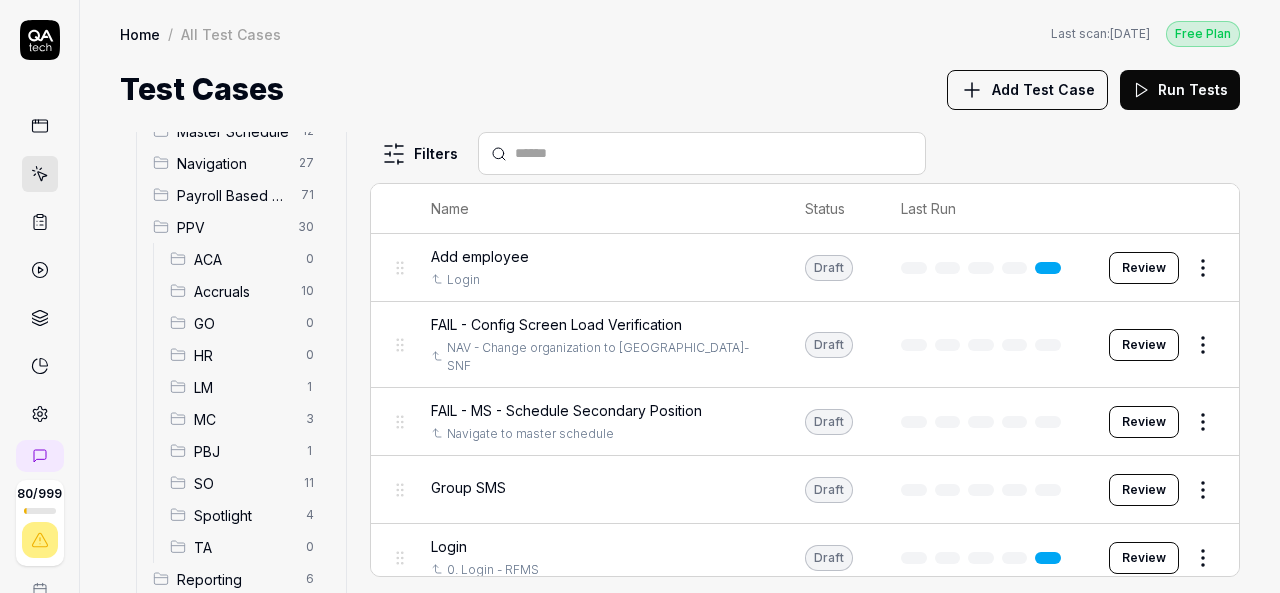 click on "SO" at bounding box center (243, 483) 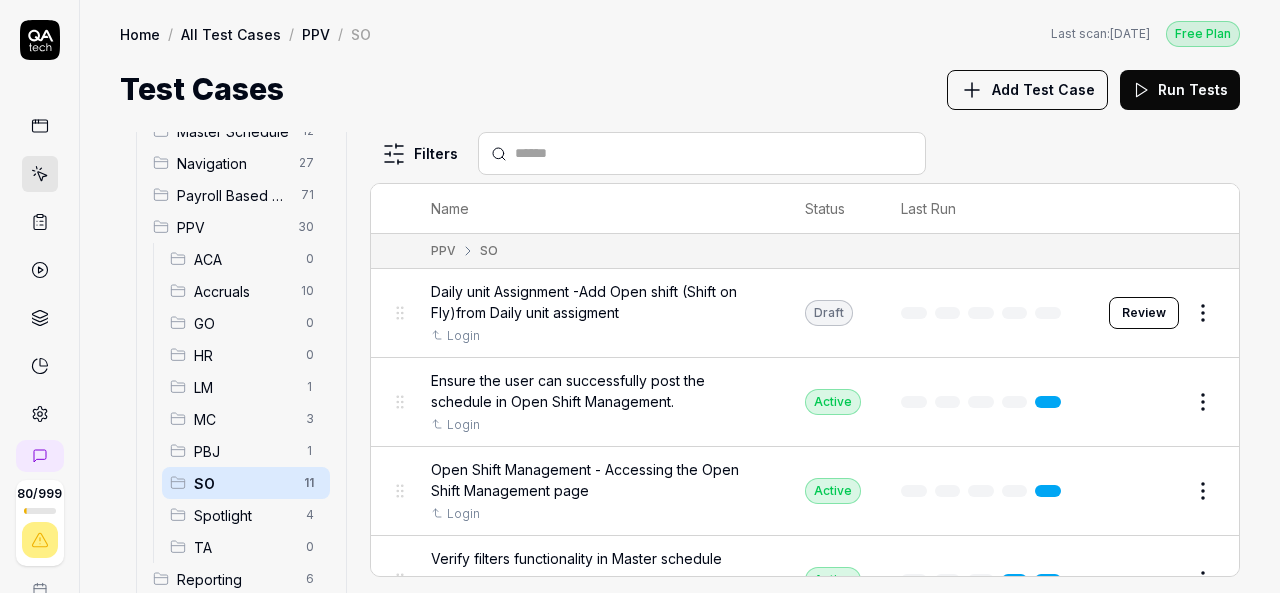scroll, scrollTop: 280, scrollLeft: 0, axis: vertical 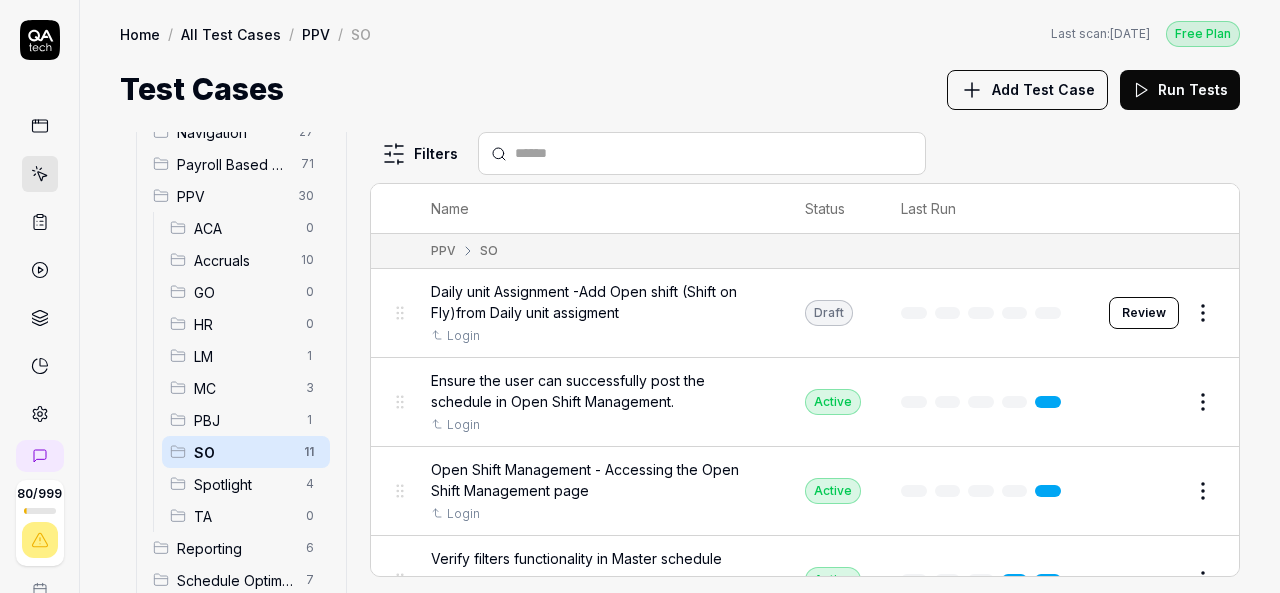 click on "80  /  999 k S Home / All Test Cases / PPV / SO Free Plan Home / All Test Cases / PPV / SO Last scan:  [DATE] Free Plan Test Cases Add Test Case Run Tests All Test Cases 486 Communication 46 Dashboard Management 13 Employee Management 42 Help and Support 19 Login 7 Logout 1 Master Schedule 12 Navigation 27 Payroll Based Journal 71 PPV 30 ACA 0 Accruals 10 GO 0 HR 0 LM 1 MC 3 PBJ 1 SO 11 Spotlight 4 TA 0 Reporting 6 Schedule Optimizer 7 Screen Loads 7 TestPPV 0 Time & Attendance 192 User Profile 1 Filters Name Status Last Run PPV SO Daily unit Assignment -Add Open shift (Shift on Fly)from Daily unit assigment Login Draft Review Ensure the user can successfully post the schedule in Open Shift Management. Login Active Edit Open Shift Management - Accessing the Open Shift Management page Login Active Edit Verify filters functionality in Master schedule screen. Login Active Edit Verify user is able to load Daily unit assignment(DUA) Login Active Edit Verify user is able to load post schedule. Login Active Edit" at bounding box center (640, 296) 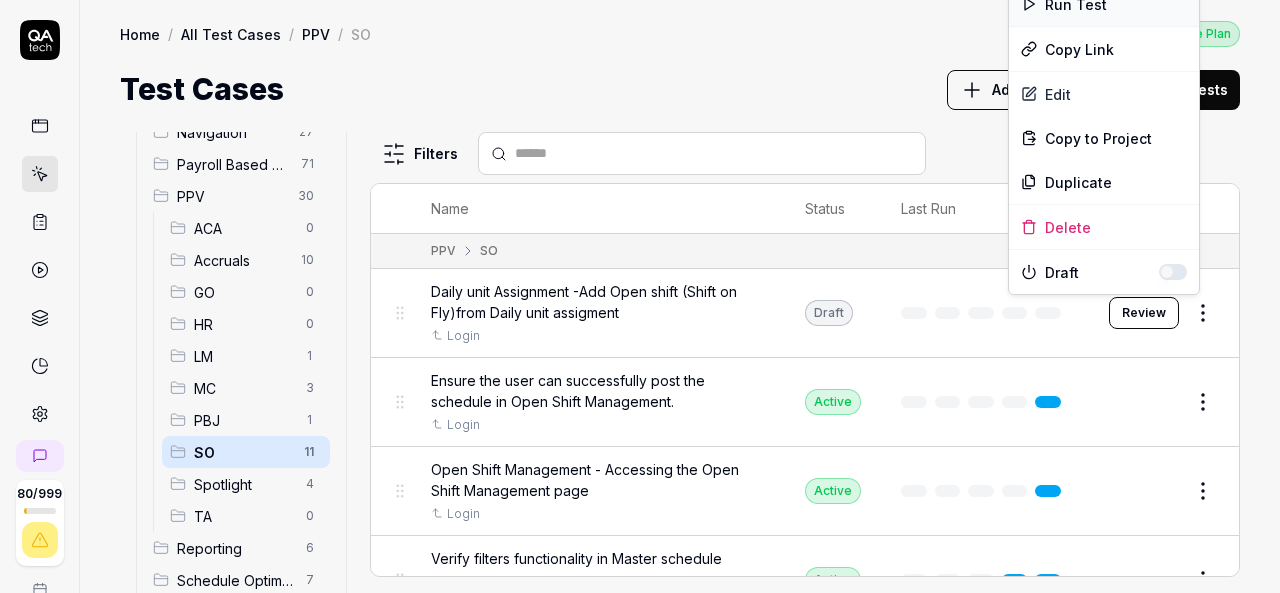 click on "Run Test" at bounding box center (1104, 4) 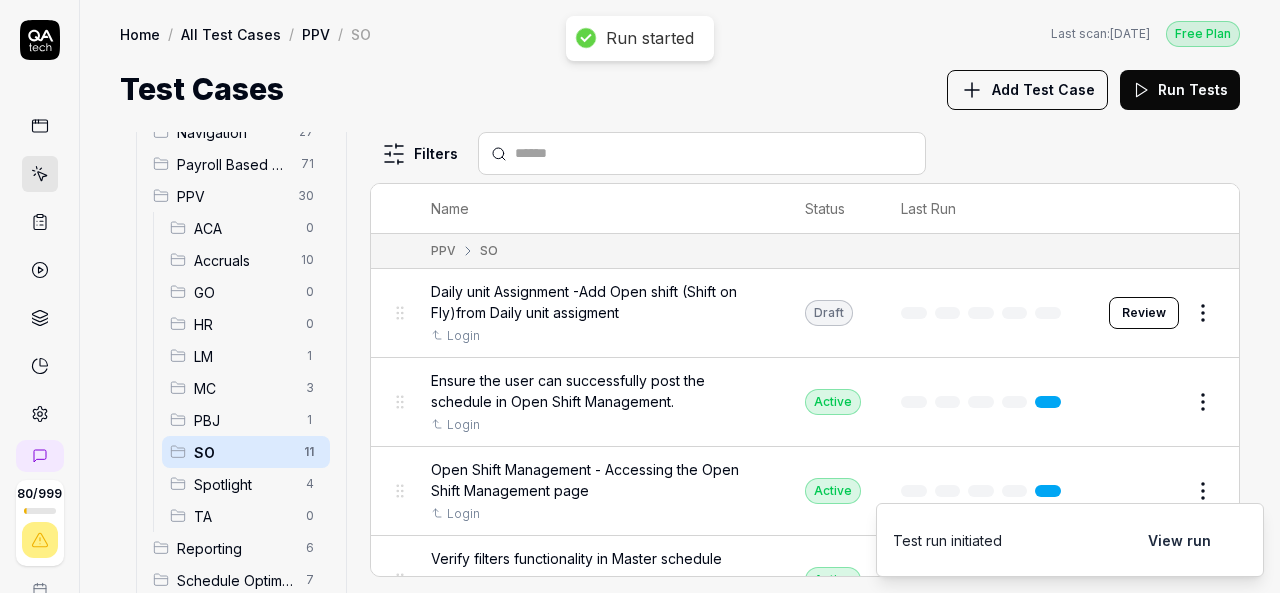 click on "View run" at bounding box center [1179, 540] 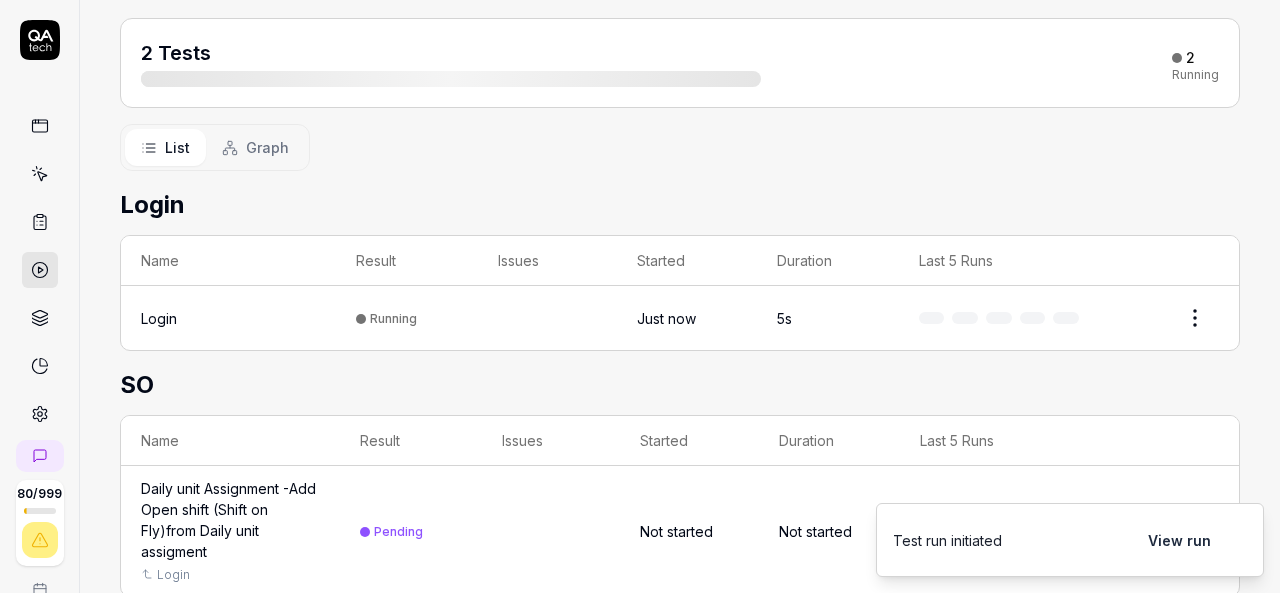 scroll, scrollTop: 262, scrollLeft: 0, axis: vertical 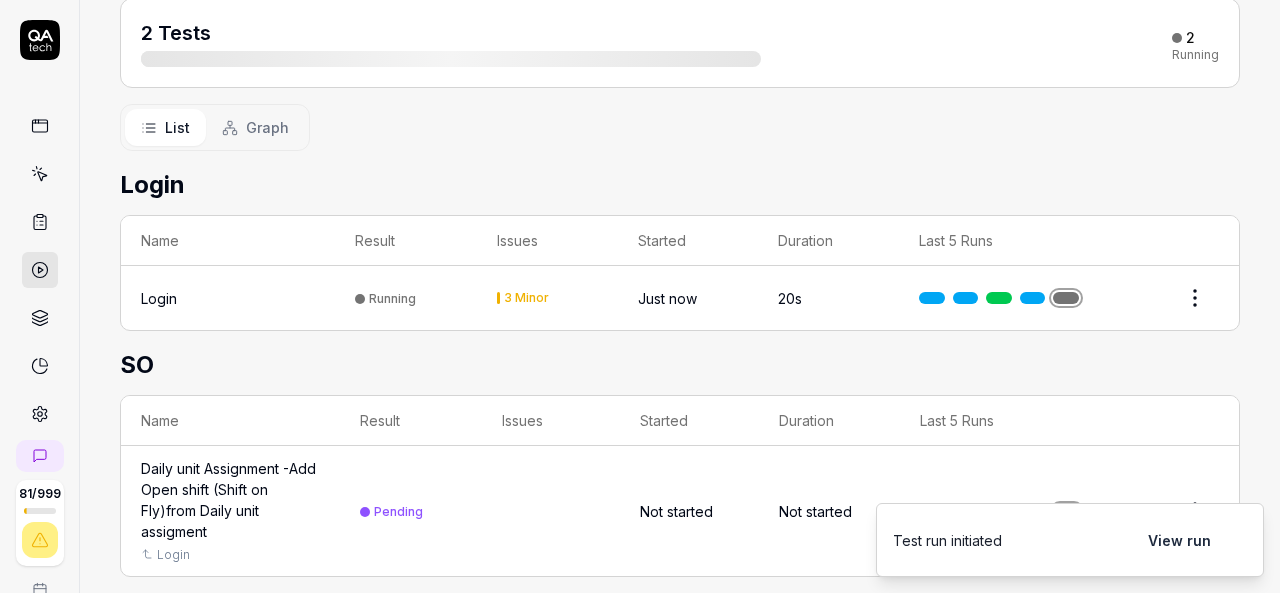 click at bounding box center [551, 511] 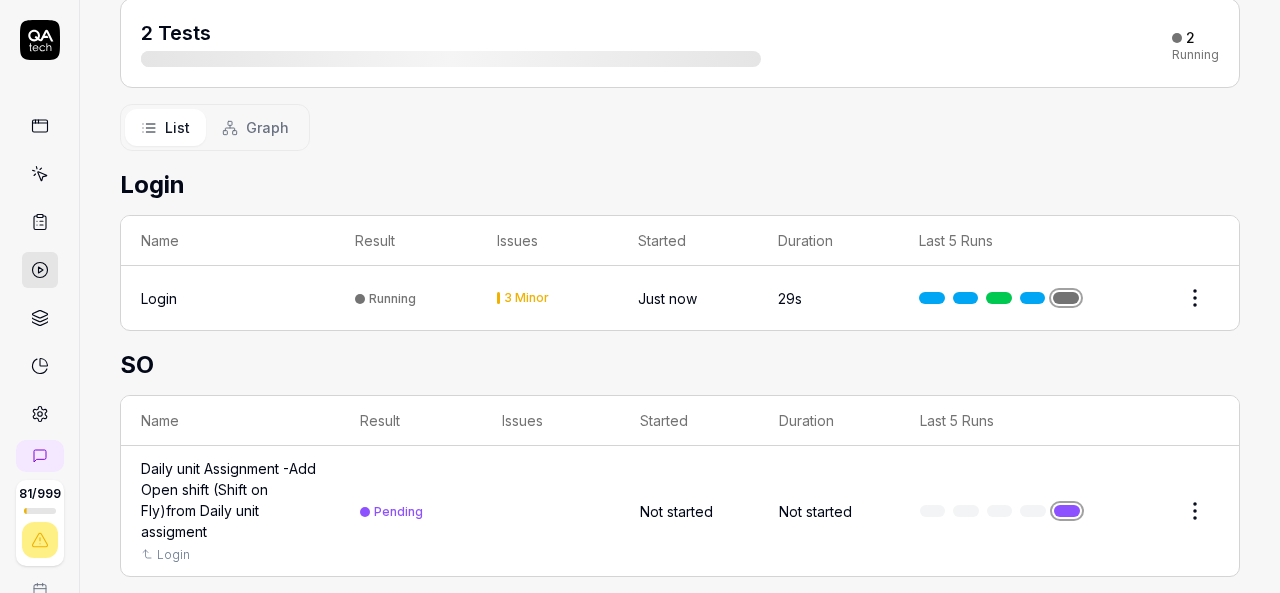 click on "Status Running k Manual by [PERSON_NAME][EMAIL_ADDRESS][DOMAIN_NAME] Started Just now Duration 29s 2 Tests   2 Running List Graph Login Name Result Issues Started Duration Last 5 Runs Login Running 3   Minor Just now 29s SO Name Result Issues Started Duration Last 5 Runs Daily unit Assignment -Add Open shift (Shift on Fly)from Daily unit assigment Login Pending Not started Not started" at bounding box center (680, 233) 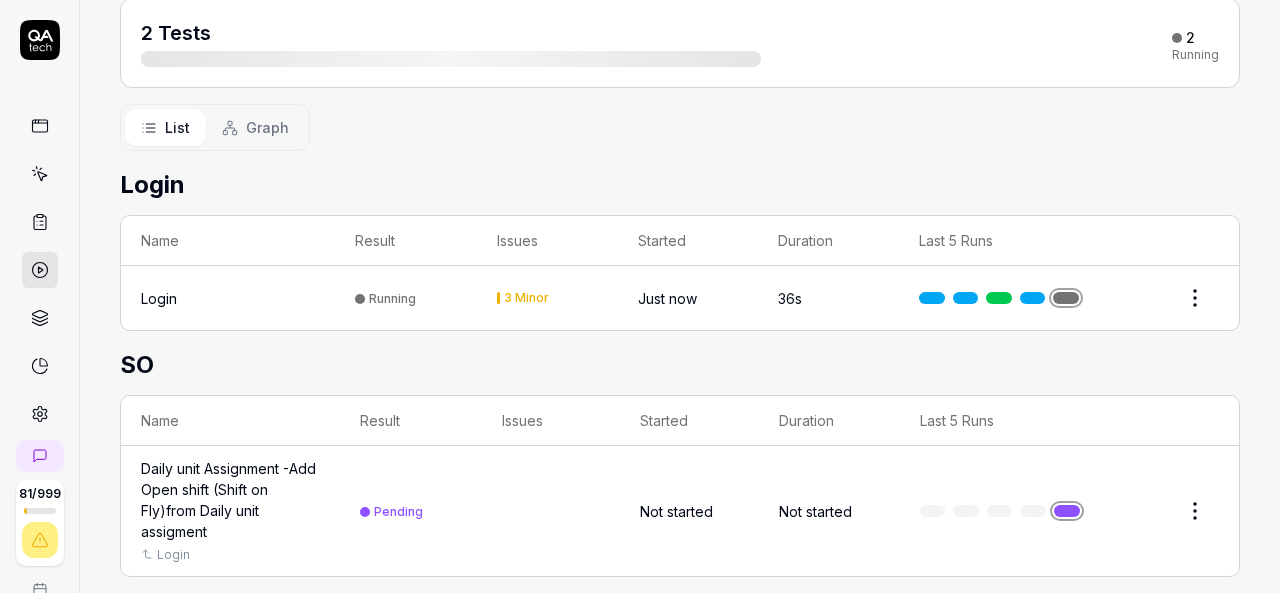 click at bounding box center (1067, 511) 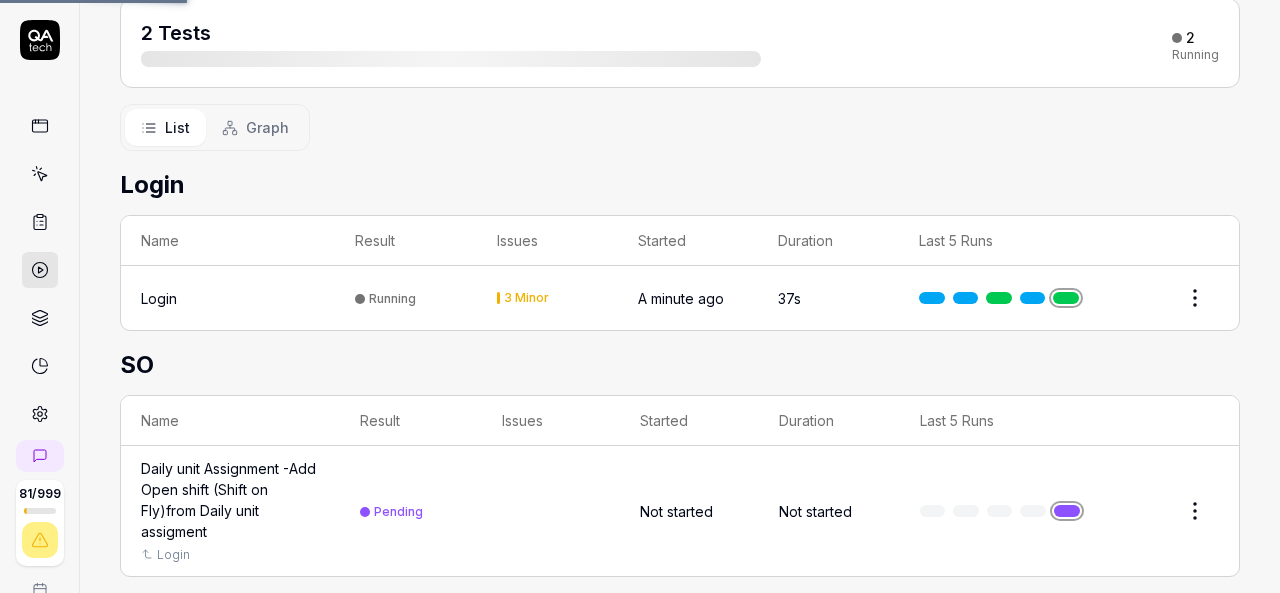 scroll, scrollTop: 0, scrollLeft: 0, axis: both 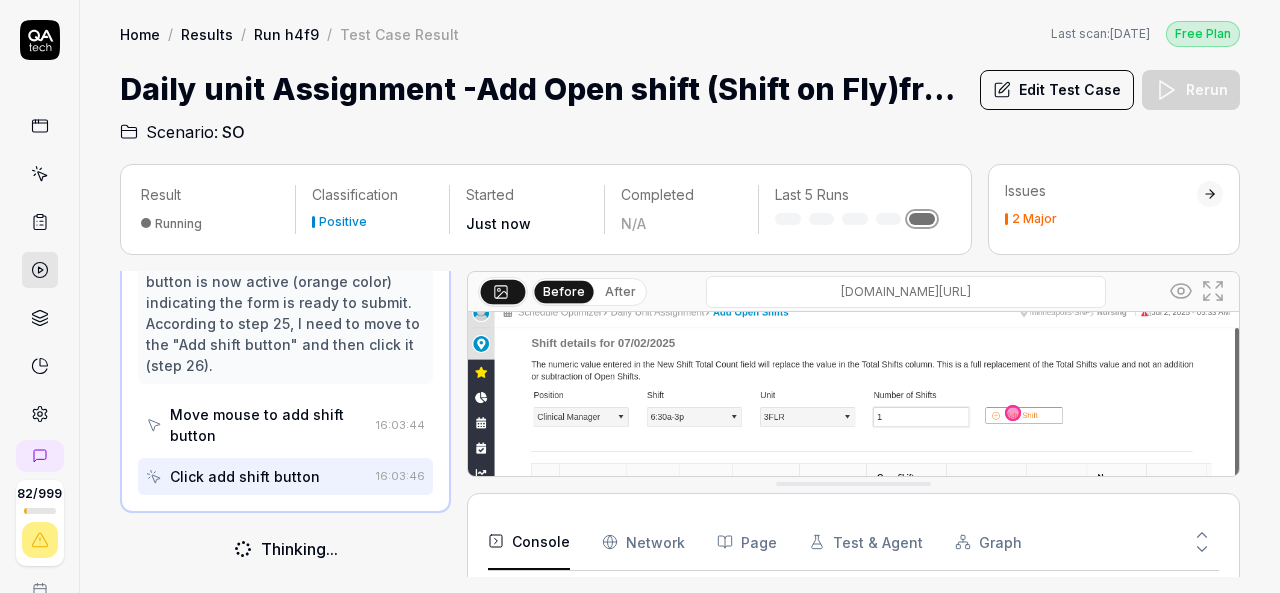 click at bounding box center [853, 515] 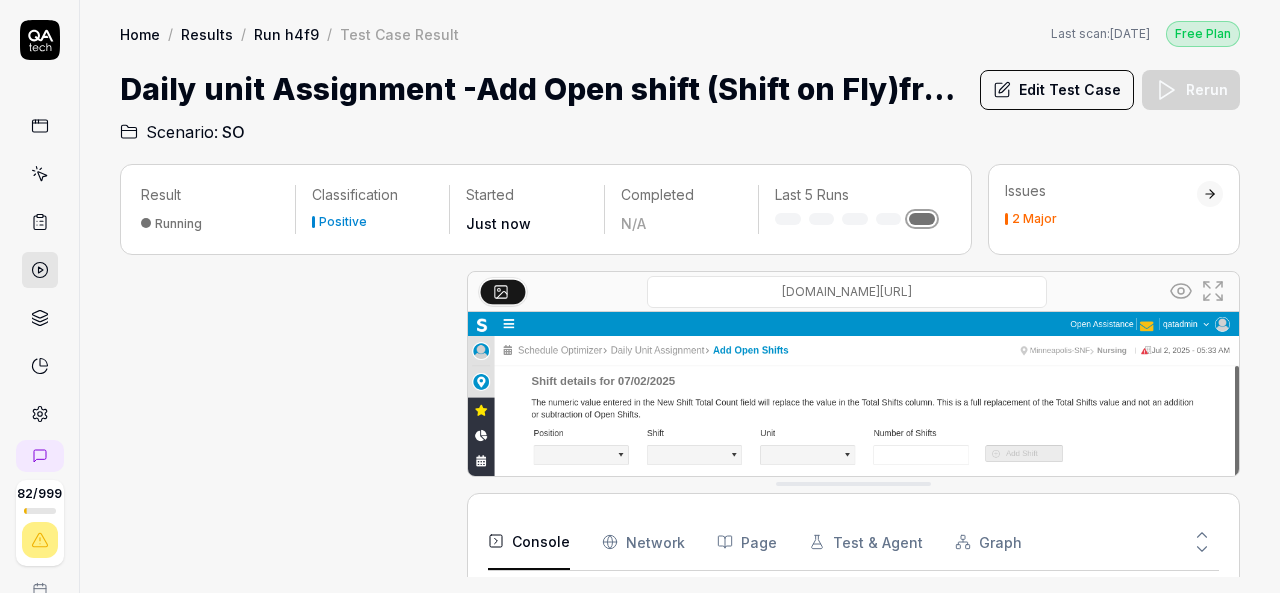scroll, scrollTop: 1417, scrollLeft: 0, axis: vertical 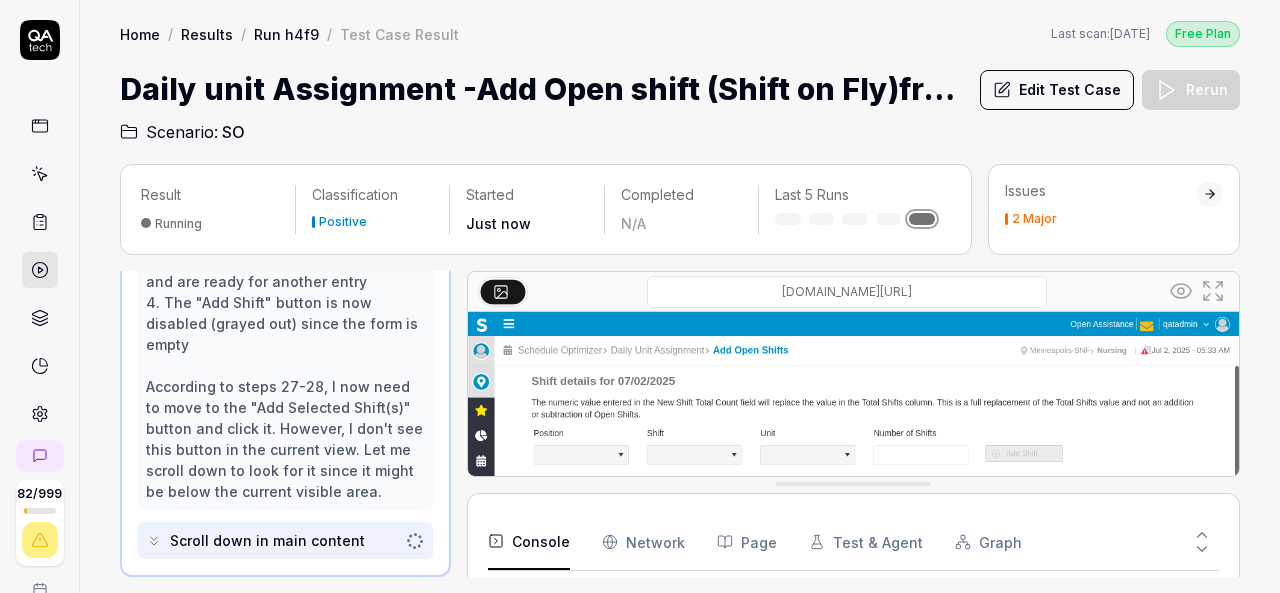 click 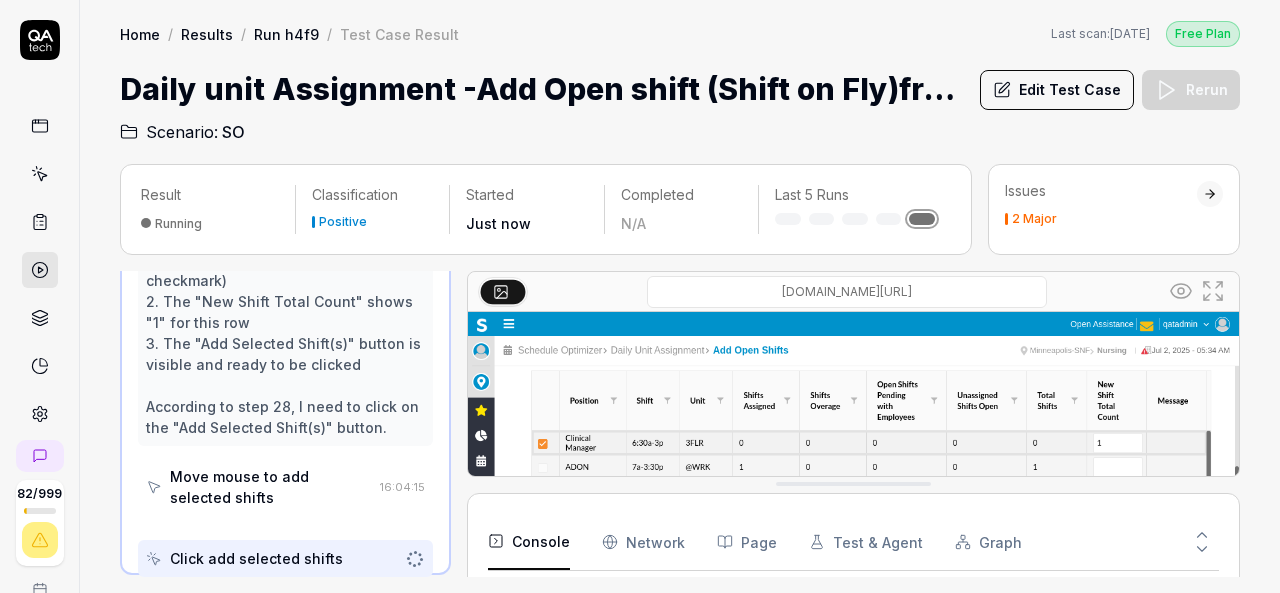 scroll, scrollTop: 1416, scrollLeft: 0, axis: vertical 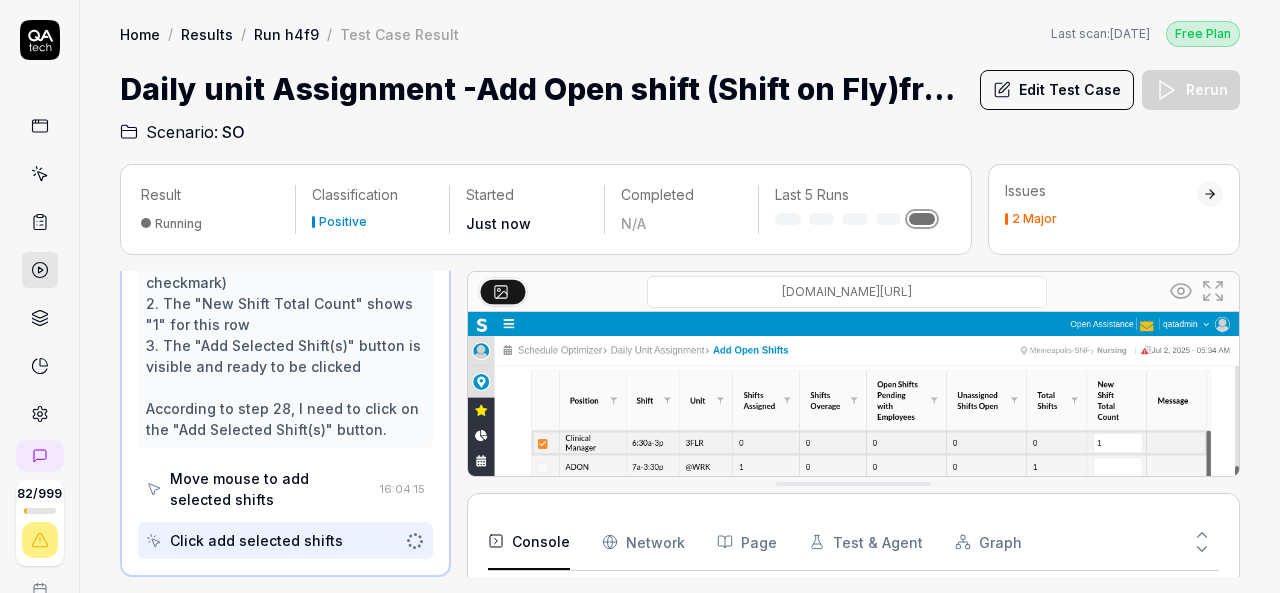 click 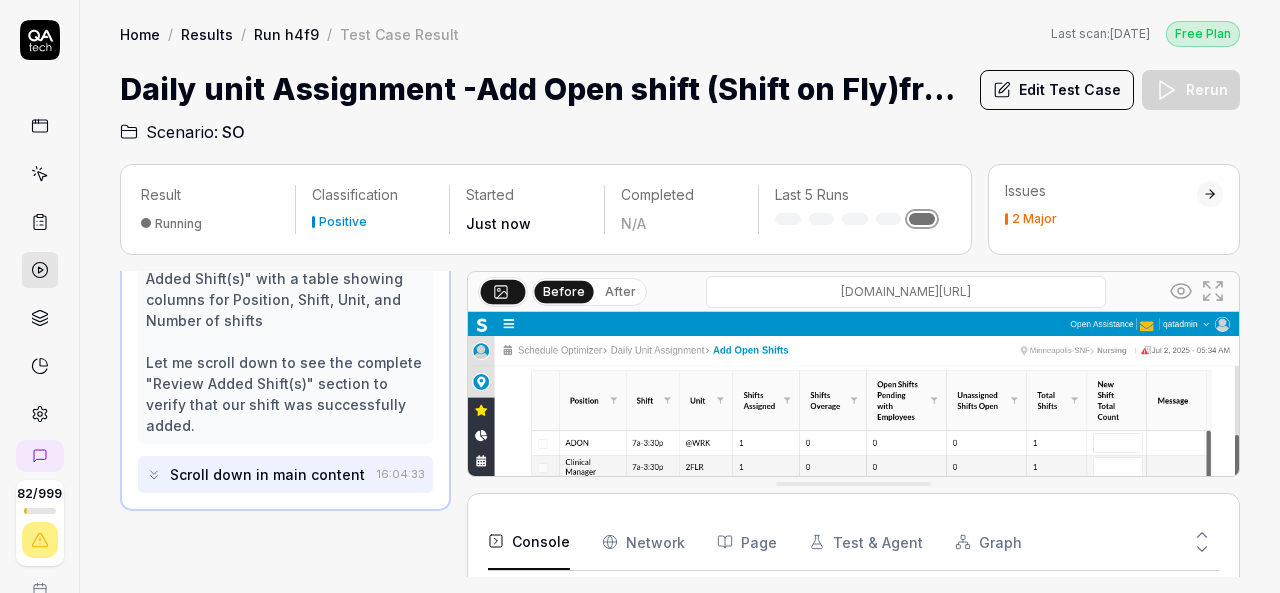 scroll, scrollTop: 1606, scrollLeft: 0, axis: vertical 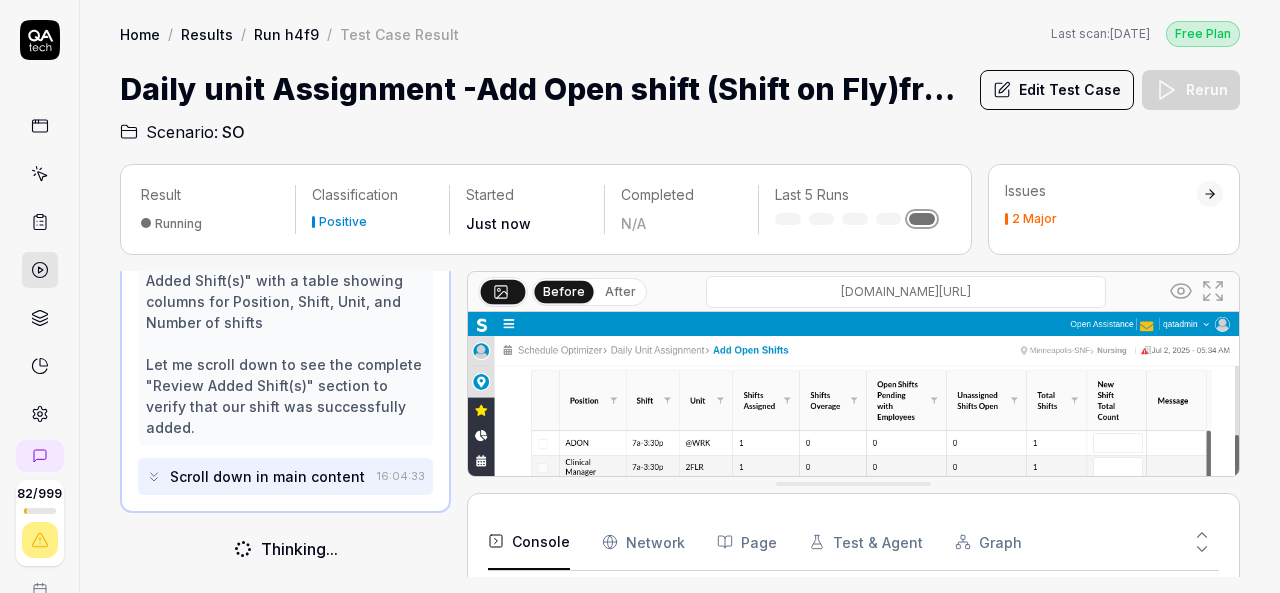 click at bounding box center (853, 553) 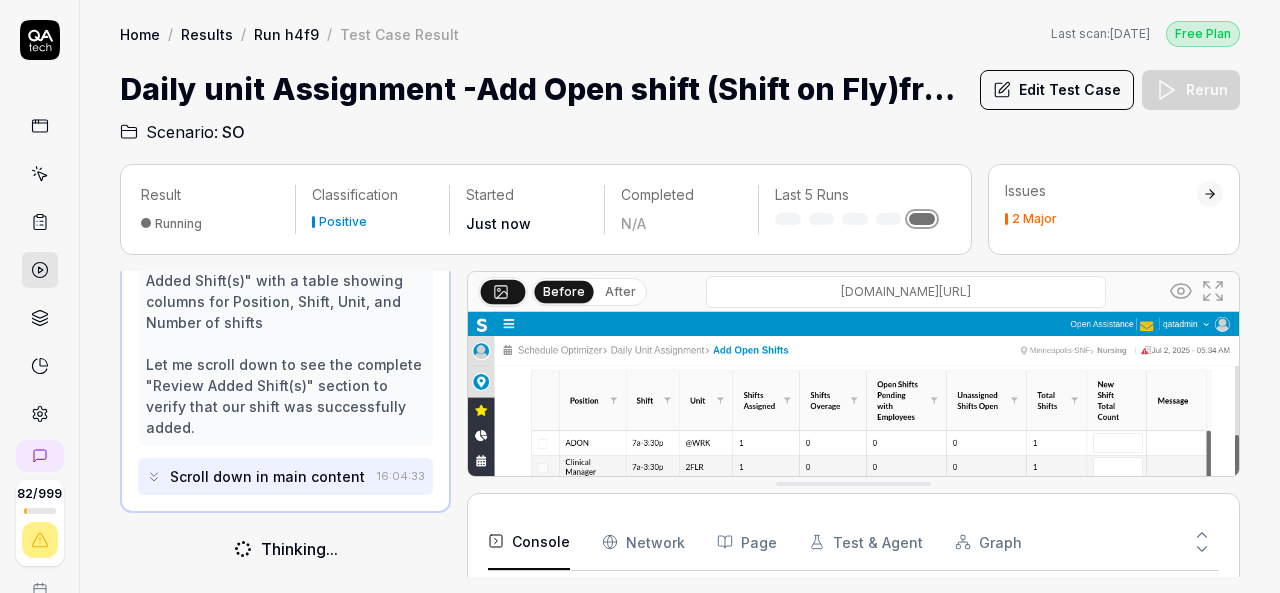 click 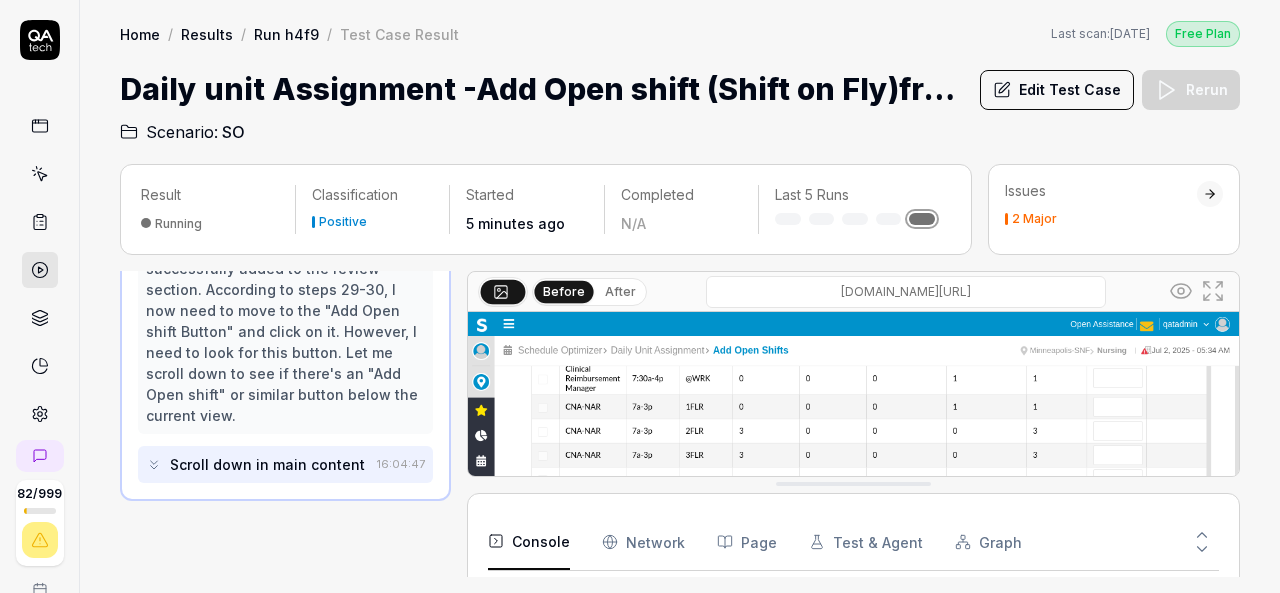 scroll, scrollTop: 1646, scrollLeft: 0, axis: vertical 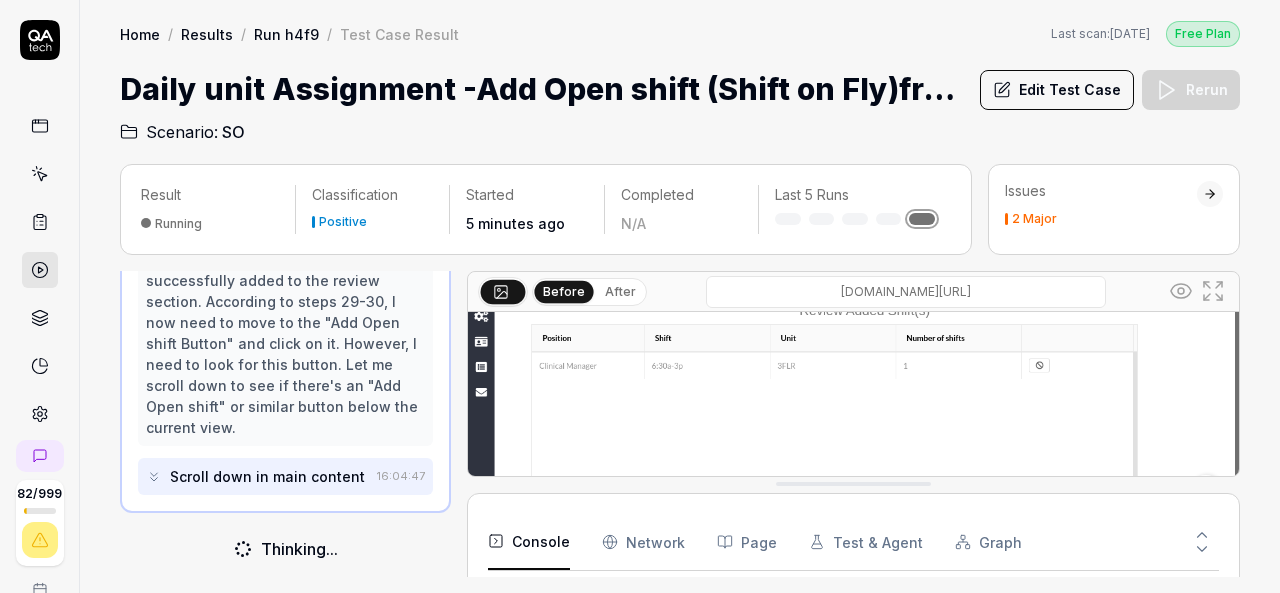 click at bounding box center [853, 282] 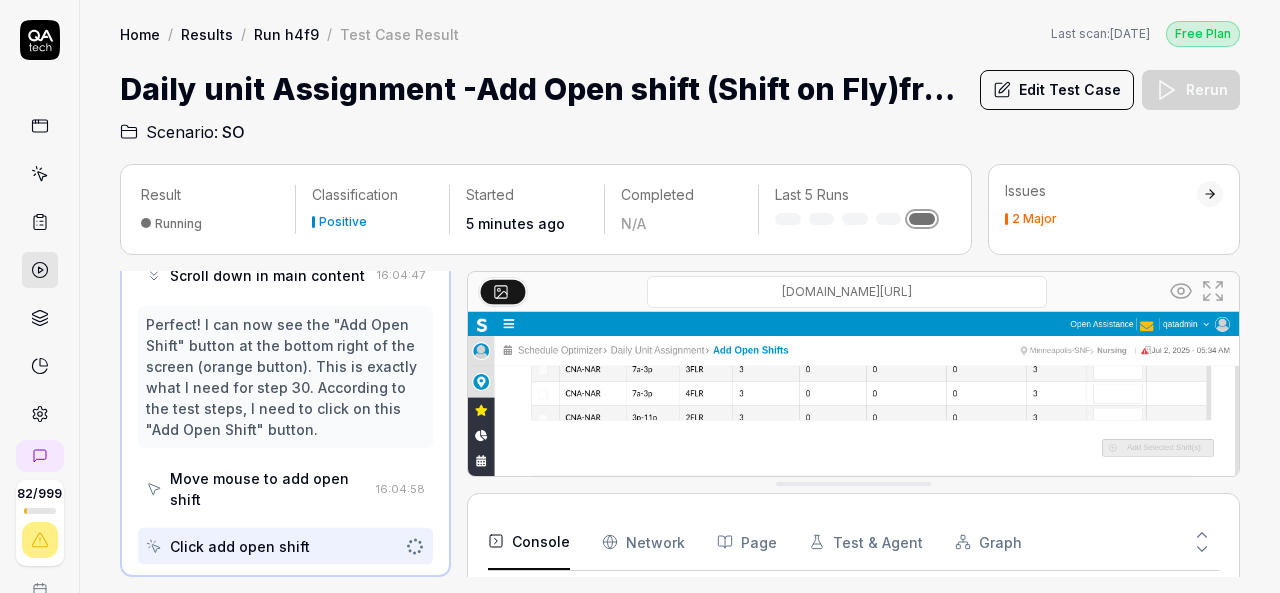 scroll, scrollTop: 1827, scrollLeft: 0, axis: vertical 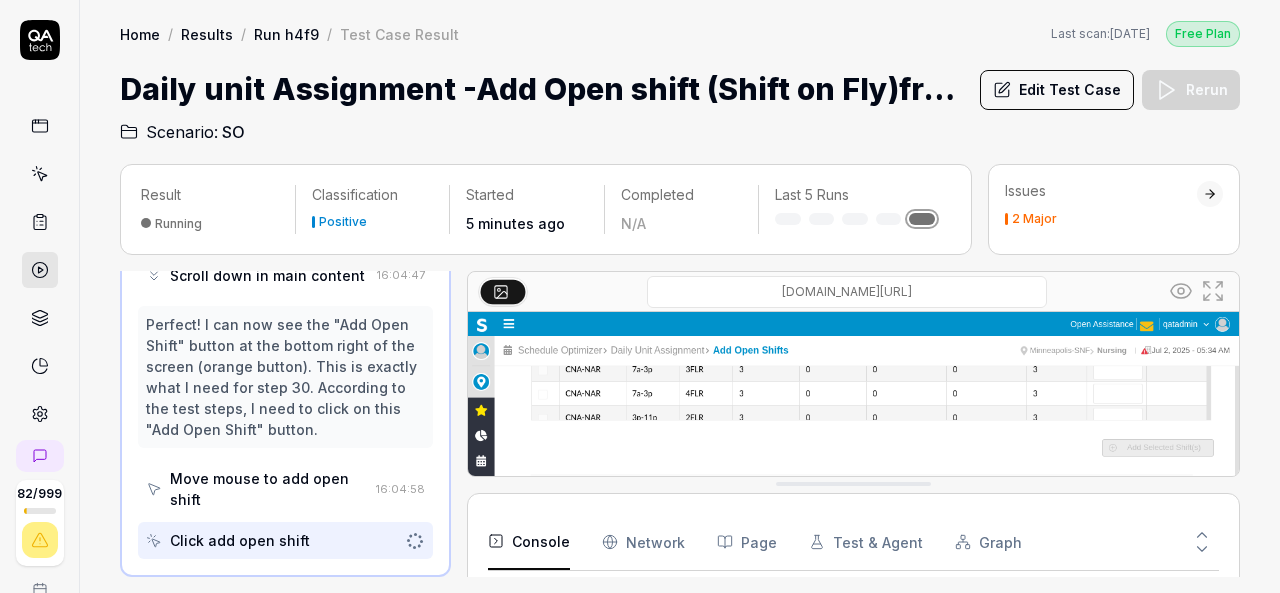 click 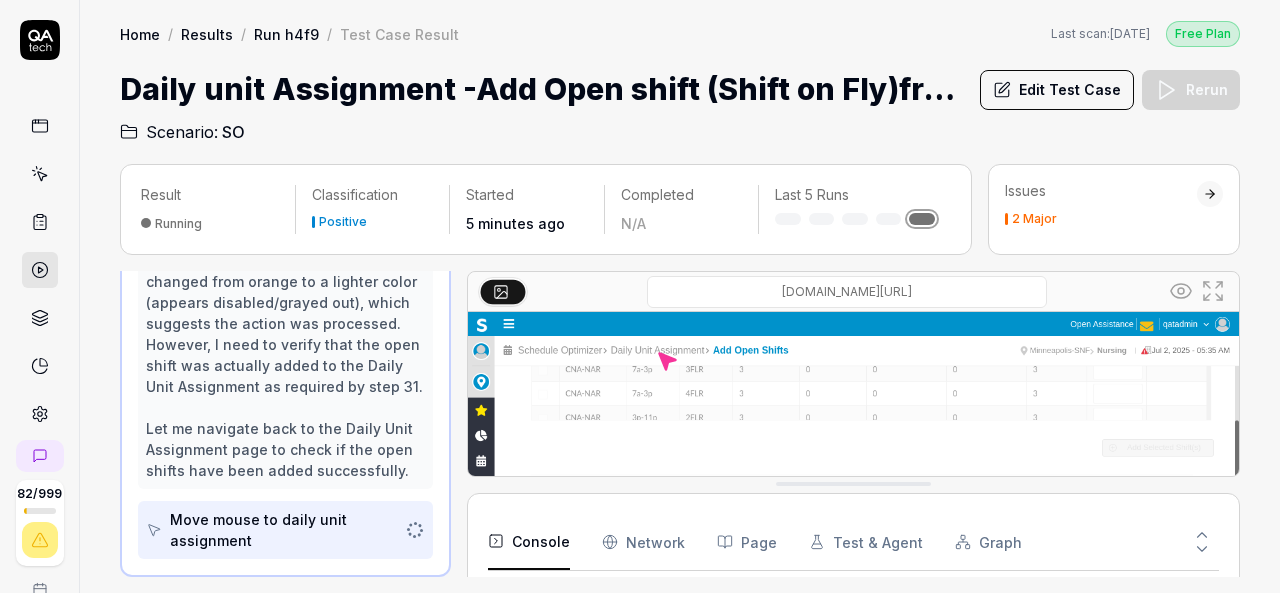 scroll, scrollTop: 1562, scrollLeft: 0, axis: vertical 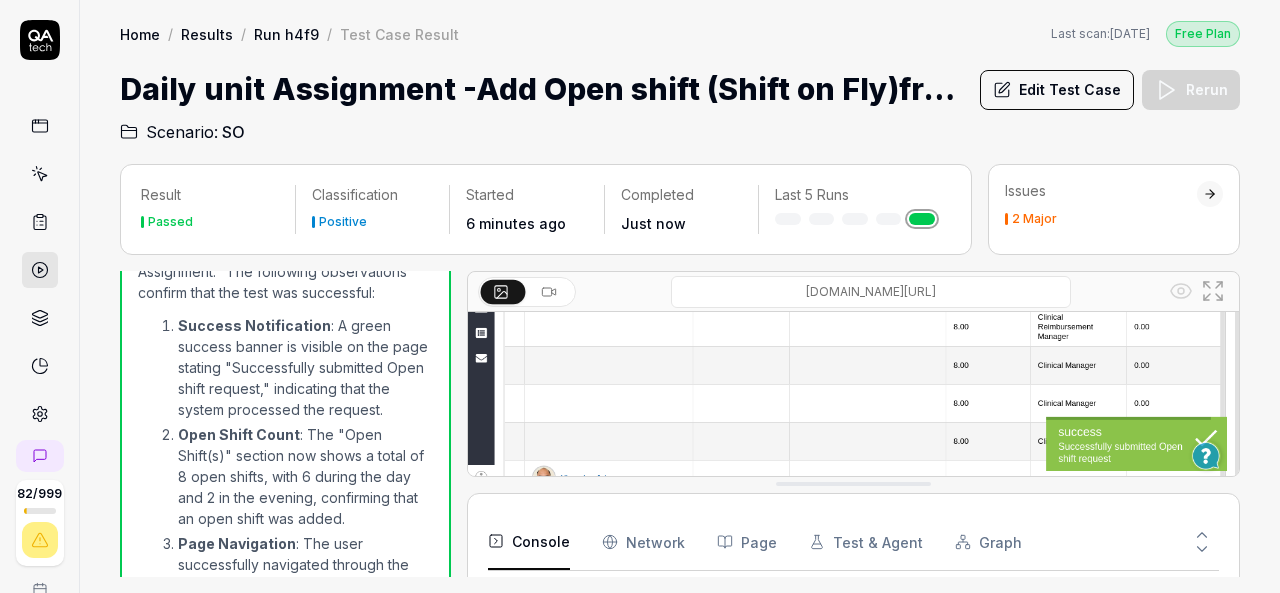 click at bounding box center [40, 174] 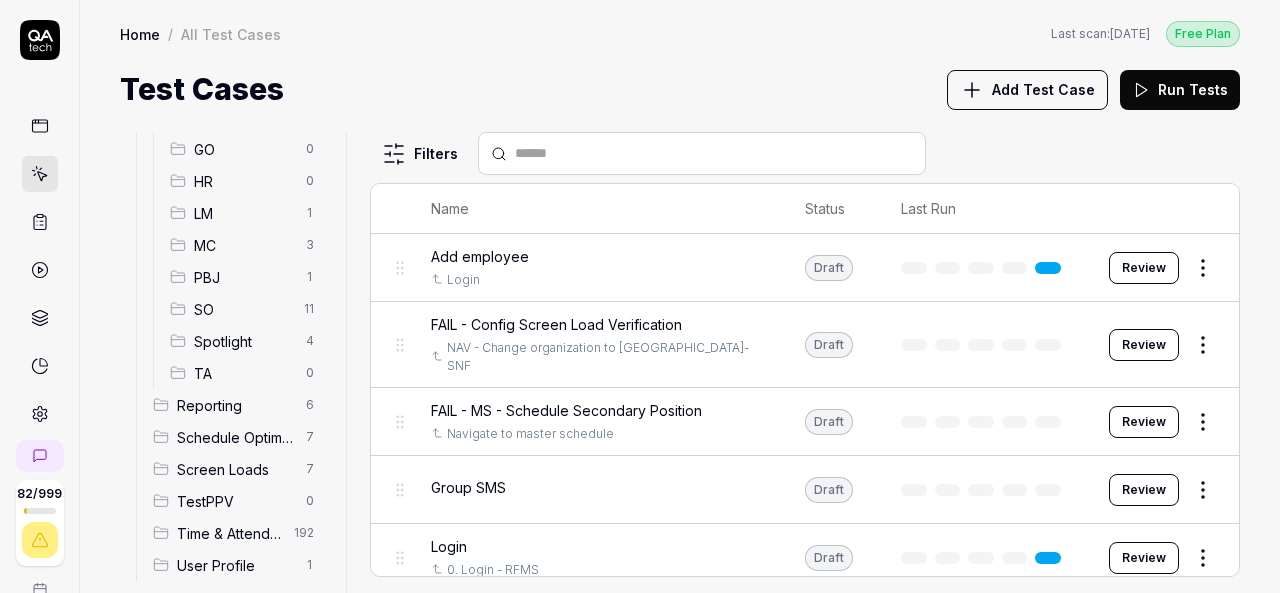 scroll, scrollTop: 441, scrollLeft: 0, axis: vertical 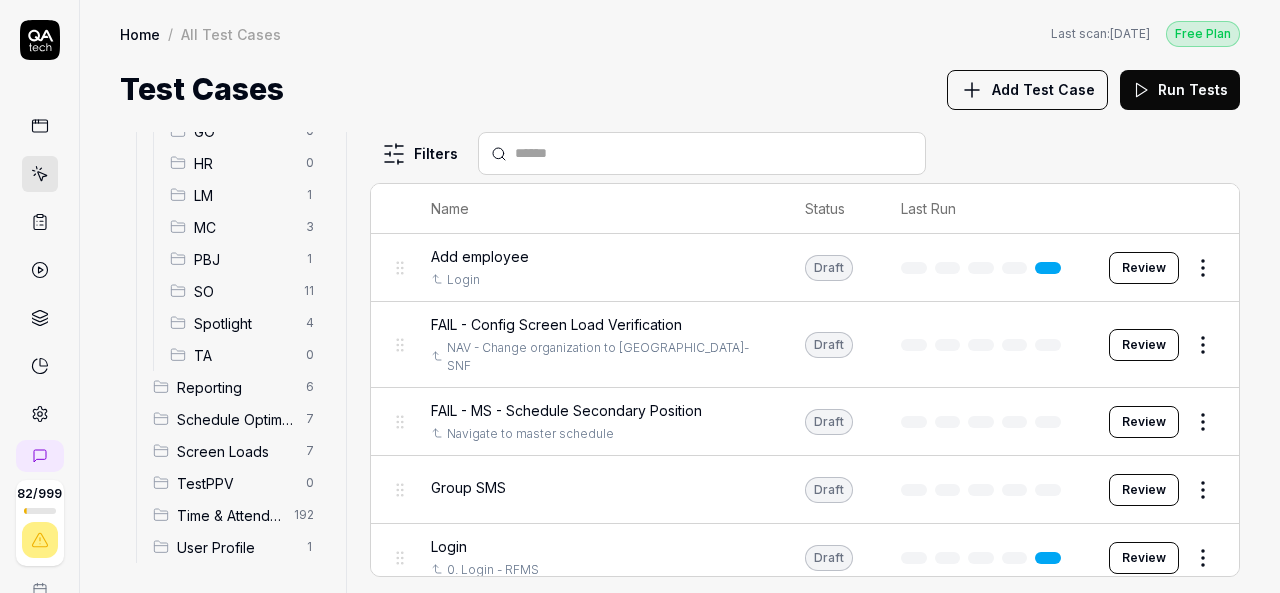 click on "SO" at bounding box center [243, 291] 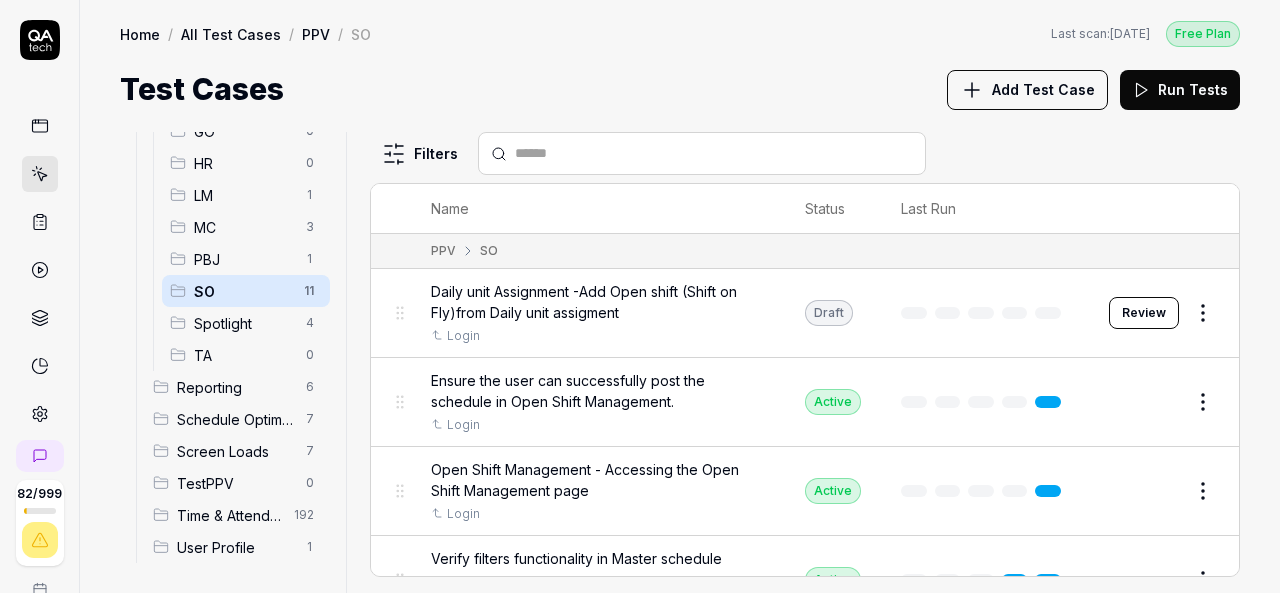 click on "SO" at bounding box center [243, 291] 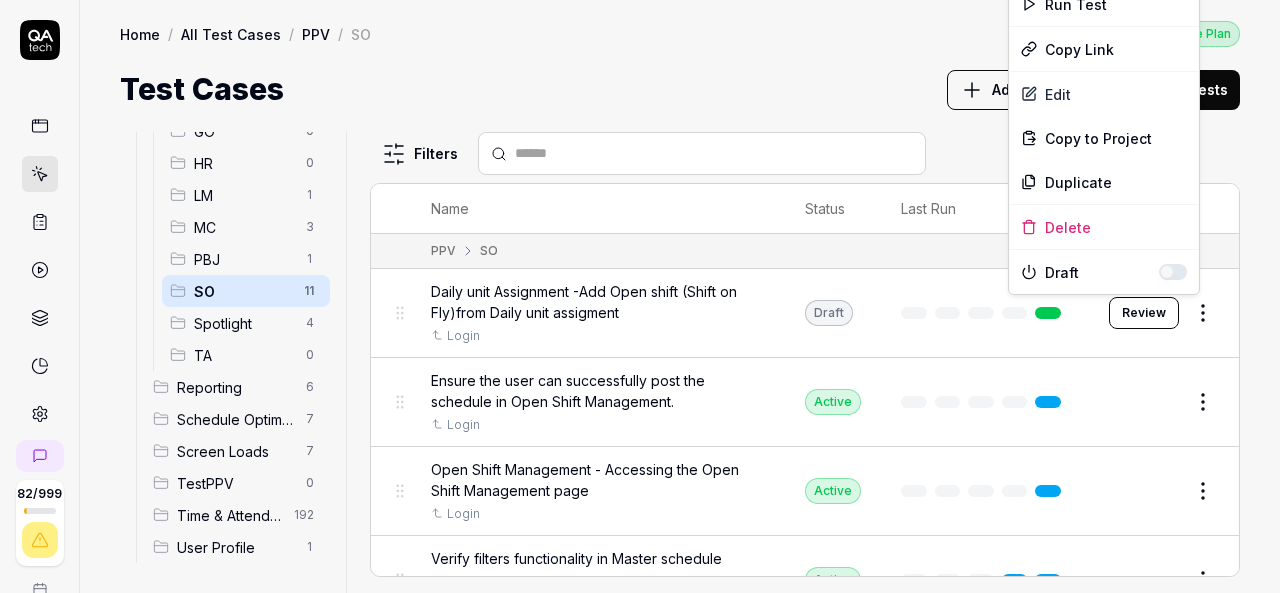 click on "82  /  999 k S Home / All Test Cases / PPV / SO Free Plan Home / All Test Cases / PPV / SO Last scan:  [DATE] Free Plan Test Cases Add Test Case Run Tests All Test Cases 486 Communication 46 Dashboard Management 13 Employee Management 42 Help and Support 19 Login 7 Logout 1 Master Schedule 12 Navigation 27 Payroll Based Journal 71 PPV 30 ACA 0 Accruals 10 GO 0 HR 0 LM 1 MC 3 PBJ 1 SO 11 Spotlight 4 TA 0 Reporting 6 Schedule Optimizer 7 Screen Loads 7 TestPPV 0 Time & Attendance 192 User Profile 1 Filters Name Status Last Run PPV SO Daily unit Assignment -Add Open shift (Shift on Fly)from Daily unit assigment Login Draft Review Ensure the user can successfully post the schedule in Open Shift Management. Login Active Edit Open Shift Management - Accessing the Open Shift Management page Login Active Edit Verify filters functionality in Master schedule screen. Login Active Edit Verify user is able to load Daily unit assignment(DUA) Login Active Edit Verify user is able to load post schedule. Login Active Edit" at bounding box center (640, 296) 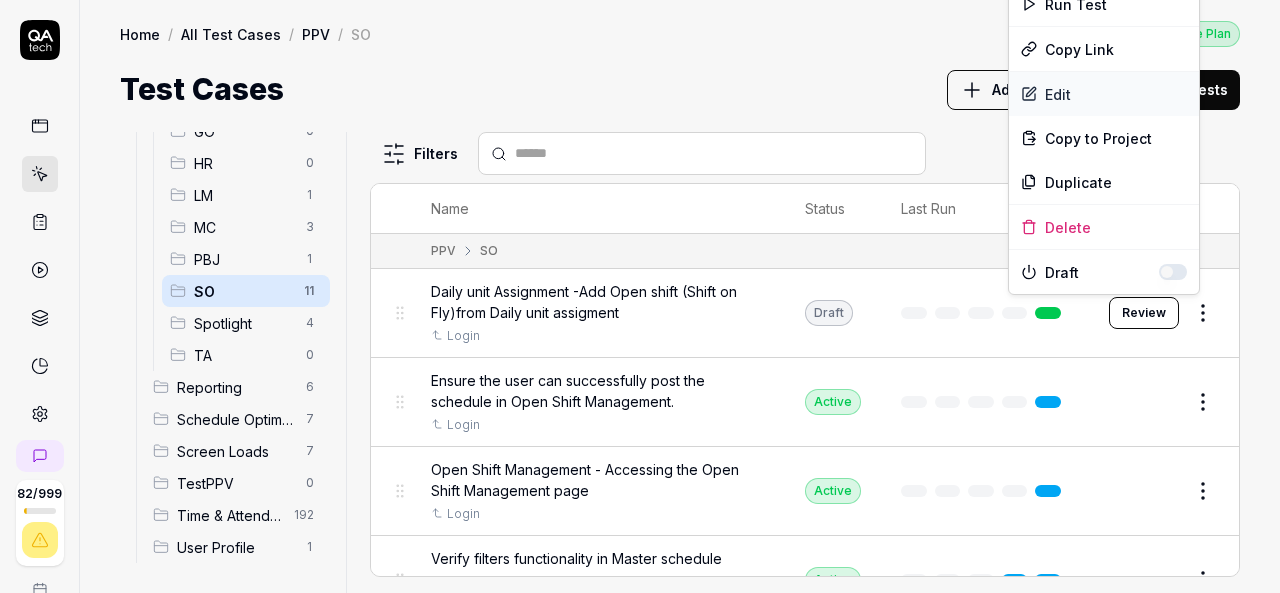 click on "Edit" at bounding box center [1104, 94] 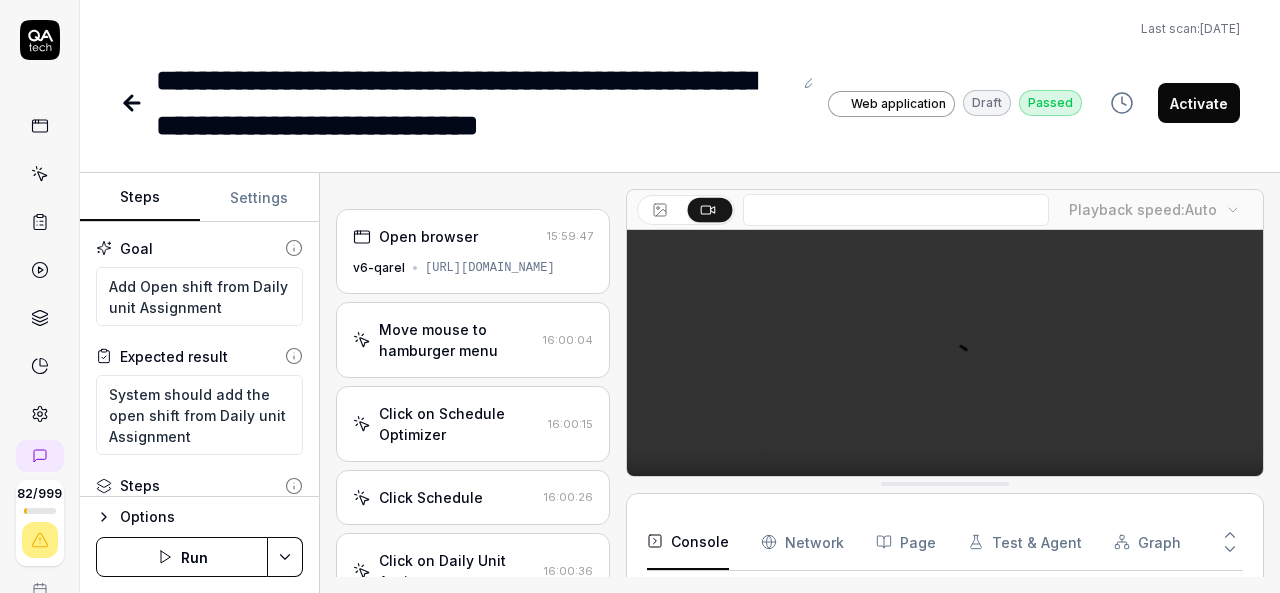 scroll, scrollTop: 496, scrollLeft: 0, axis: vertical 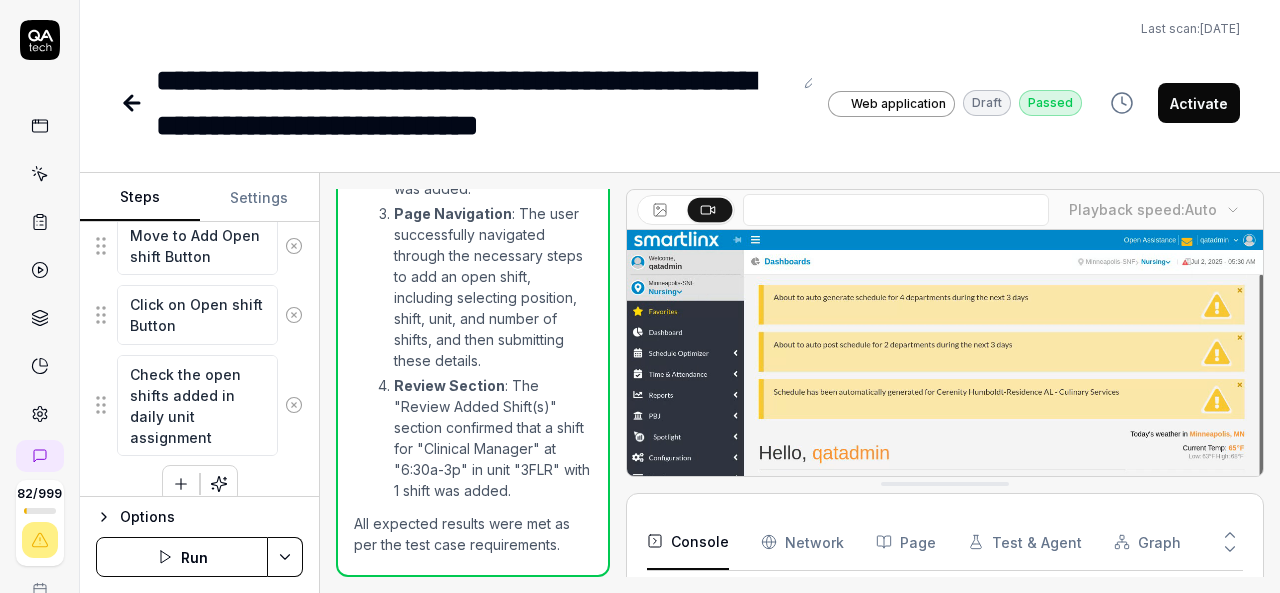 click 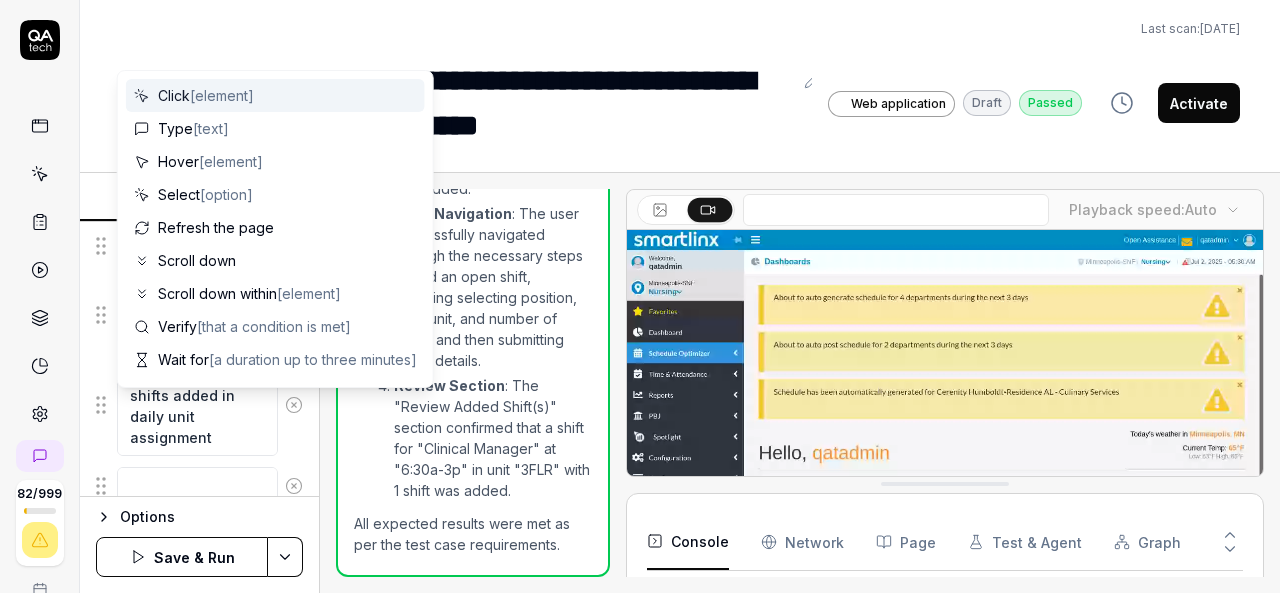 scroll, scrollTop: 2492, scrollLeft: 0, axis: vertical 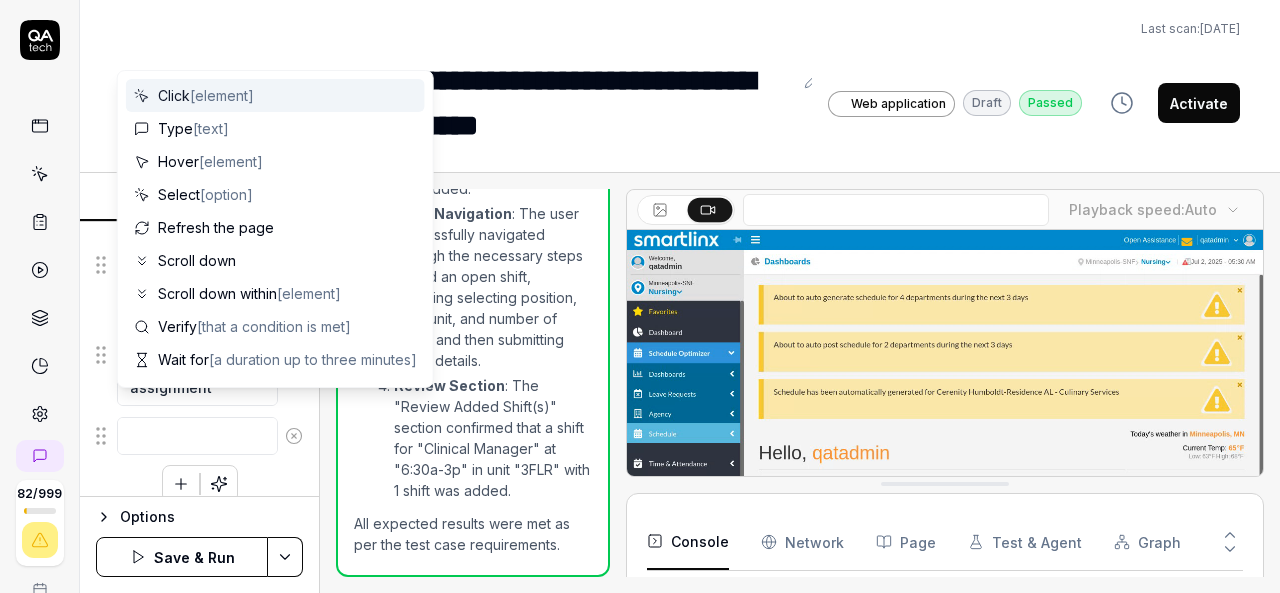 click at bounding box center (197, 436) 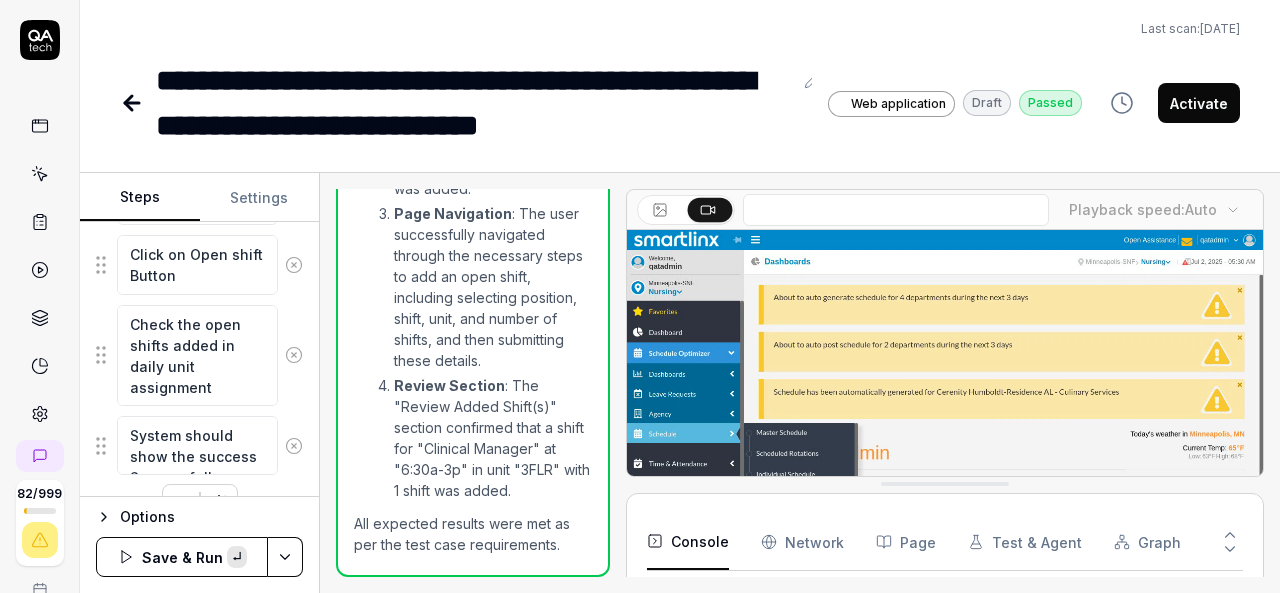 scroll, scrollTop: 11, scrollLeft: 0, axis: vertical 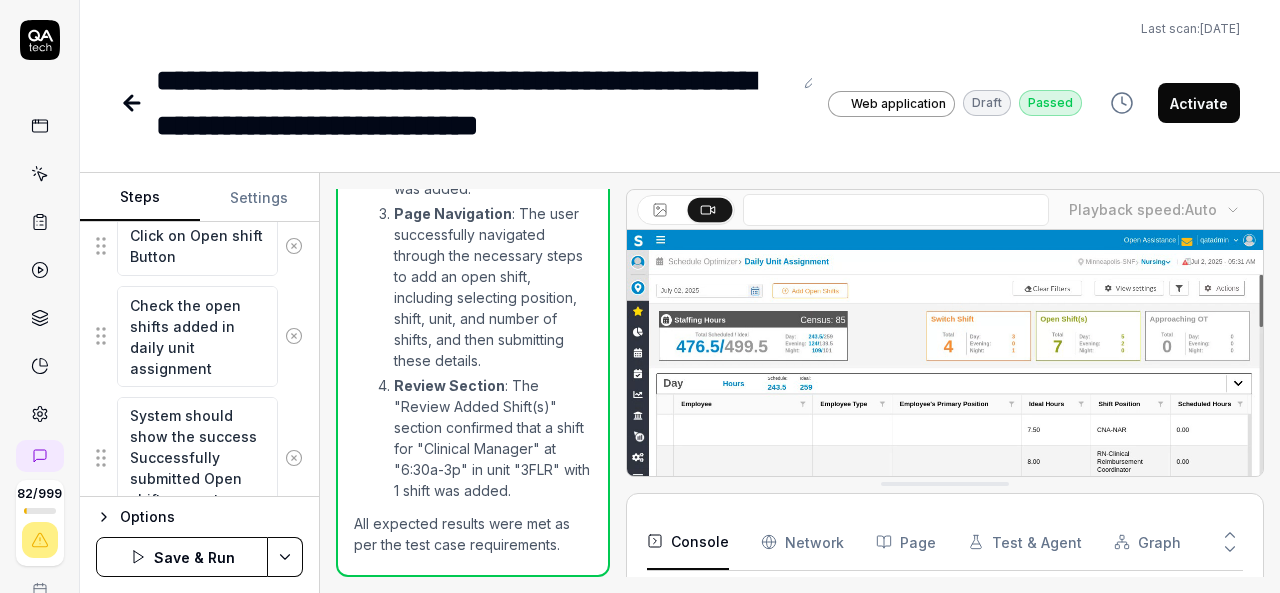 click on "System should show the success
Successfully submitted Open shift request" at bounding box center [197, 458] 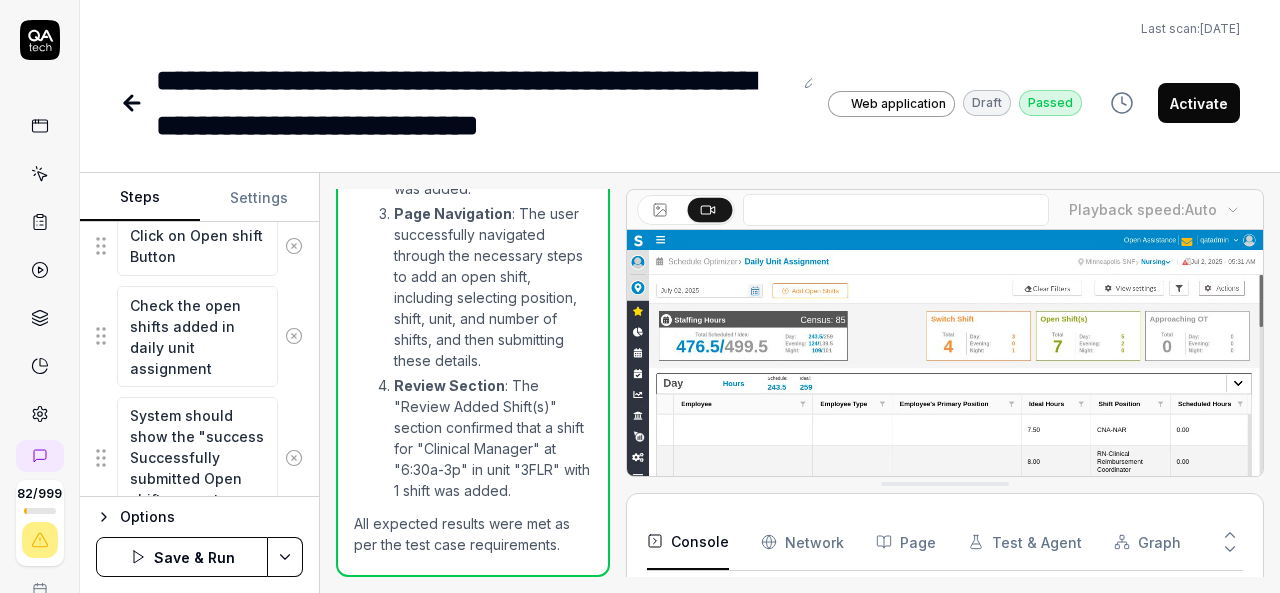 scroll, scrollTop: 0, scrollLeft: 0, axis: both 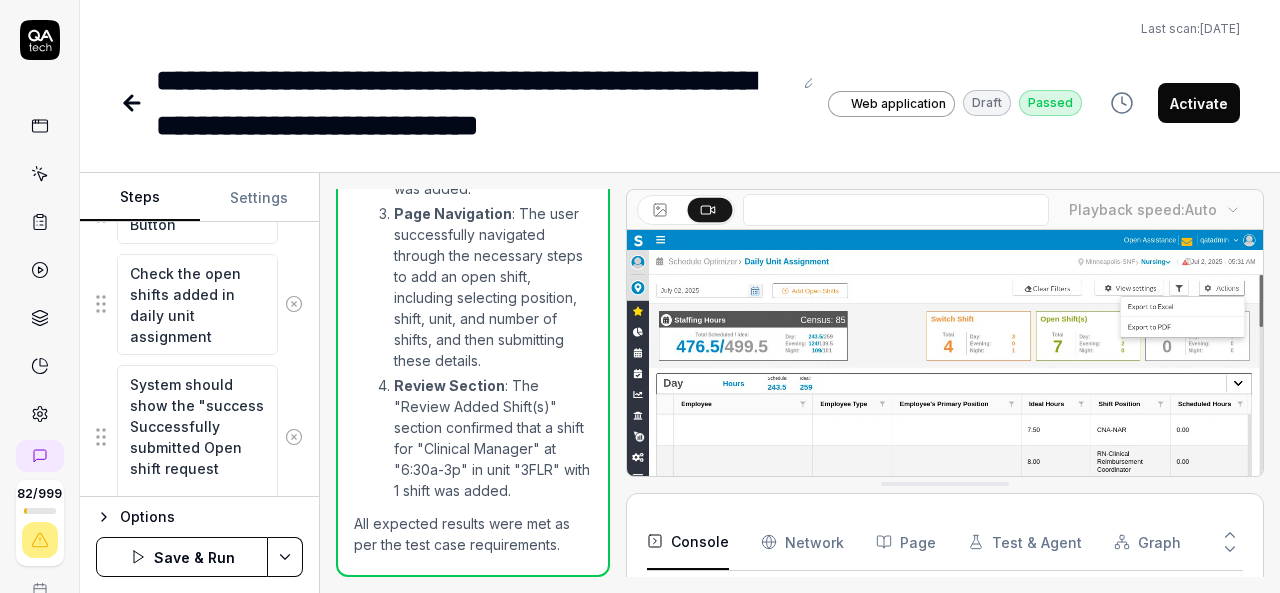 click on "System should show the "success
Successfully submitted Open shift request" at bounding box center [197, 436] 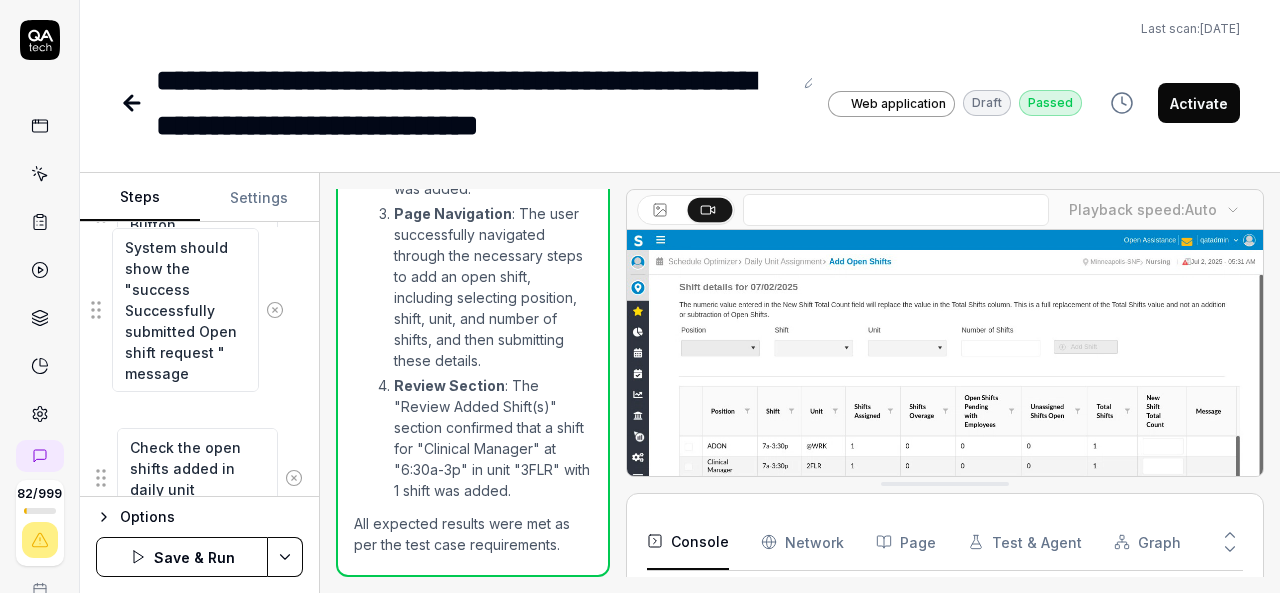 drag, startPoint x: 99, startPoint y: 427, endPoint x: 94, endPoint y: 318, distance: 109.11462 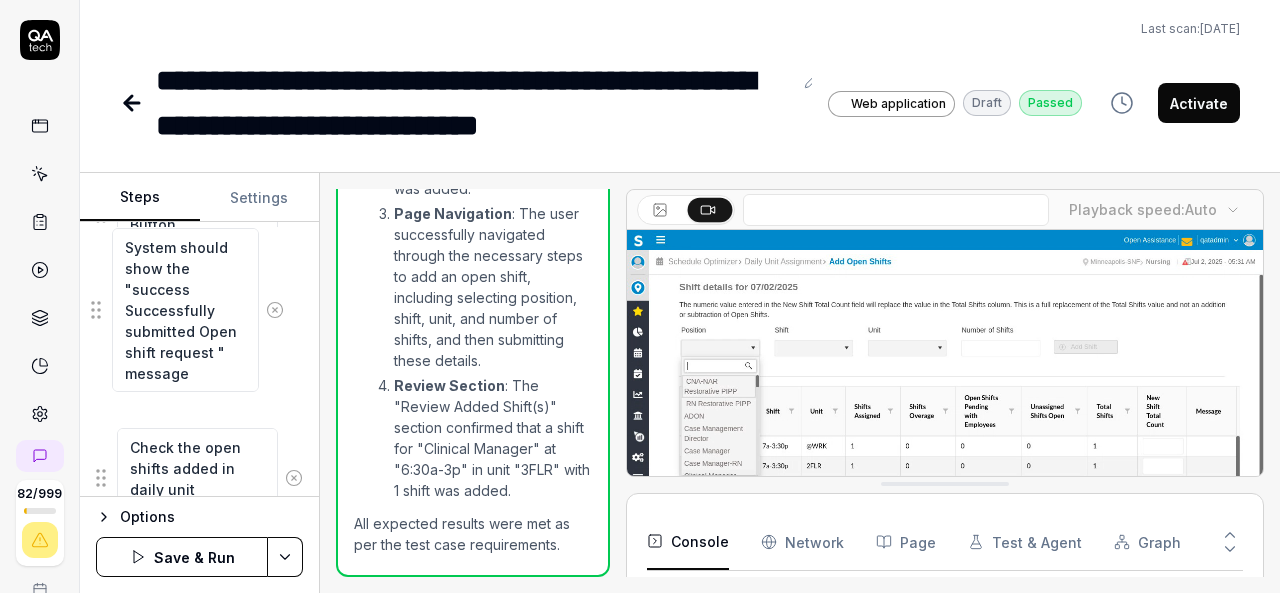 click on "Enter the username in the username field Enter the password in the password field Click the Login button Move mouse to hamburger menu Click the  hamburger-container slx-navigation-menu-ignore Move mouse to Schedule Optimizer Click on Schedule Optimizer Move mouse to Schedule Click Schedule Move mouse to Daily Unit Assignment Click on Daily Unit Assignment Move mouse to Add Open shift button Click on Add Open shift button Move mouse to Position Drop down Click on Position Dropdown Select position from Dropdown Move mouse to Shift Drop down Click on Shift Dropdown Select the shift from dropdown Move mouse to Unit Dropdown Click Unit dropdown Select the unit from drop down Mouse move to Number of Shifts Enter the number in Number of Shifts Mouse move to Add shift button Click on Add Shift button Mouse move to Add Selected Shift(s) Click on Add Selected Shift(s) Move to Add Open shift Button Click on Open shift Button Check the open shifts added in daily unit assignment" at bounding box center [199, -755] 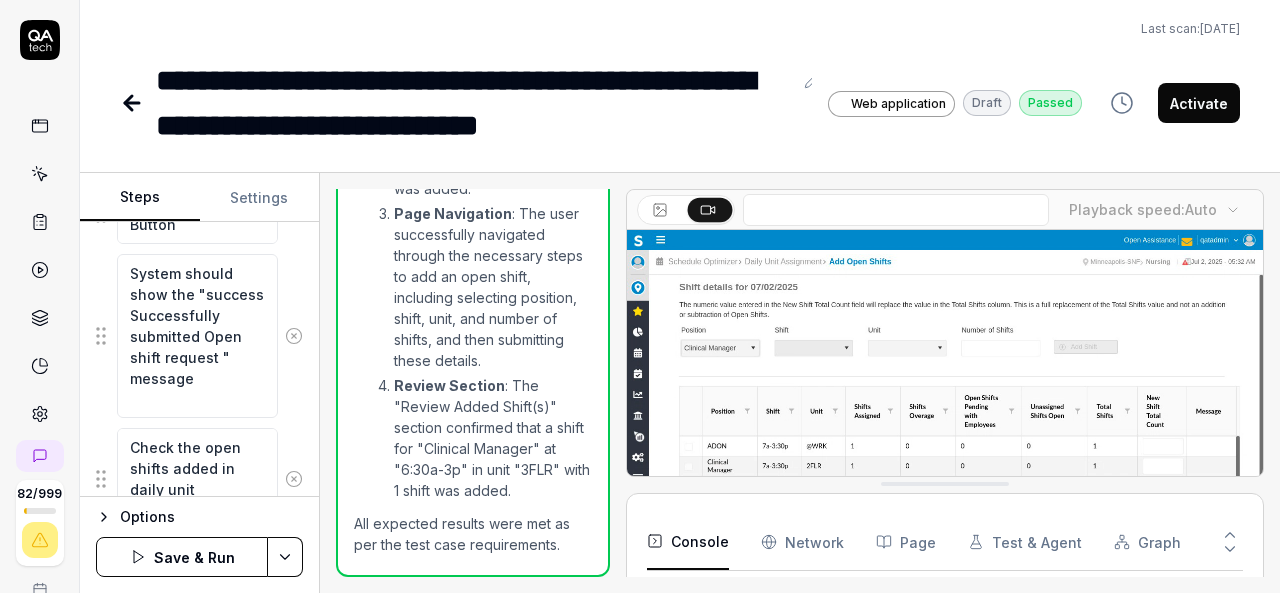 click on "Save & Run" at bounding box center (182, 557) 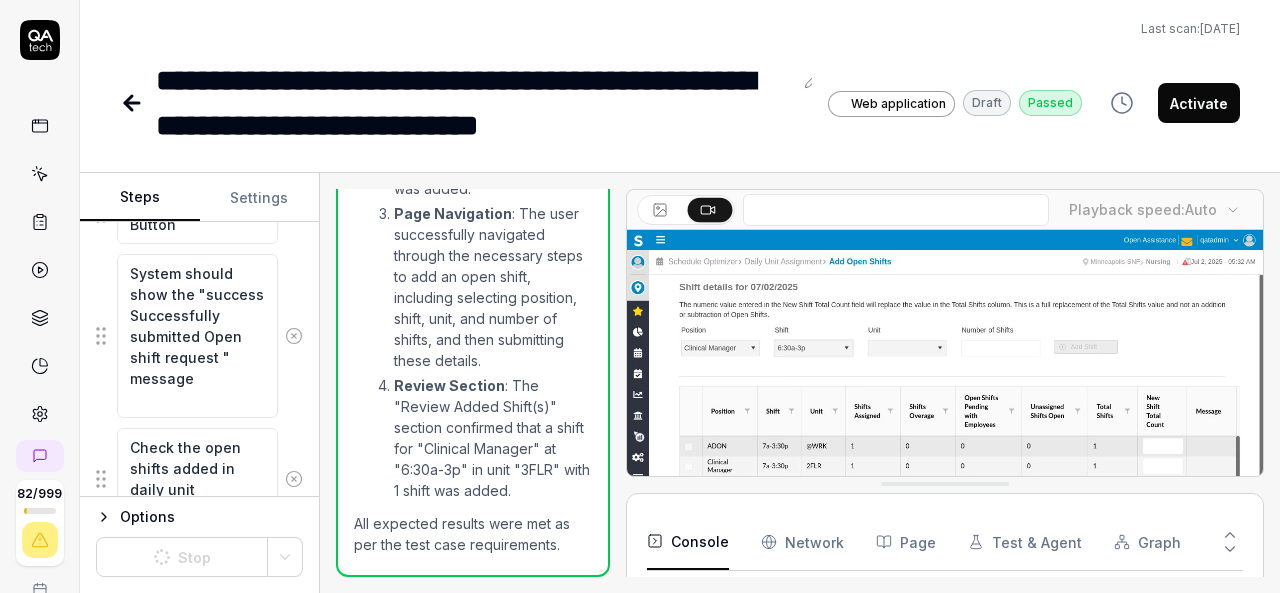 click 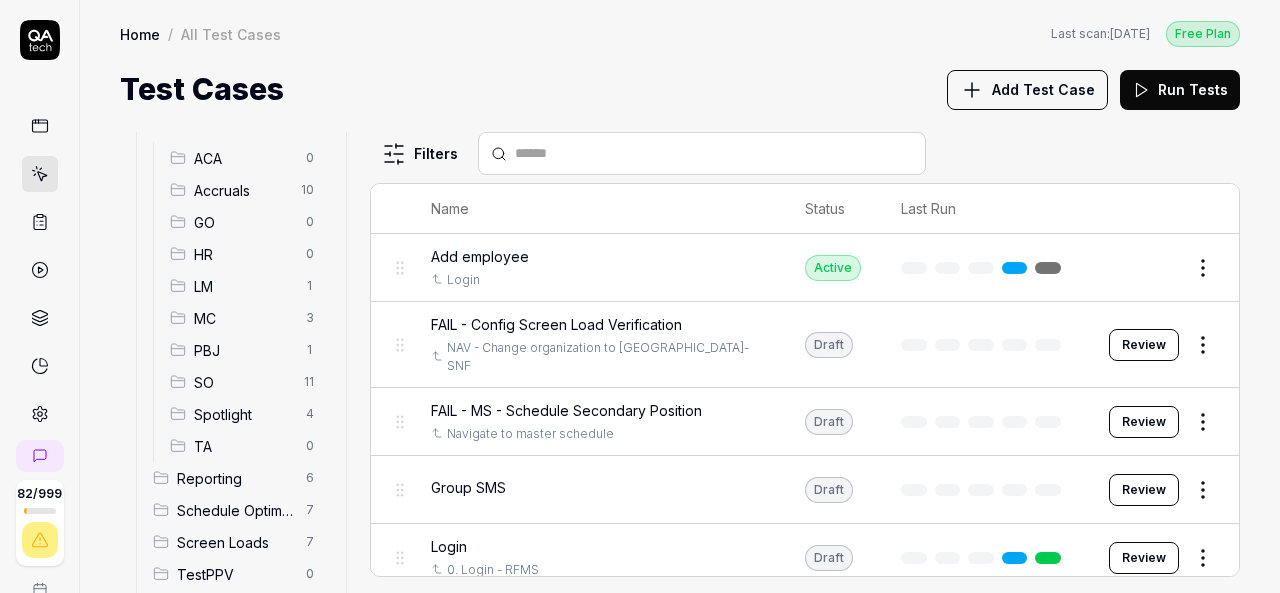 scroll, scrollTop: 361, scrollLeft: 0, axis: vertical 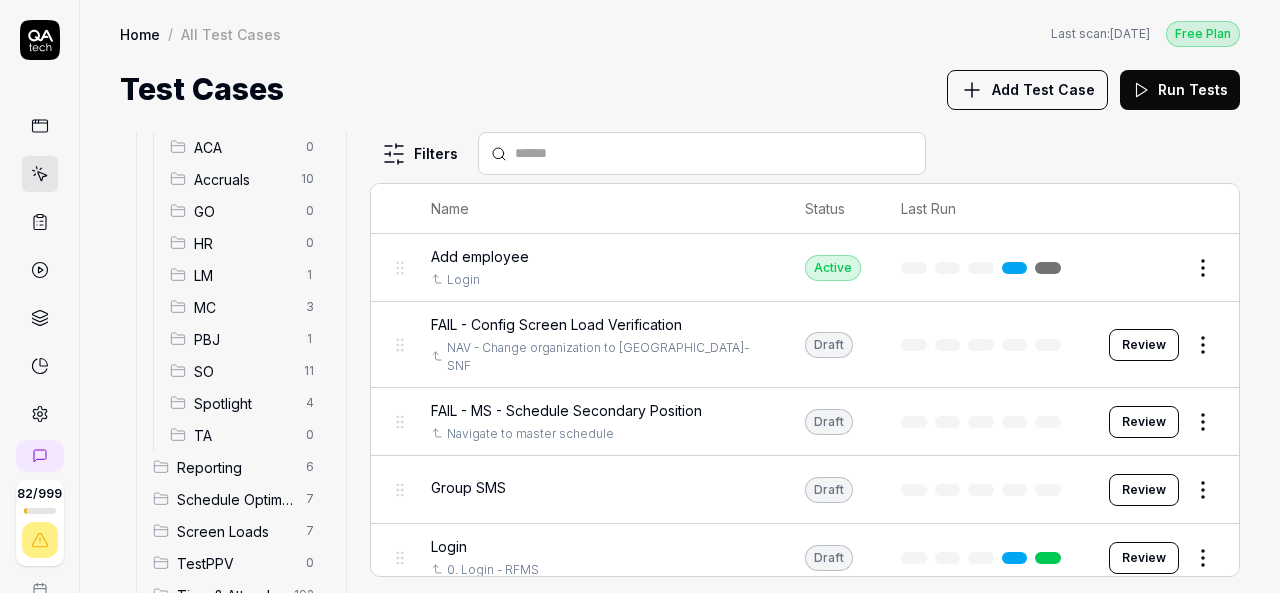 click on "SO" at bounding box center (243, 371) 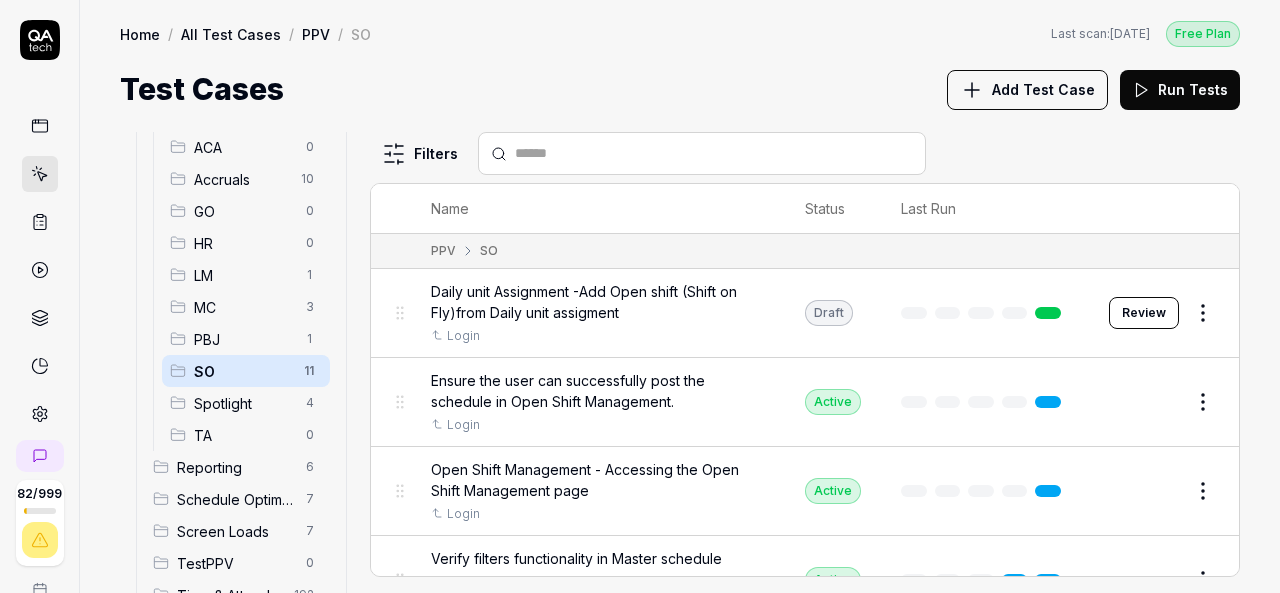 click on "SO" at bounding box center (243, 371) 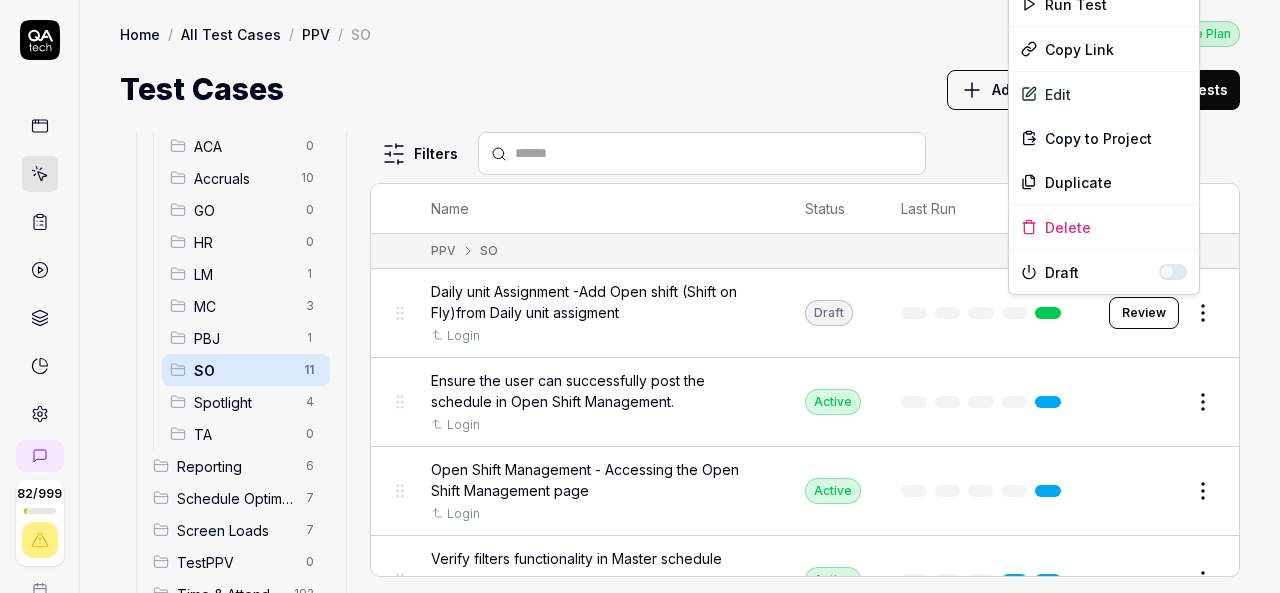 click on "82  /  999 k S Home / All Test Cases / PPV / SO Free Plan Home / All Test Cases / PPV / SO Last scan:  [DATE] Free Plan Test Cases Add Test Case Run Tests All Test Cases 486 Communication 46 Dashboard Management 13 Employee Management 42 Help and Support 19 Login 7 Logout 1 Master Schedule 12 Navigation 27 Payroll Based Journal 71 PPV 30 ACA 0 Accruals 10 GO 0 HR 0 LM 1 MC 3 PBJ 1 SO 11 Spotlight 4 TA 0 Reporting 6 Schedule Optimizer 7 Screen Loads 7 TestPPV 0 Time & Attendance 192 User Profile 1 Filters Name Status Last Run PPV SO Daily unit Assignment -Add Open shift (Shift on Fly)from Daily unit assigment Login Draft Review Ensure the user can successfully post the schedule in Open Shift Management. Login Active Edit Open Shift Management - Accessing the Open Shift Management page Login Active Edit Verify filters functionality in Master schedule screen. Login Active Edit Verify user is able to load Daily unit assignment(DUA) Login Active Edit Verify user is able to load post schedule. Login Active Edit" at bounding box center [640, 296] 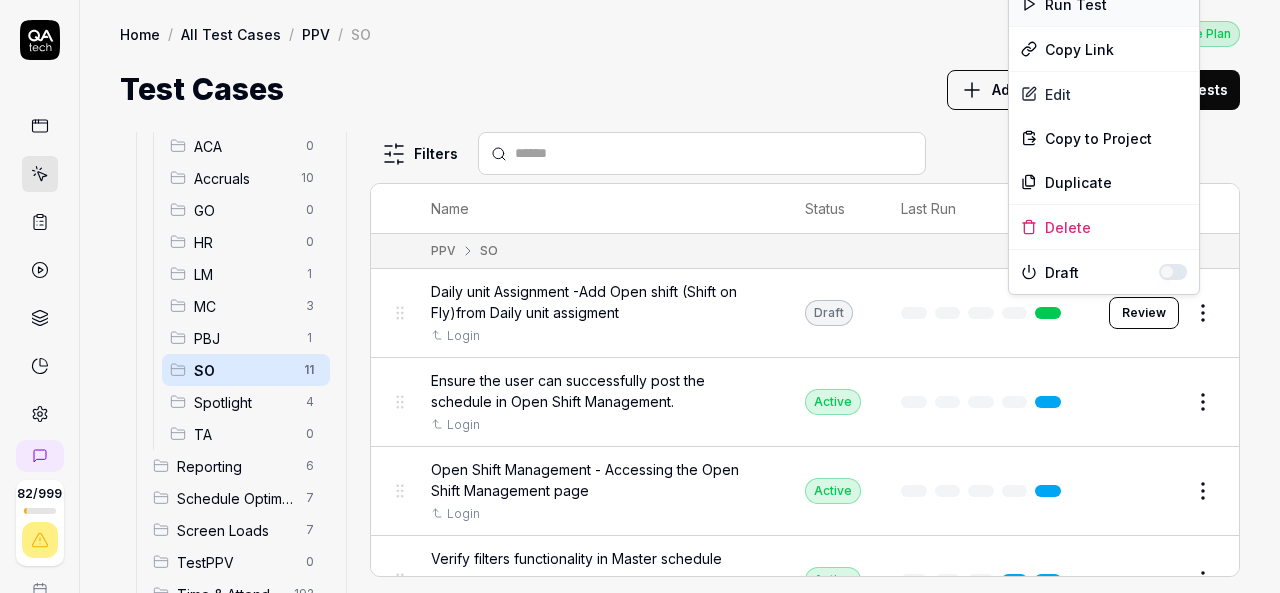 click on "Run Test" at bounding box center [1104, 4] 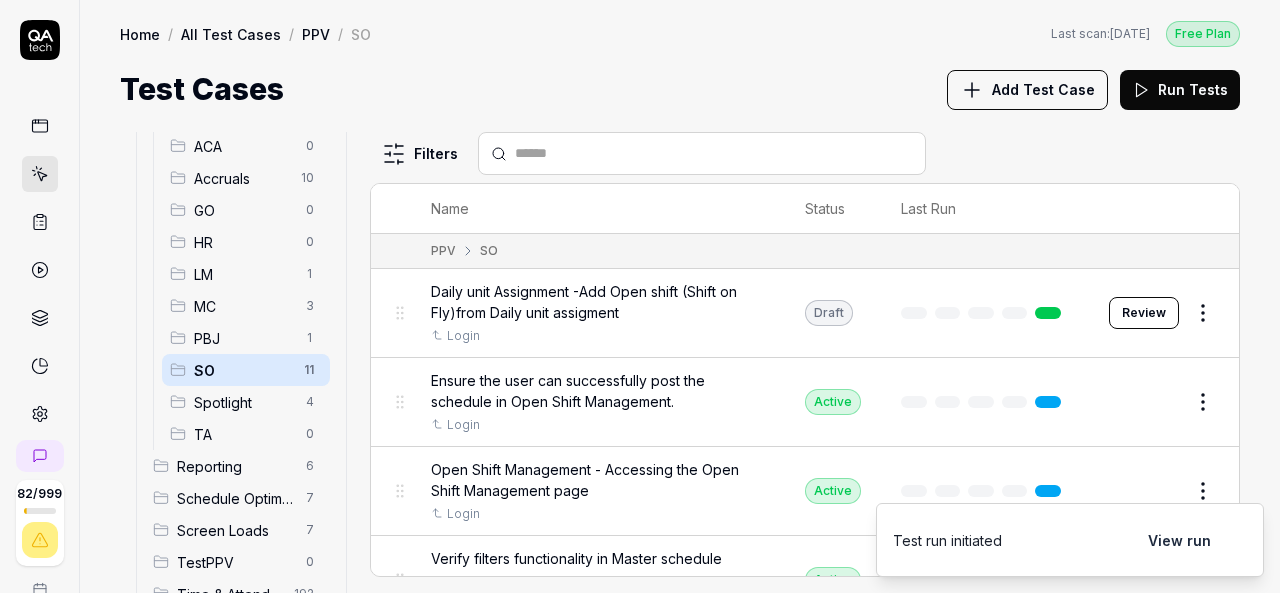 click on "View run" at bounding box center [1179, 540] 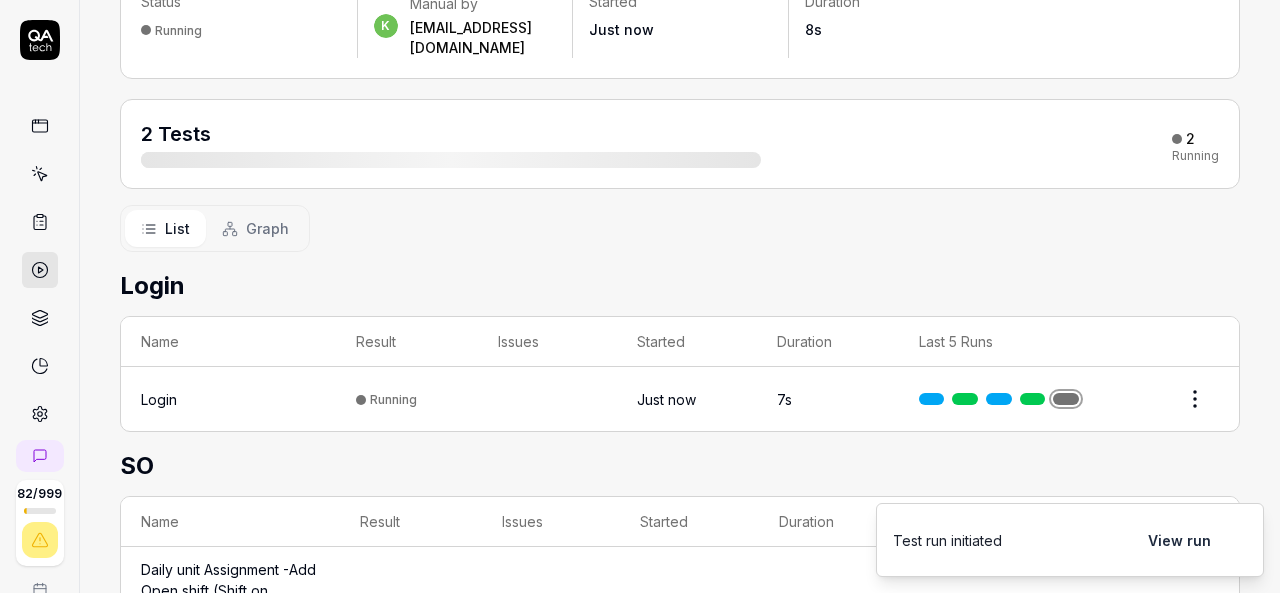 scroll, scrollTop: 262, scrollLeft: 0, axis: vertical 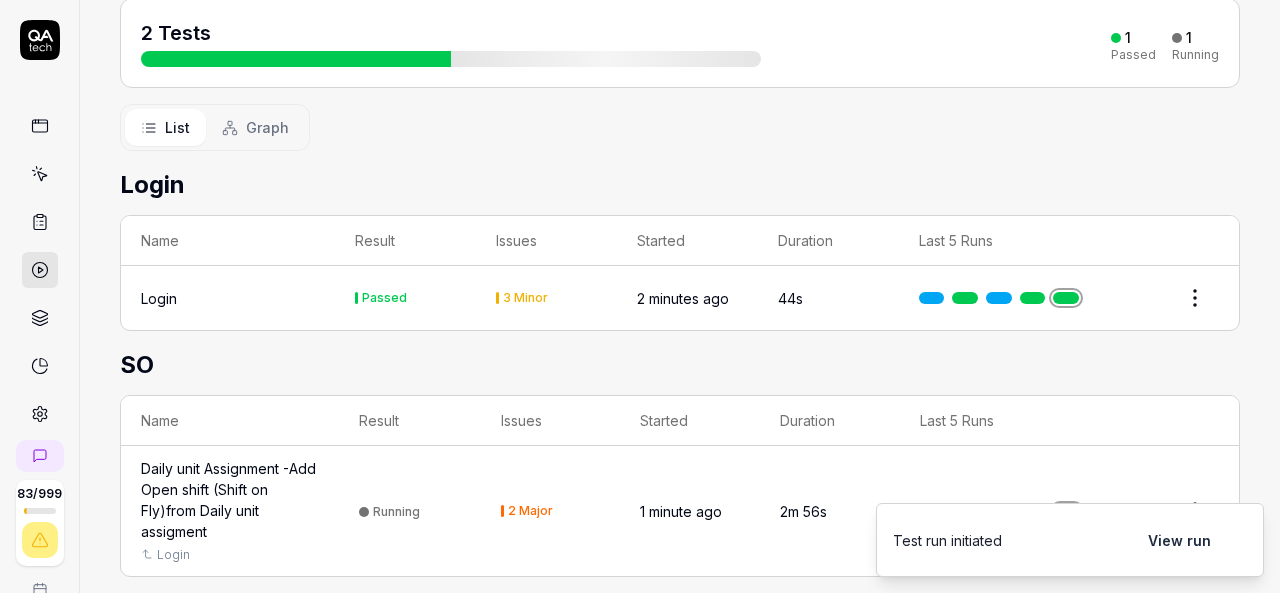 click on "Daily unit Assignment -Add Open shift (Shift on Fly)from Daily unit assigment" at bounding box center (230, 500) 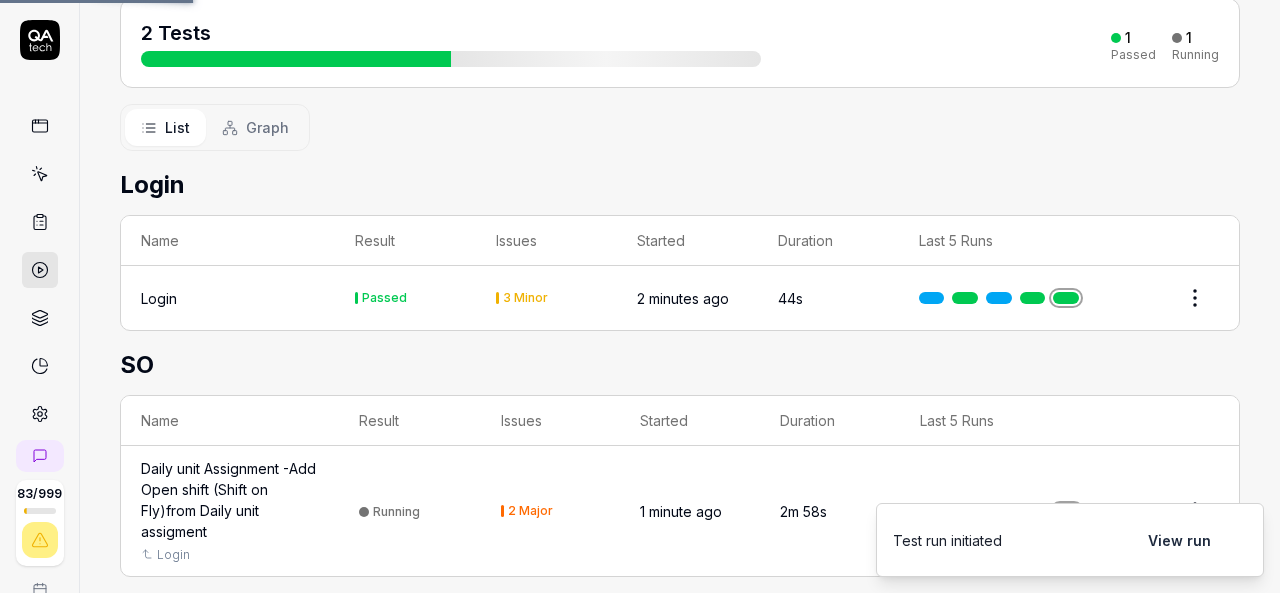 scroll, scrollTop: 0, scrollLeft: 0, axis: both 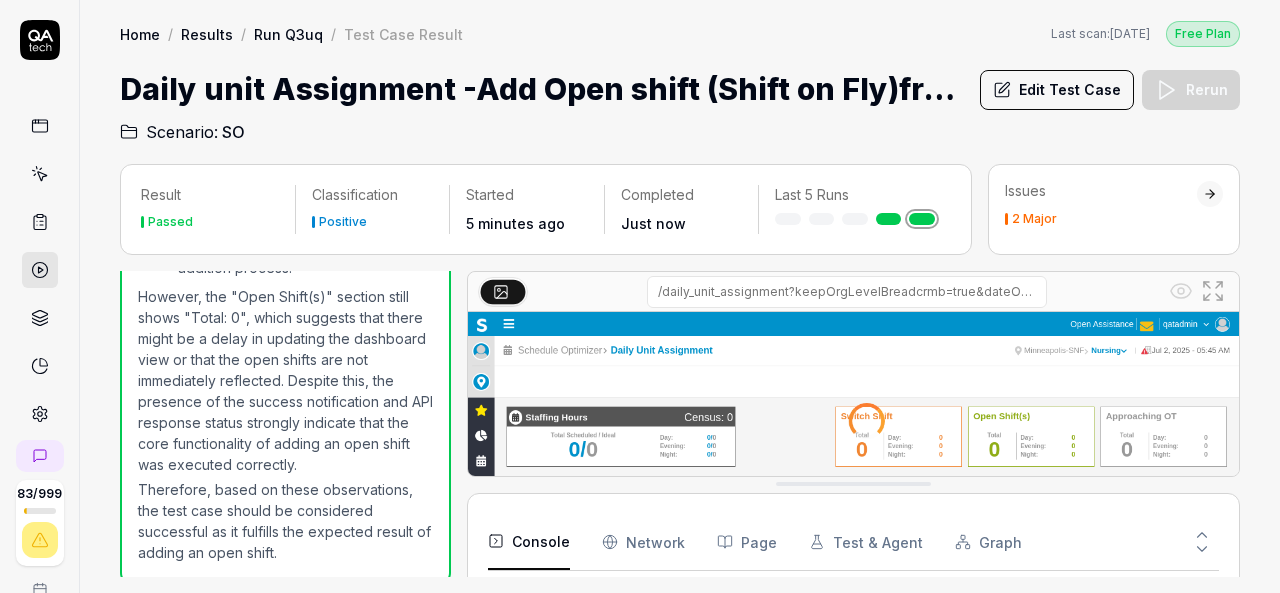 click at bounding box center (853, 553) 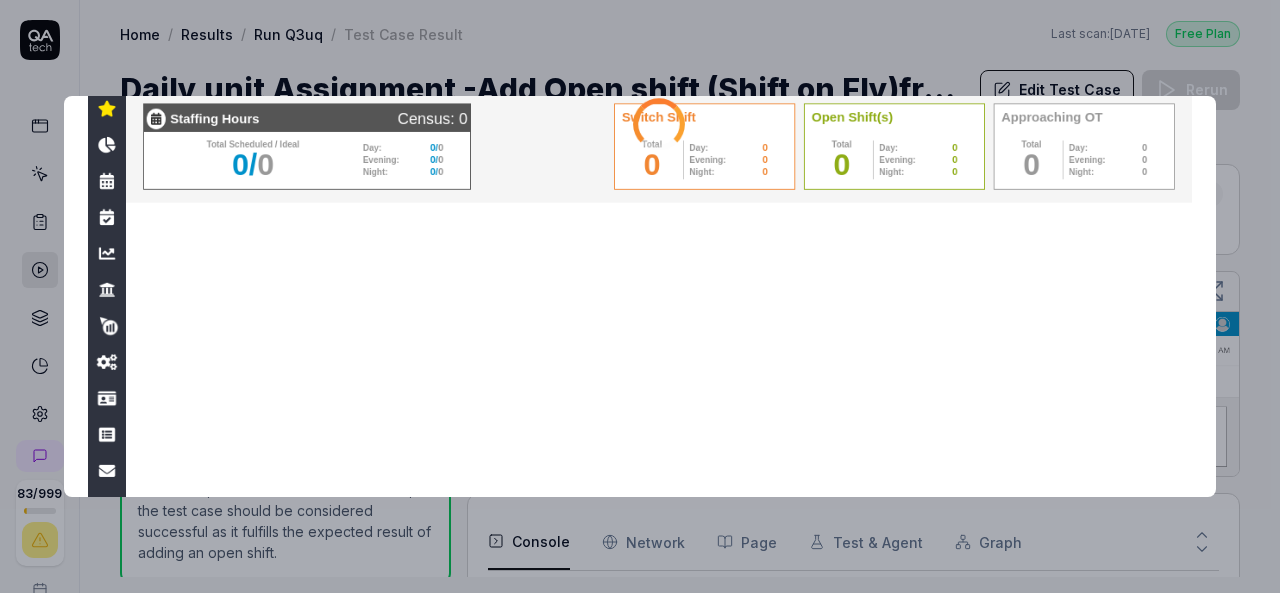 click at bounding box center [640, 313] 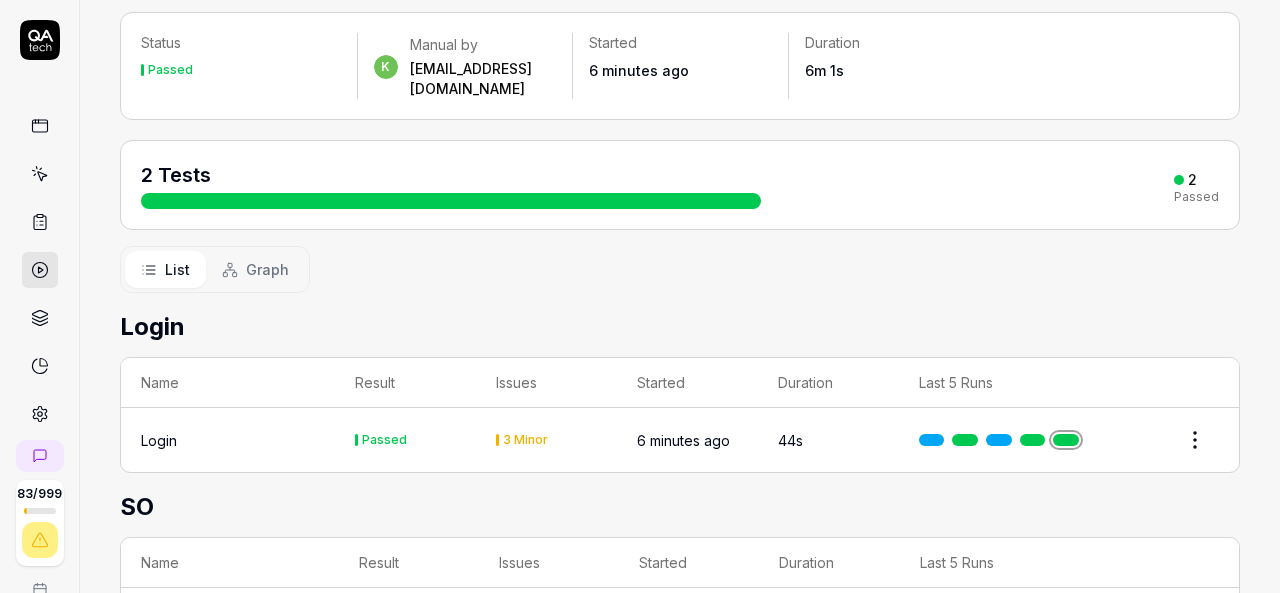 scroll, scrollTop: 262, scrollLeft: 0, axis: vertical 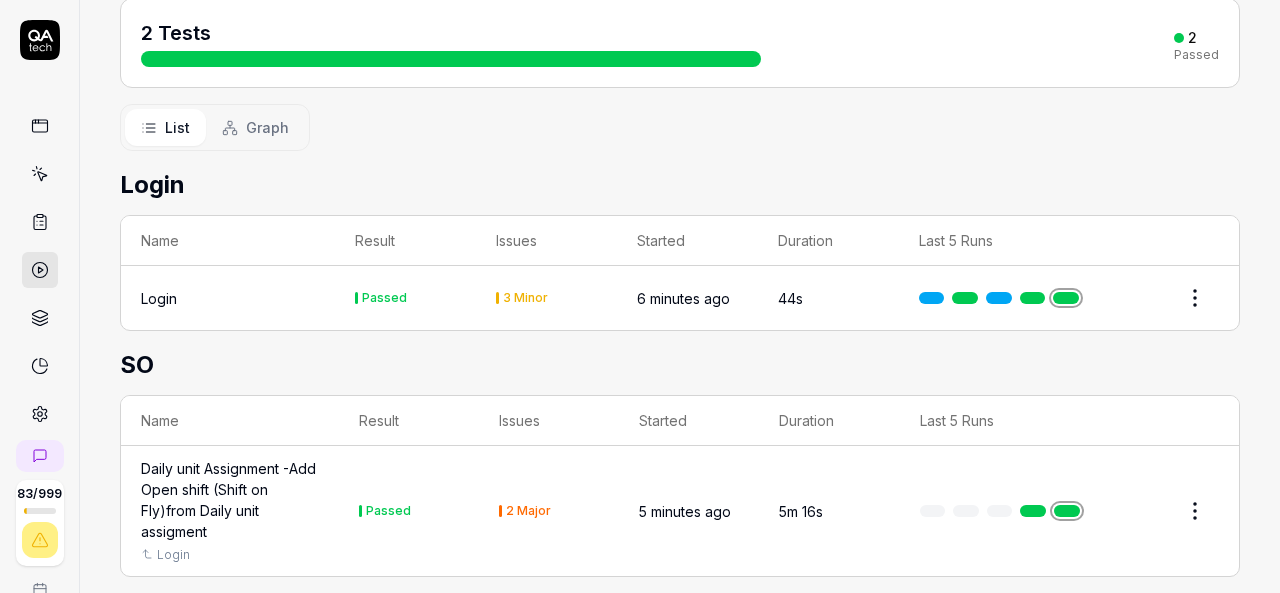click on "Daily unit Assignment -Add Open shift (Shift on Fly)from Daily unit assigment" at bounding box center (230, 500) 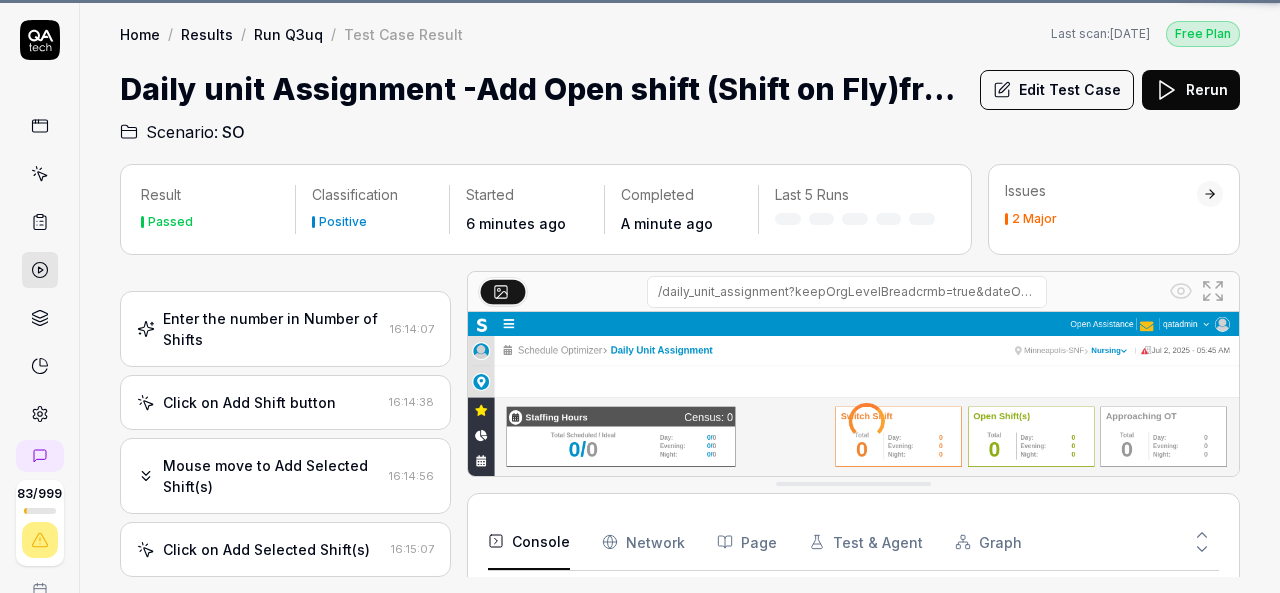 scroll, scrollTop: 0, scrollLeft: 0, axis: both 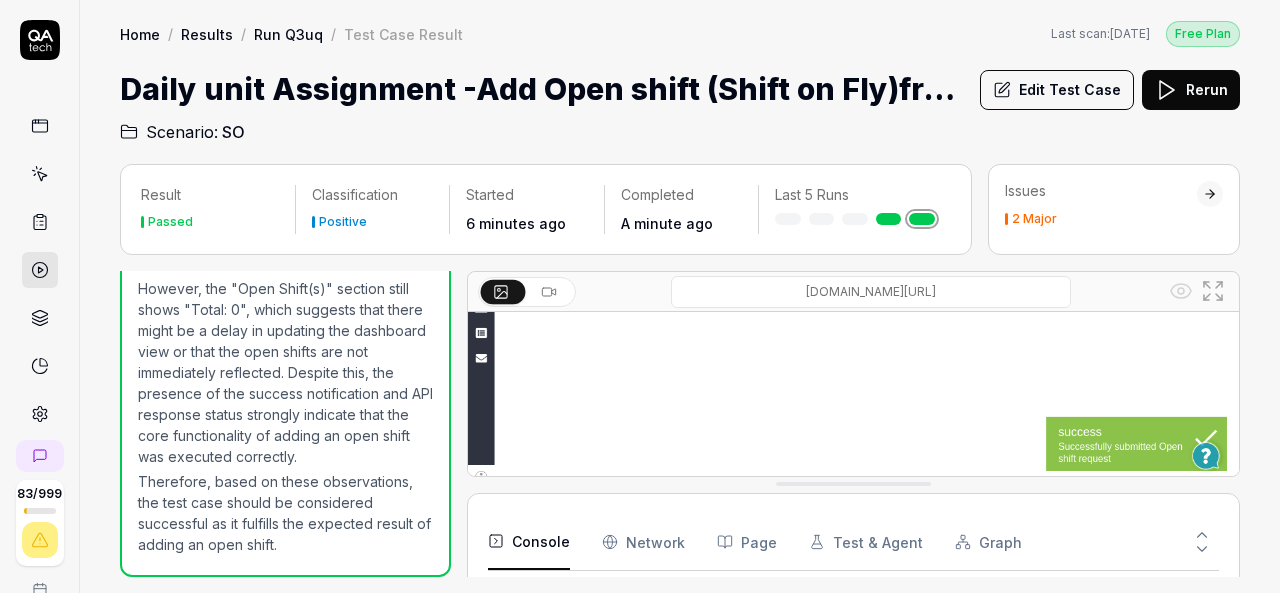 click on "Edit Test Case" at bounding box center (1057, 90) 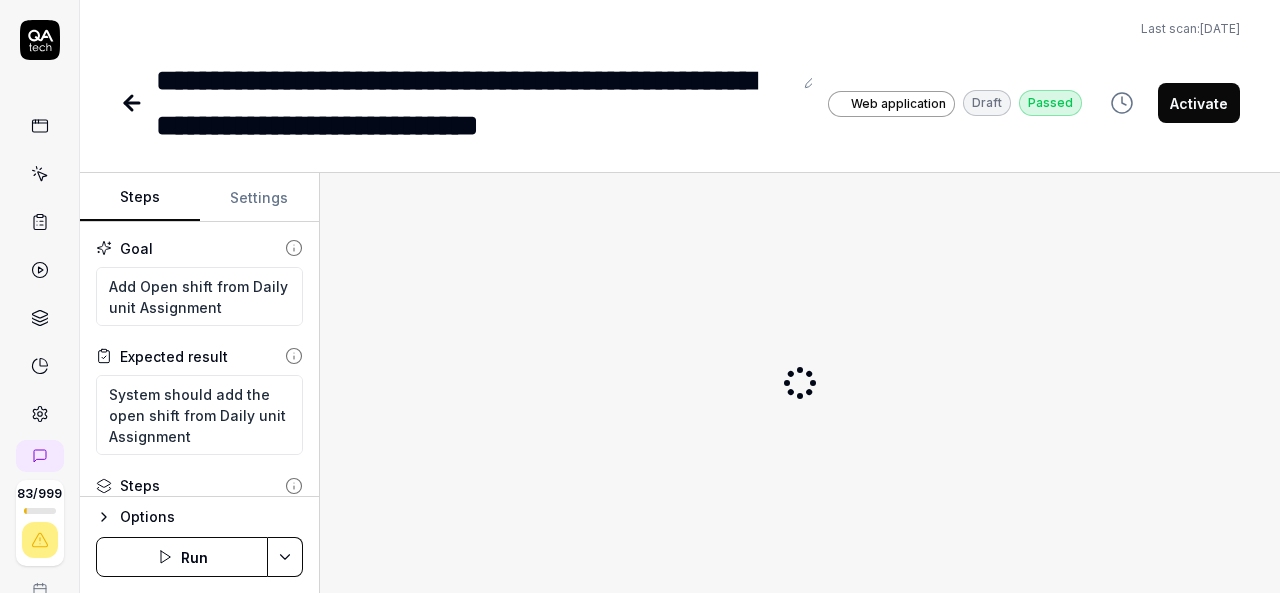 scroll, scrollTop: 0, scrollLeft: 0, axis: both 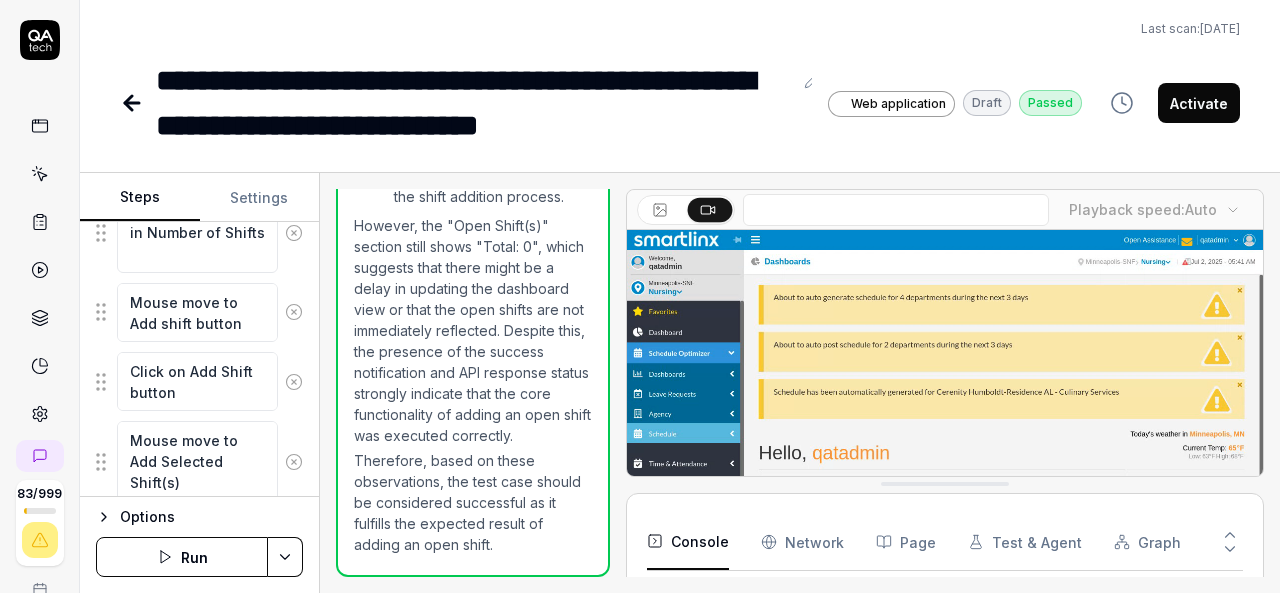 type on "*" 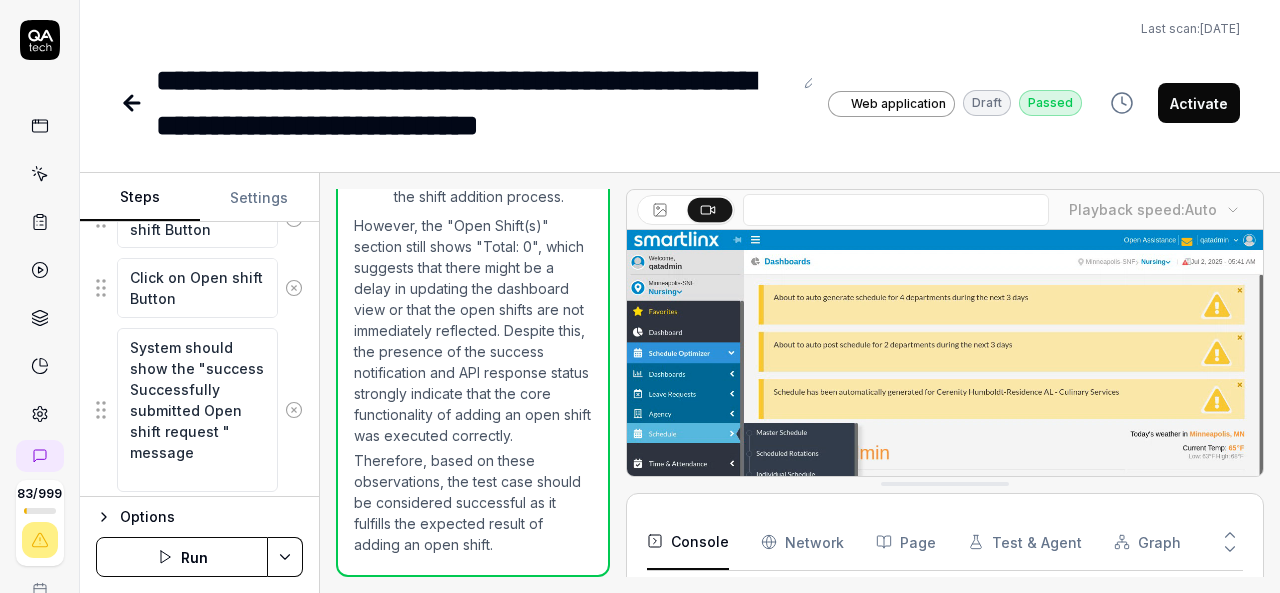 scroll, scrollTop: 2616, scrollLeft: 0, axis: vertical 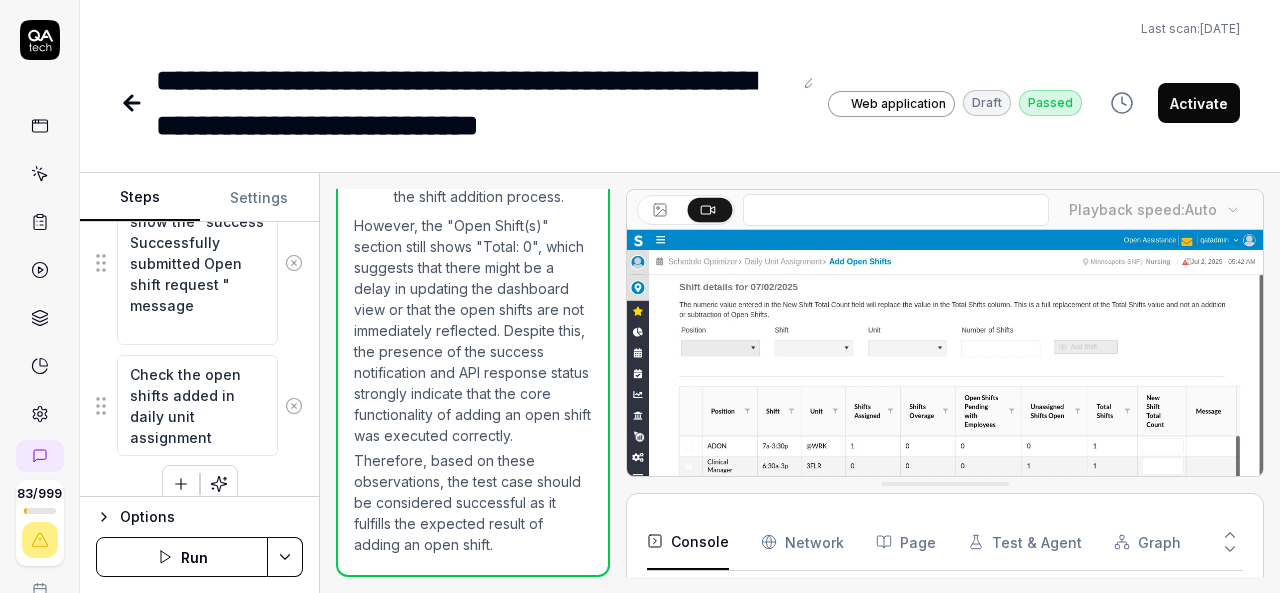 click at bounding box center (945, 429) 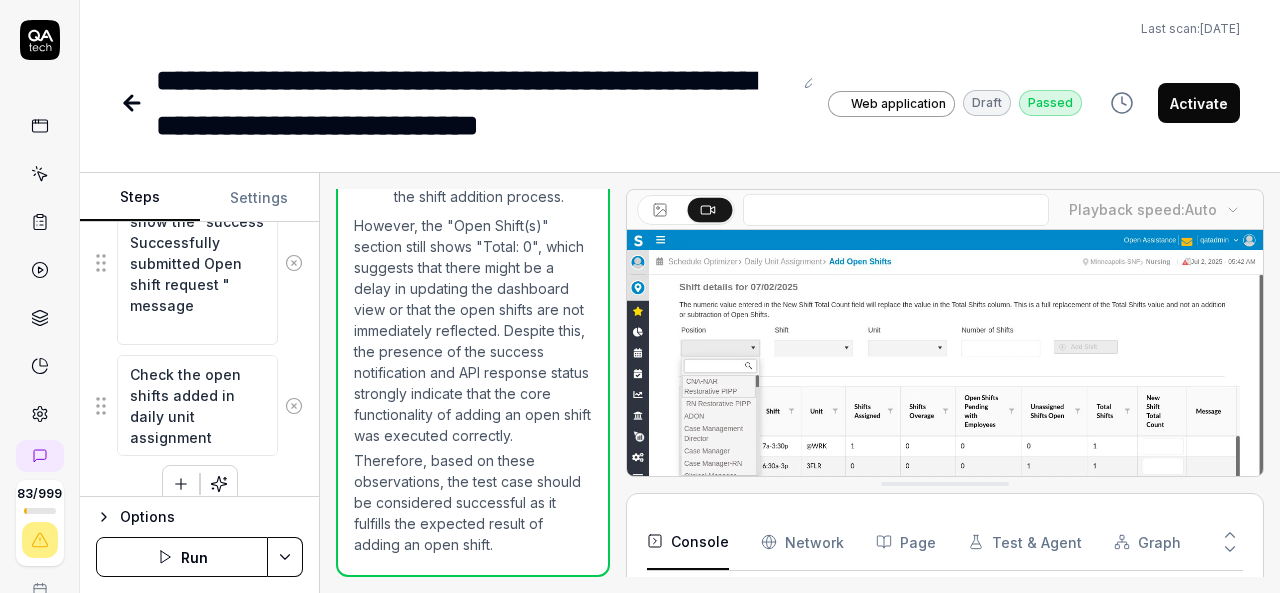 scroll, scrollTop: 141, scrollLeft: 0, axis: vertical 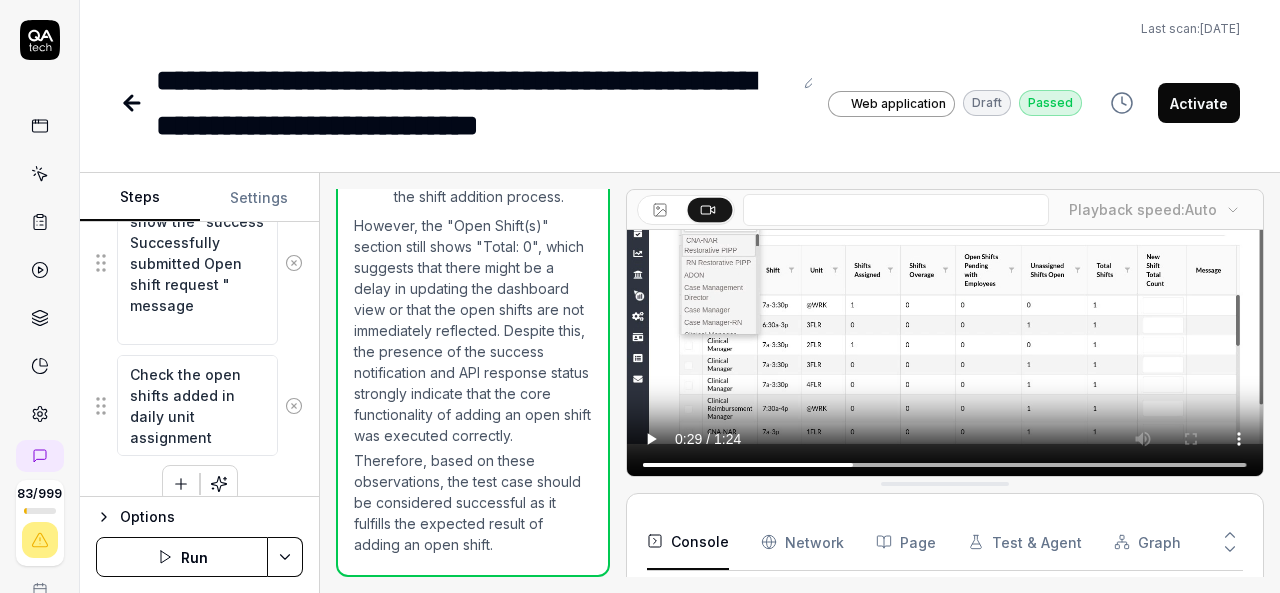 type 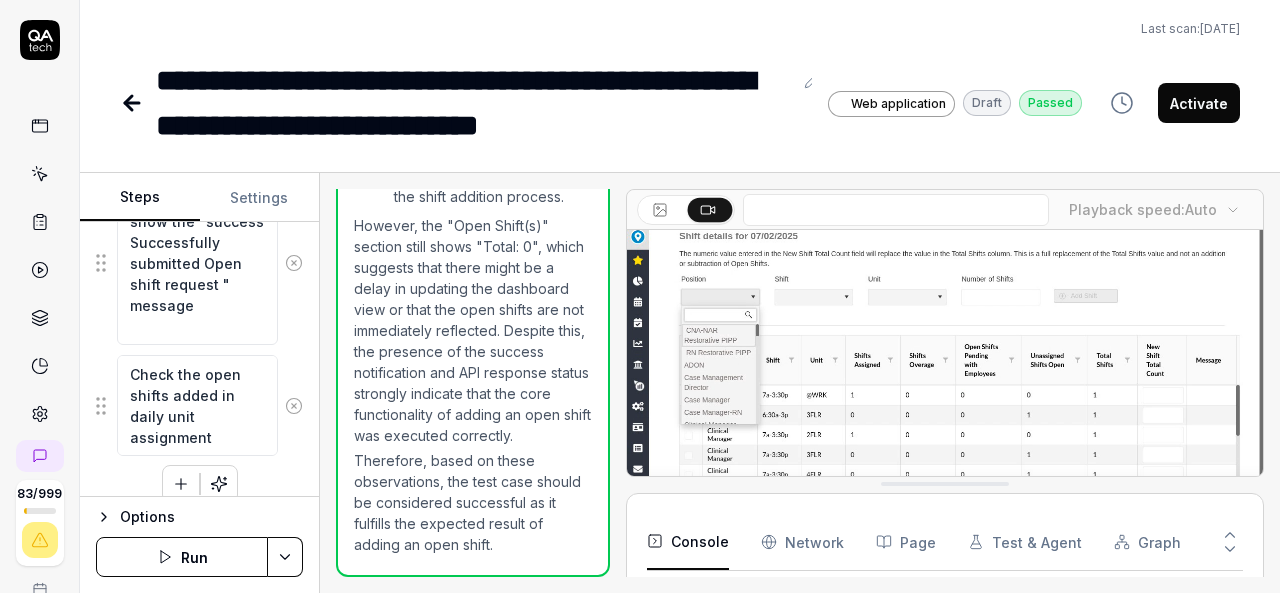 scroll, scrollTop: 141, scrollLeft: 0, axis: vertical 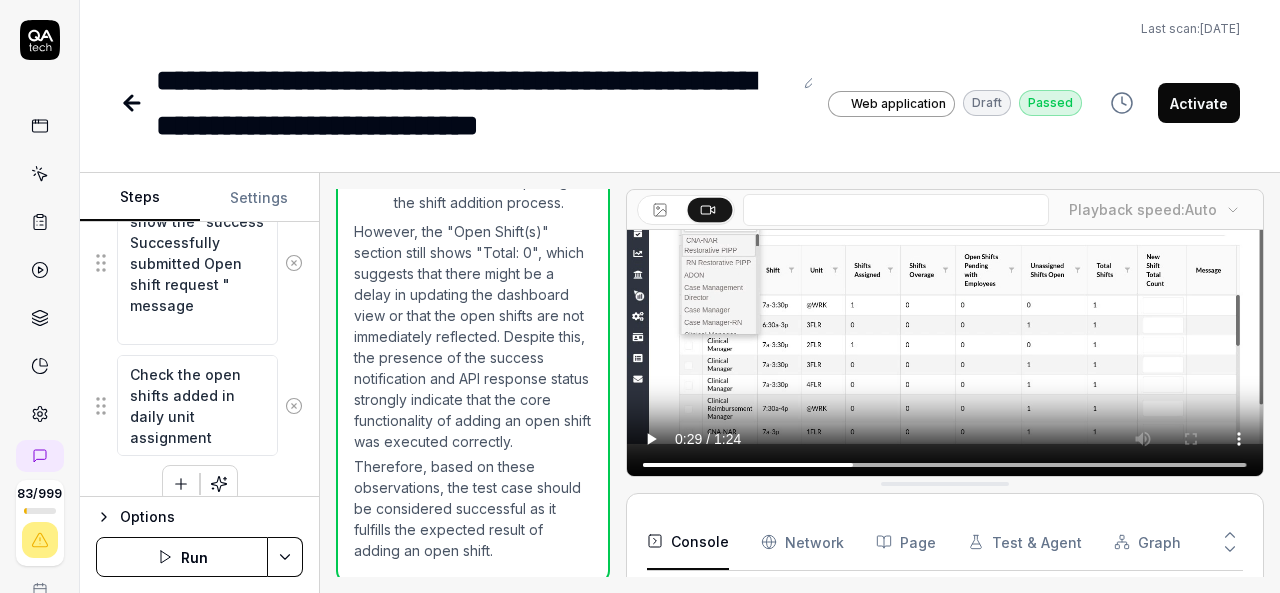 click on "Activate" at bounding box center (1199, 103) 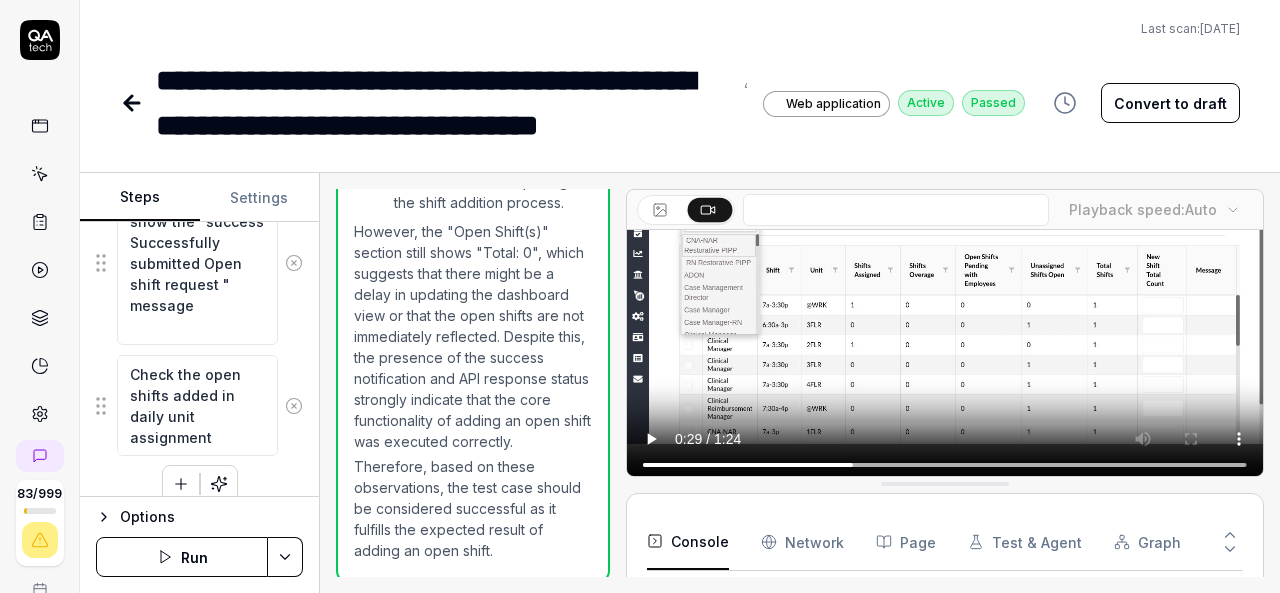 click 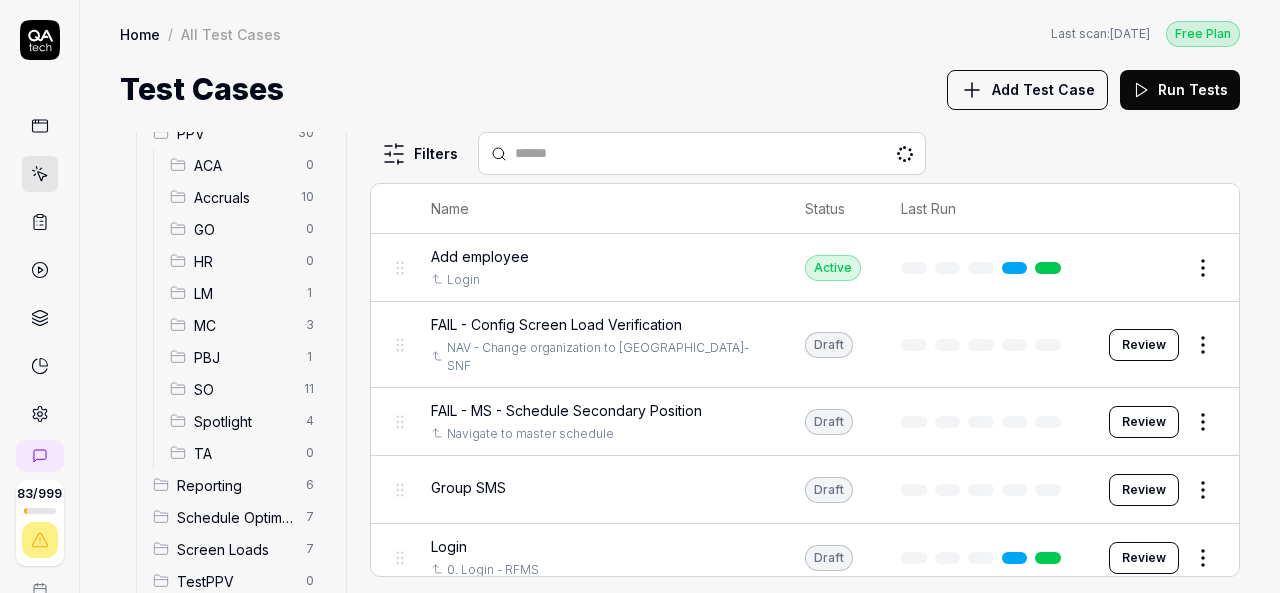 scroll, scrollTop: 441, scrollLeft: 0, axis: vertical 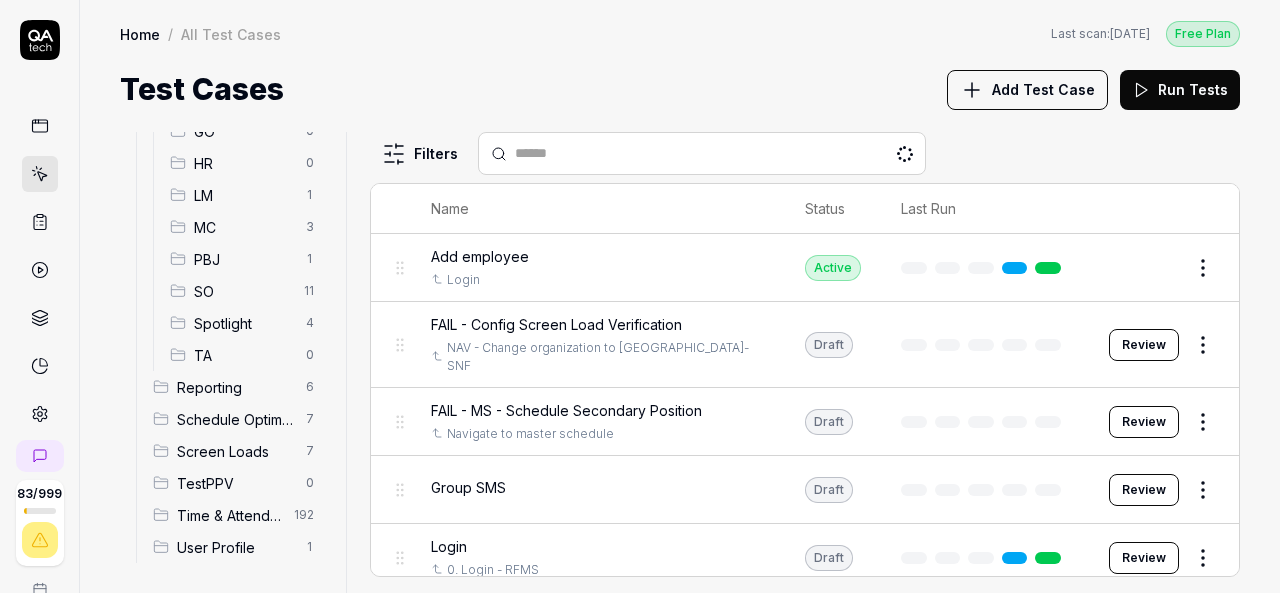 click on "Spotlight" at bounding box center (244, 323) 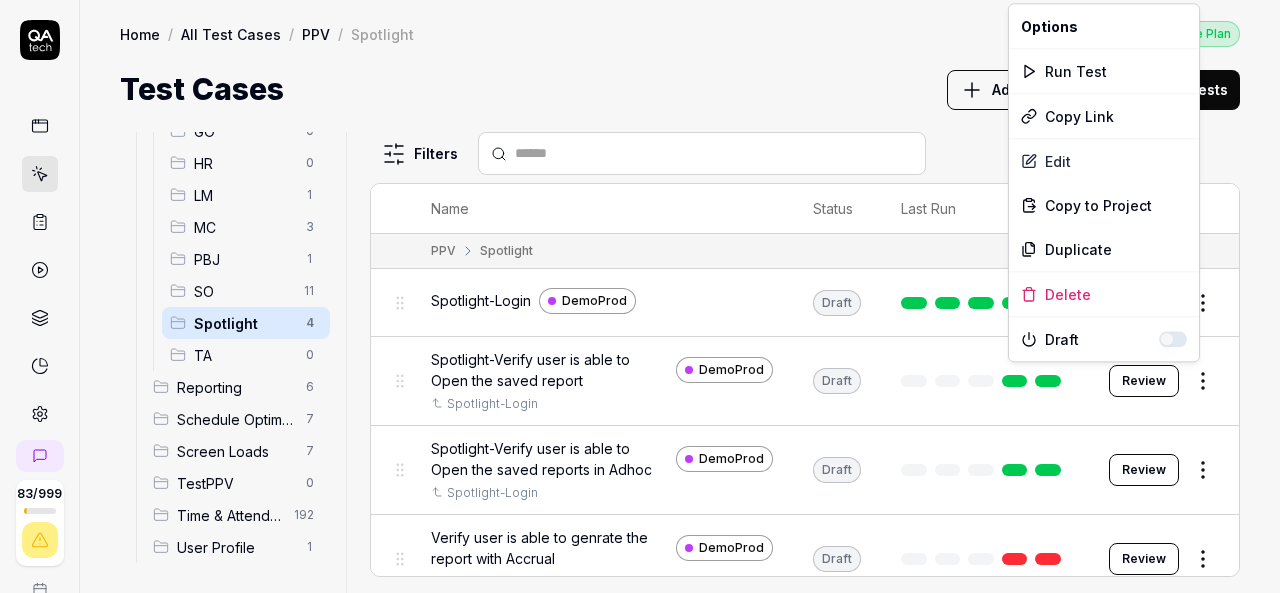 click on "83  /  999 k S Home / All Test Cases / PPV / Spotlight Free Plan Home / All Test Cases / PPV / Spotlight Last scan:  Jun 5 2025 Free Plan Test Cases Add Test Case Run Tests All Test Cases 486 Communication 46 Dashboard Management 13 Employee Management 42 Help and Support 19 Login 7 Logout 1 Master Schedule 12 Navigation 27 Payroll Based Journal 71 PPV 30 ACA 0 Accruals 10 GO 0 HR 0 LM 1 MC 3 PBJ 1 SO 11 Spotlight 4 TA 0 Reporting 6 Schedule Optimizer 7 Screen Loads 7 TestPPV 0 Time & Attendance 192 User Profile 1 Filters Name Status Last Run PPV Spotlight Spotlight-Login DemoProd Draft Review Spotlight-Verify user is able to Open the saved report DemoProd Spotlight-Login Draft Review Spotlight-Verify user is able to Open the saved reports in Adhoc DemoProd Spotlight-Login Draft Review Verify user is able to genrate the report with Accrual DemoProd Spotlight-Login Draft Review *
Options Run Test Copy Link Edit Copy to Project Duplicate Delete Draft" at bounding box center (640, 296) 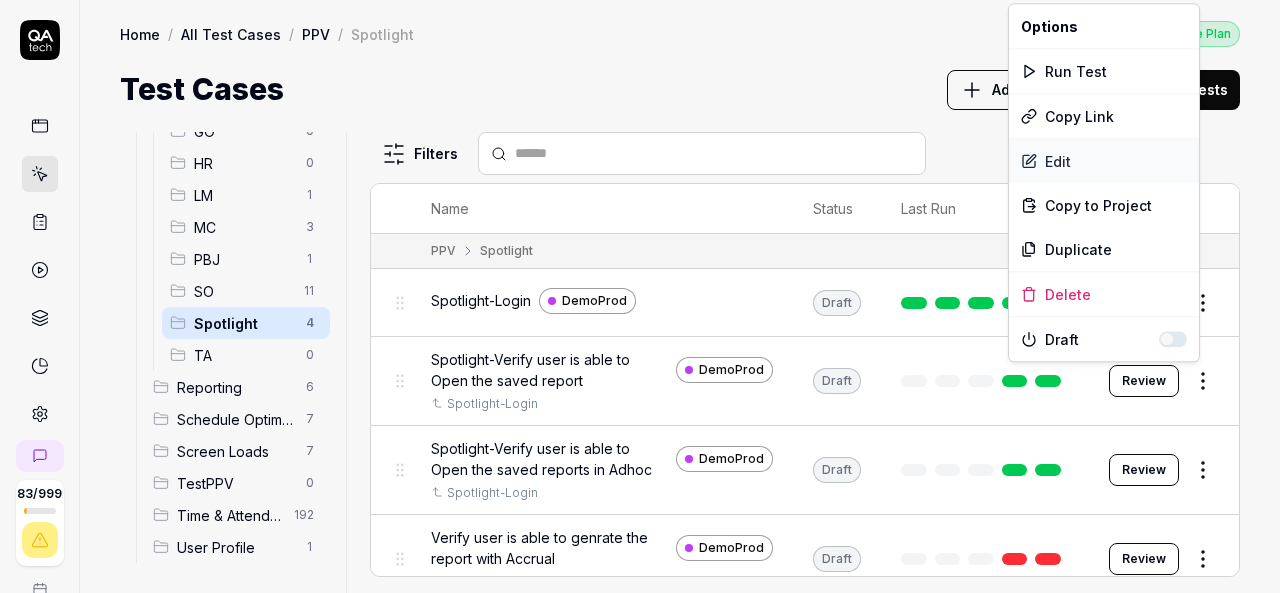 click on "Edit" at bounding box center (1104, 161) 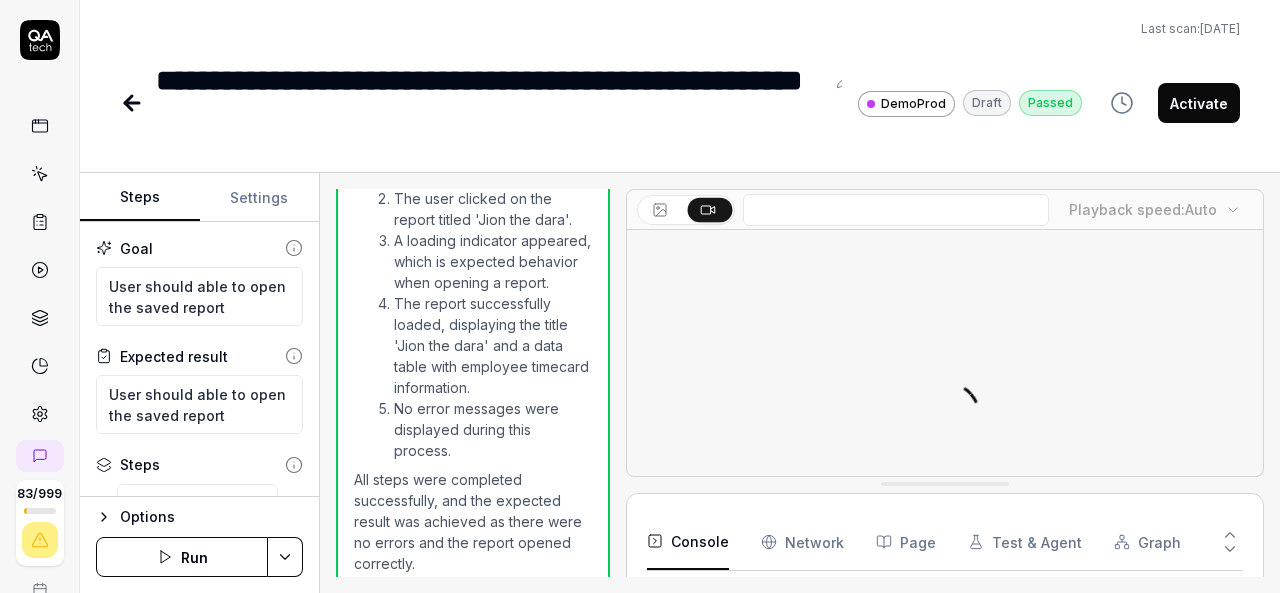 scroll, scrollTop: 1276, scrollLeft: 0, axis: vertical 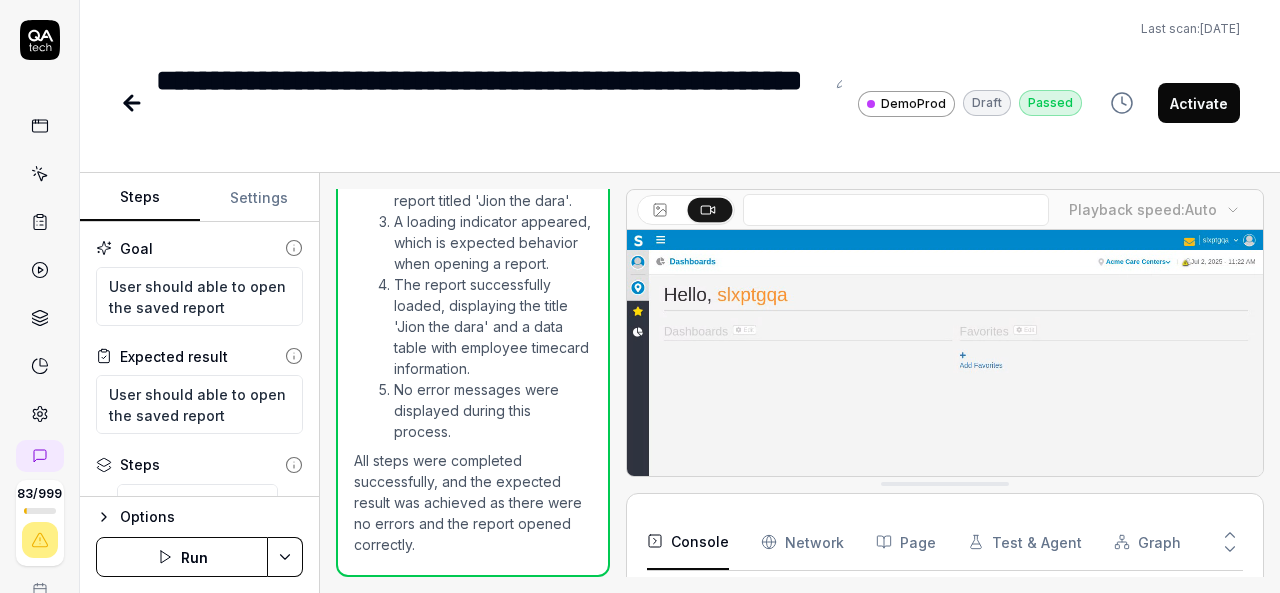 click on "Activate" at bounding box center [1199, 103] 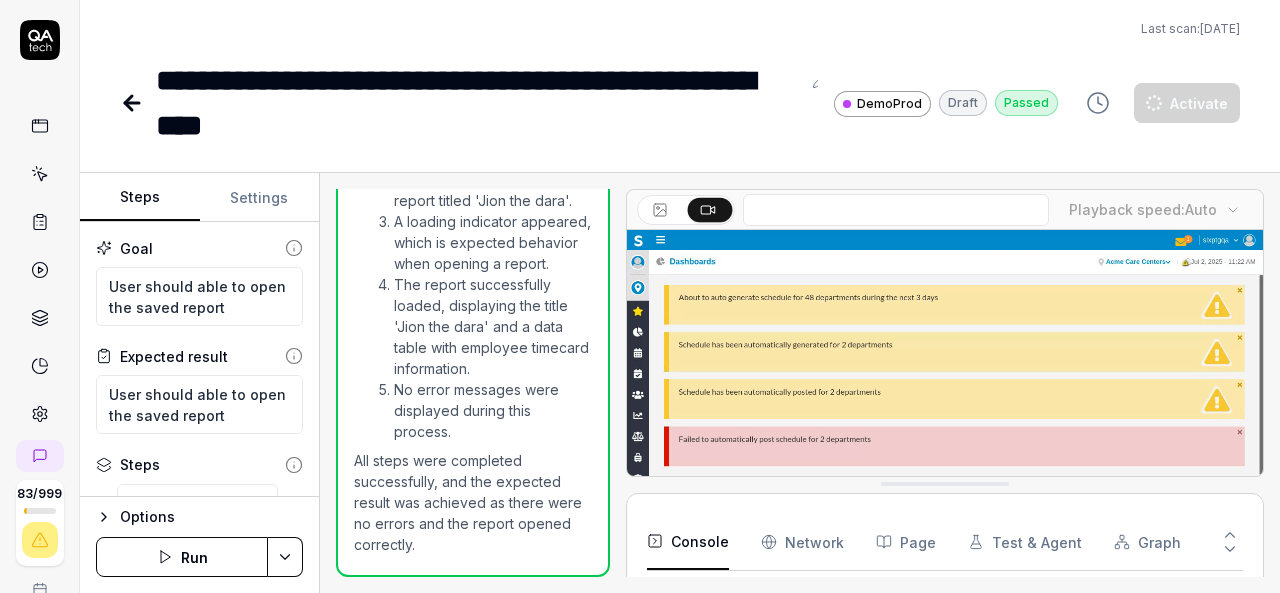 scroll, scrollTop: 4160, scrollLeft: 0, axis: vertical 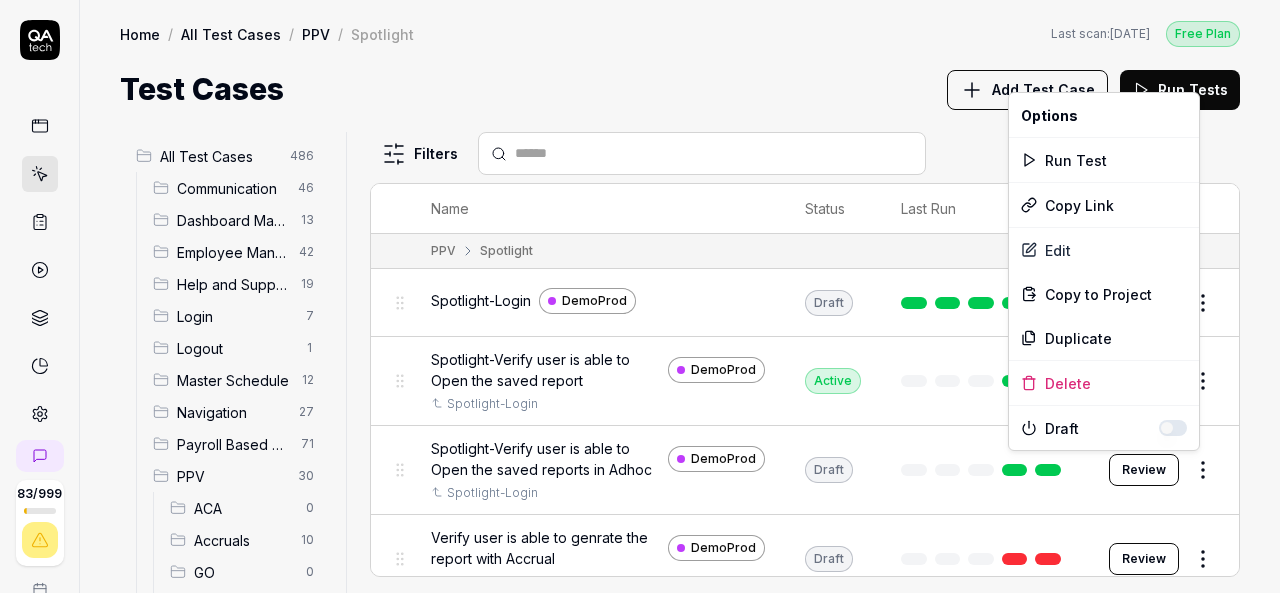 click on "83  /  999 k S Home / All Test Cases / PPV / Spotlight Free Plan Home / All Test Cases / PPV / Spotlight Last scan:  Jun 5 2025 Free Plan Test Cases Add Test Case Run Tests All Test Cases 486 Communication 46 Dashboard Management 13 Employee Management 42 Help and Support 19 Login 7 Logout 1 Master Schedule 12 Navigation 27 Payroll Based Journal 71 PPV 30 ACA 0 Accruals 10 GO 0 HR 0 LM 1 MC 3 PBJ 1 SO 11 Spotlight 4 TA 0 Reporting 6 Schedule Optimizer 7 Screen Loads 7 TestPPV 0 Time & Attendance 192 User Profile 1 Filters Name Status Last Run PPV Spotlight Spotlight-Login DemoProd Draft Review Spotlight-Verify user is able to Open the saved report DemoProd Spotlight-Login Active Edit Spotlight-Verify user is able to Open the saved reports in Adhoc DemoProd Spotlight-Login Draft Review Verify user is able to genrate the report with Accrual DemoProd Spotlight-Login Draft Review *
Options Run Test Copy Link Edit Copy to Project Duplicate Delete Draft" at bounding box center [640, 296] 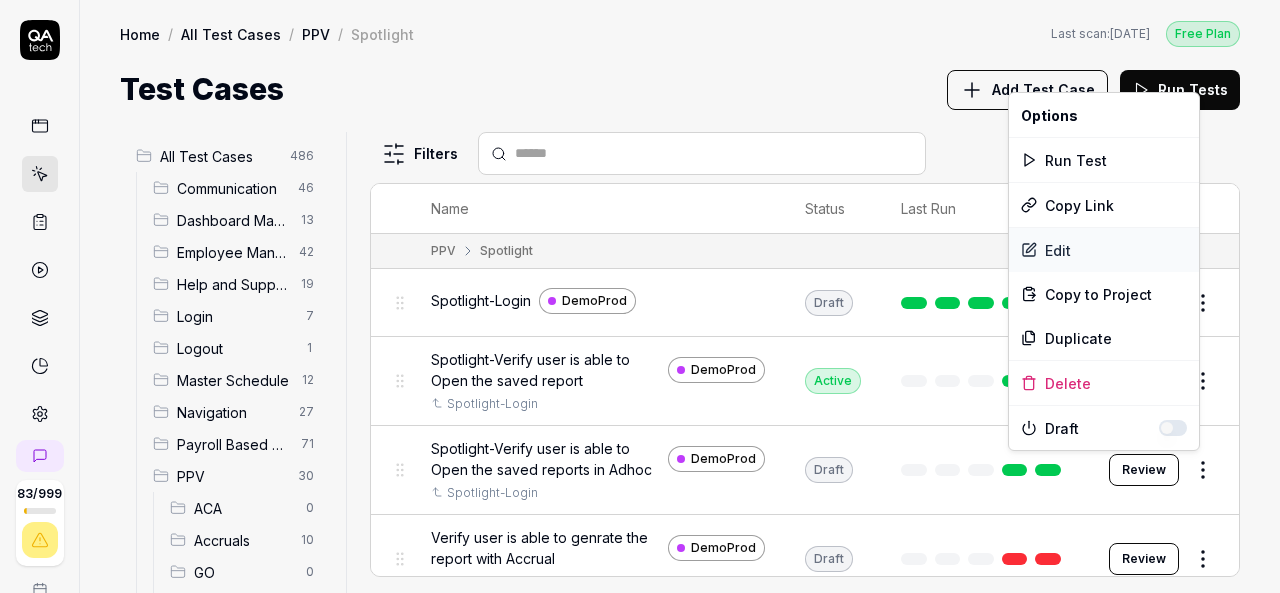 click on "Edit" at bounding box center (1104, 250) 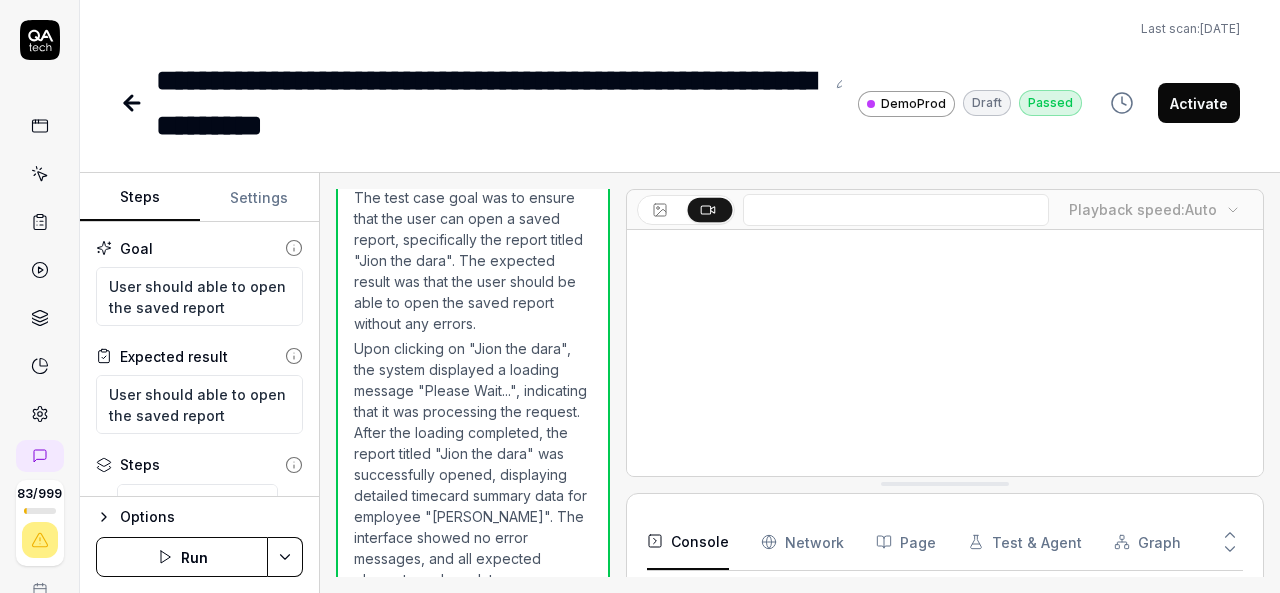 scroll, scrollTop: 1268, scrollLeft: 0, axis: vertical 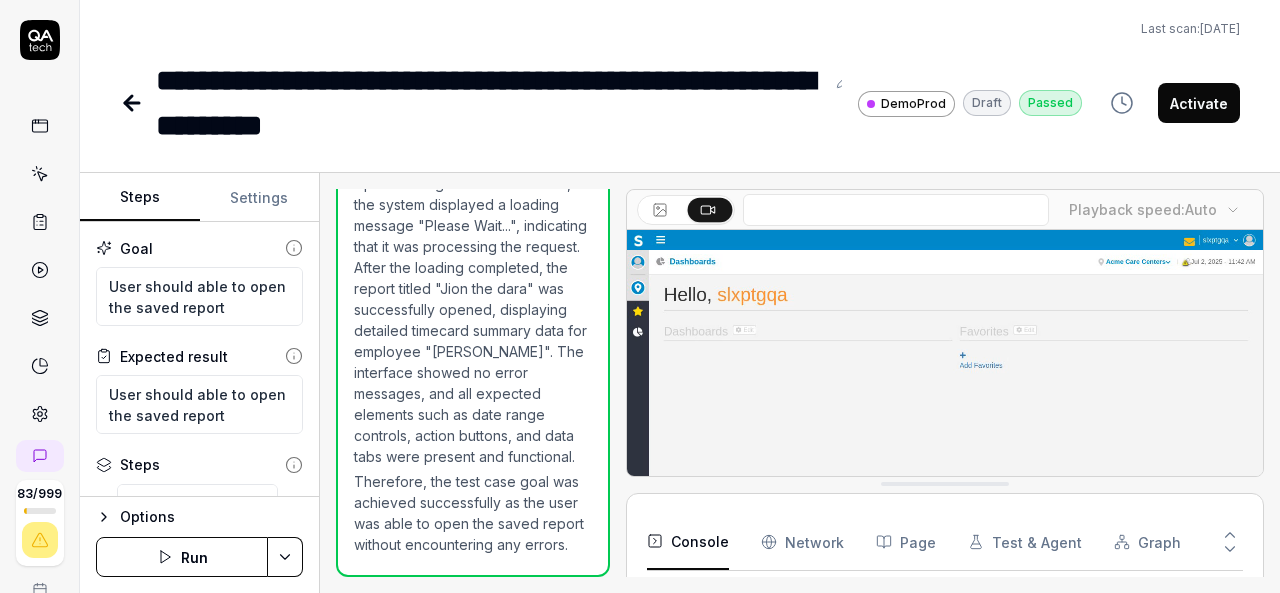 click on "Activate" at bounding box center (1199, 103) 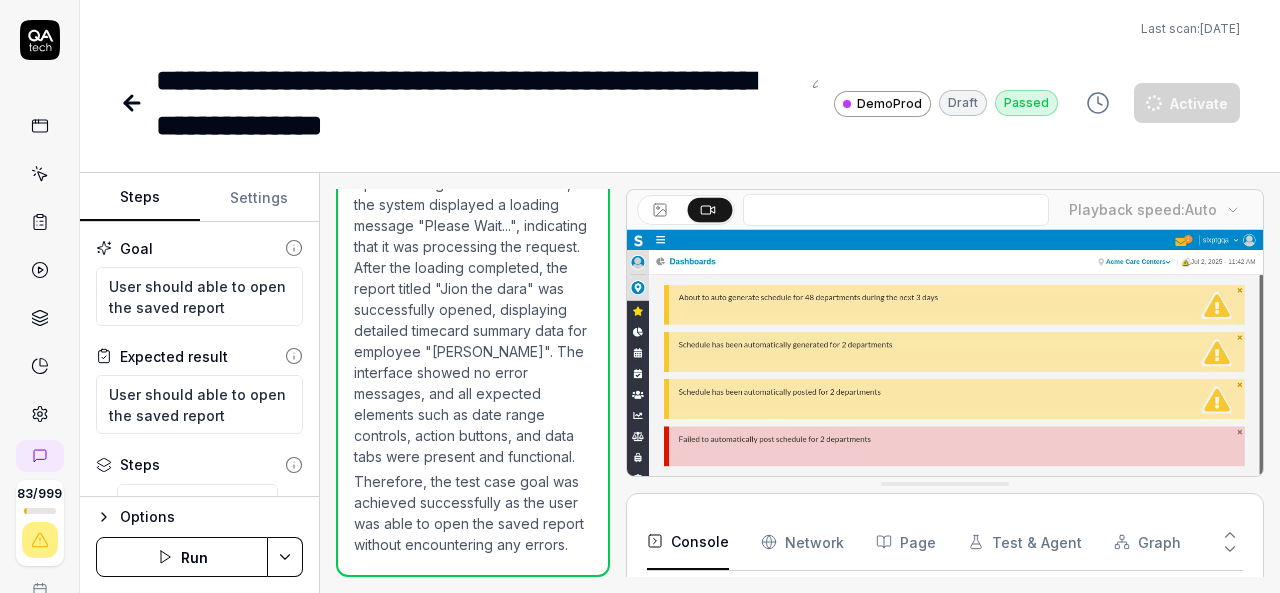 scroll, scrollTop: 4160, scrollLeft: 0, axis: vertical 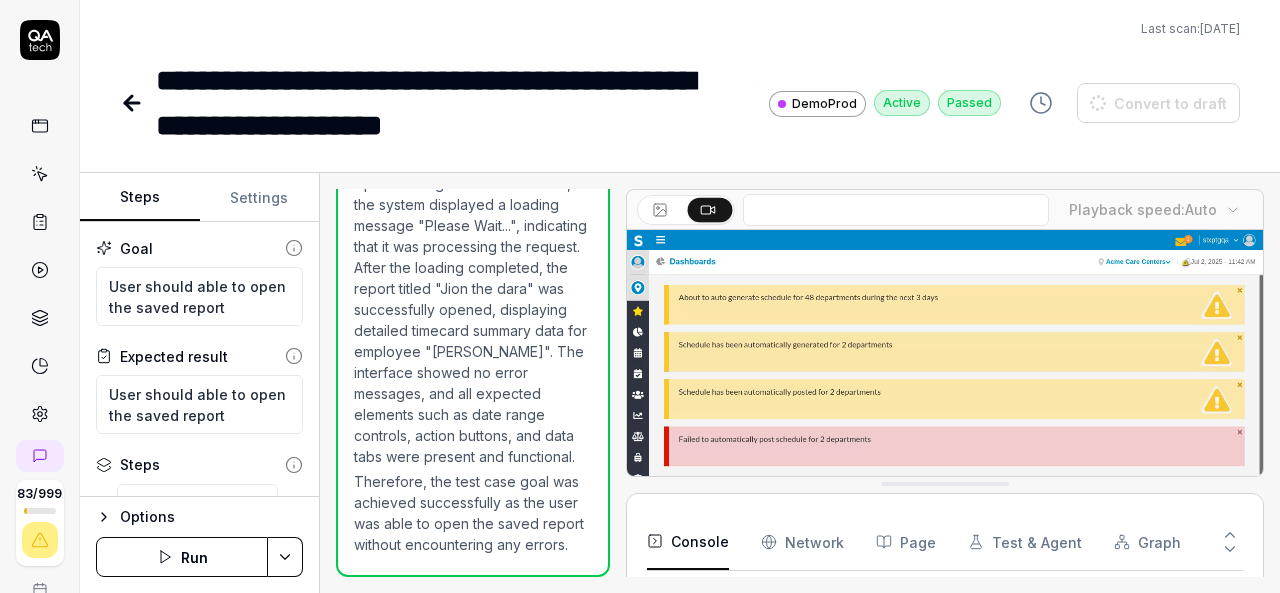 type on "*" 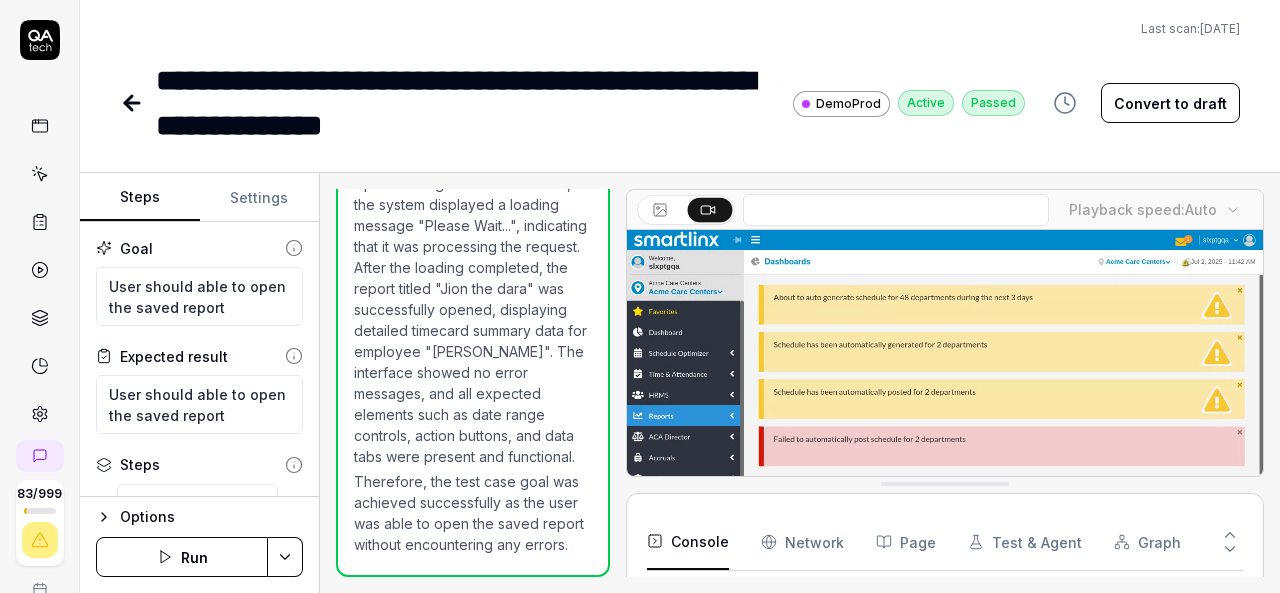 click 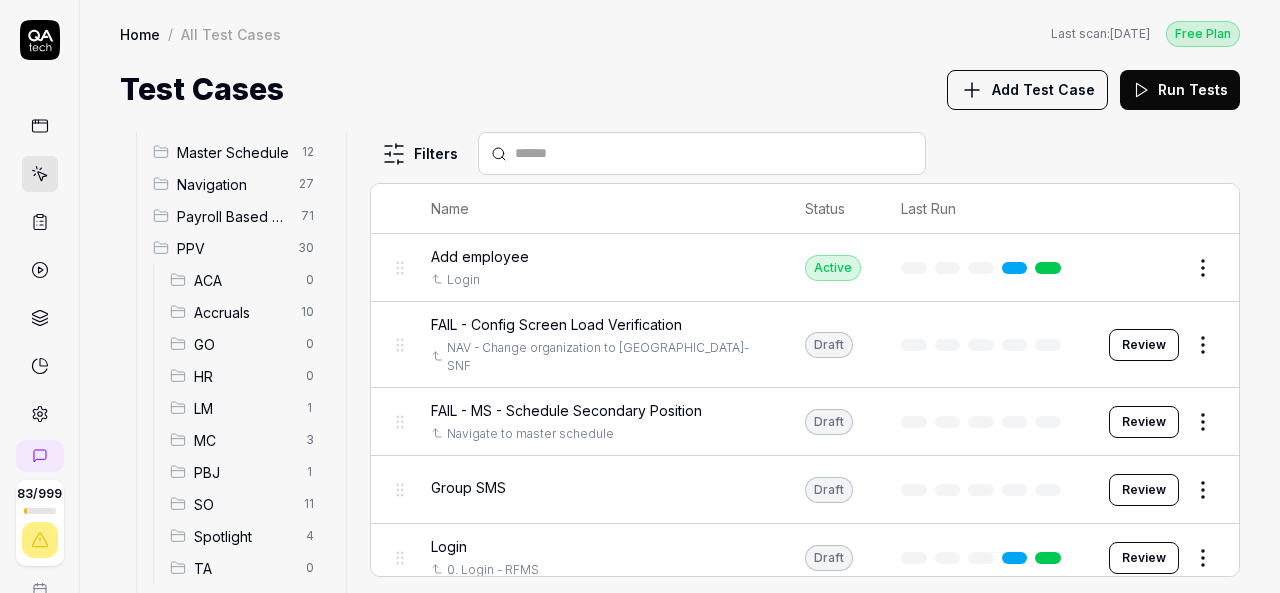 scroll, scrollTop: 372, scrollLeft: 0, axis: vertical 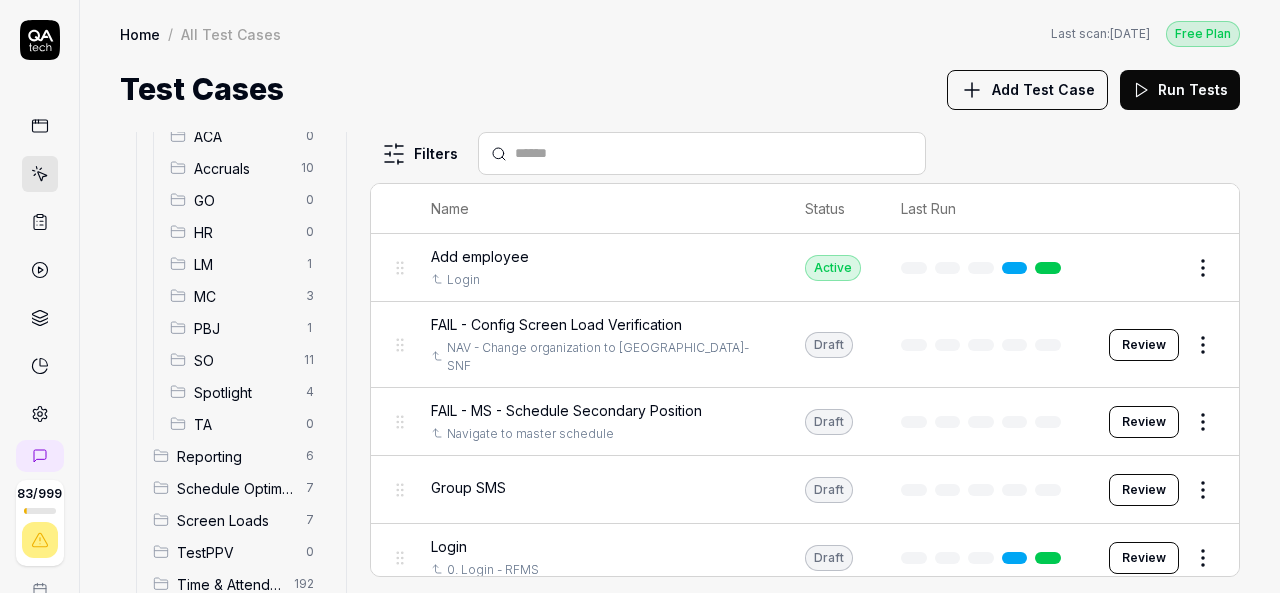 click on "Spotlight 4" at bounding box center (246, 392) 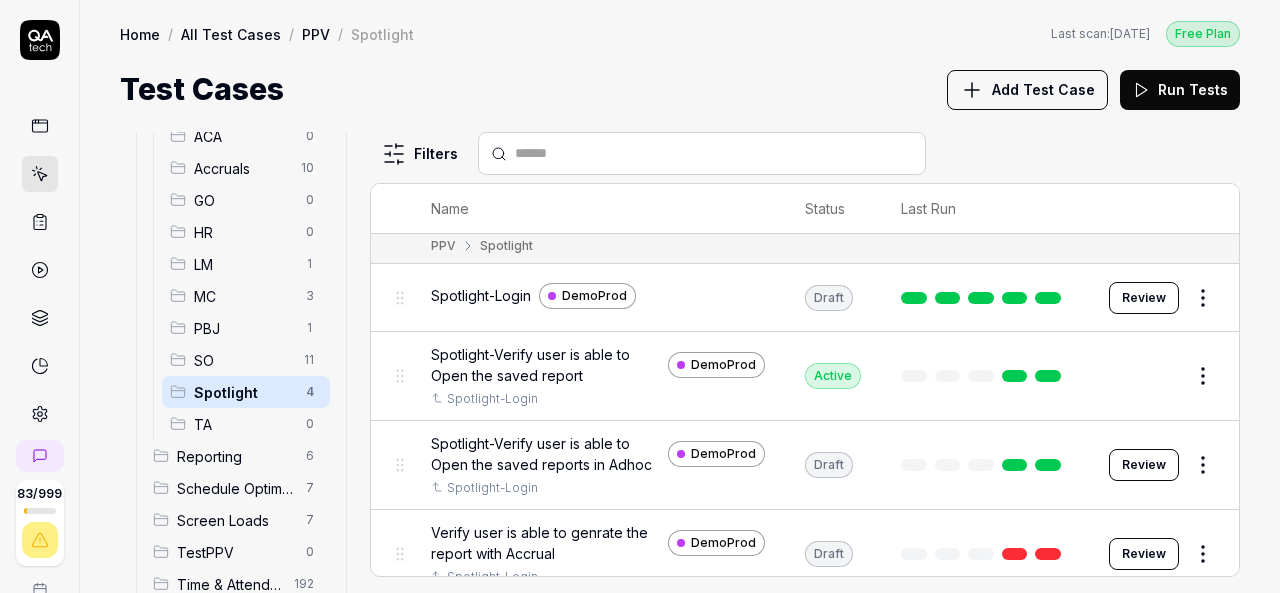 scroll, scrollTop: 22, scrollLeft: 0, axis: vertical 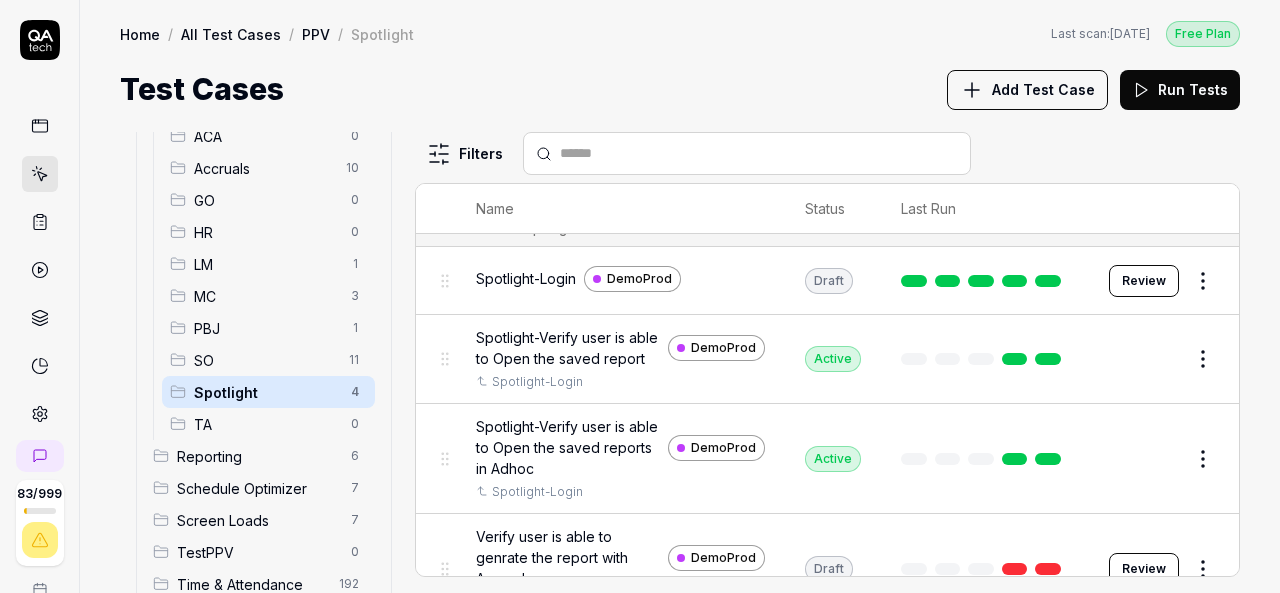 click at bounding box center (399, 362) 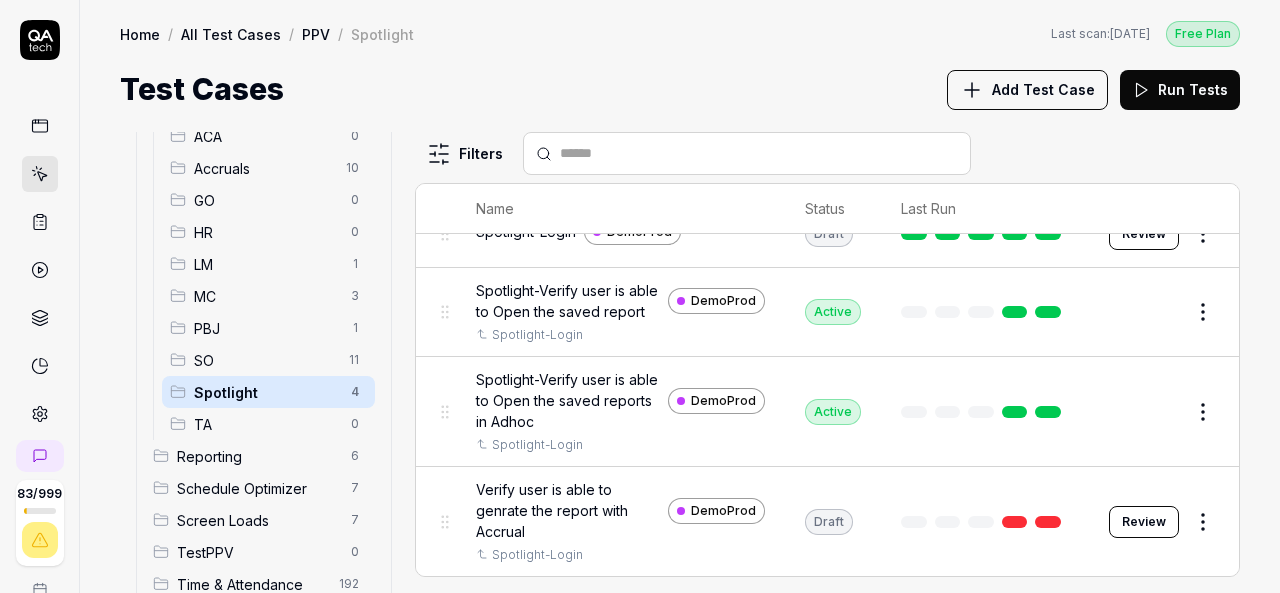scroll, scrollTop: 0, scrollLeft: 0, axis: both 